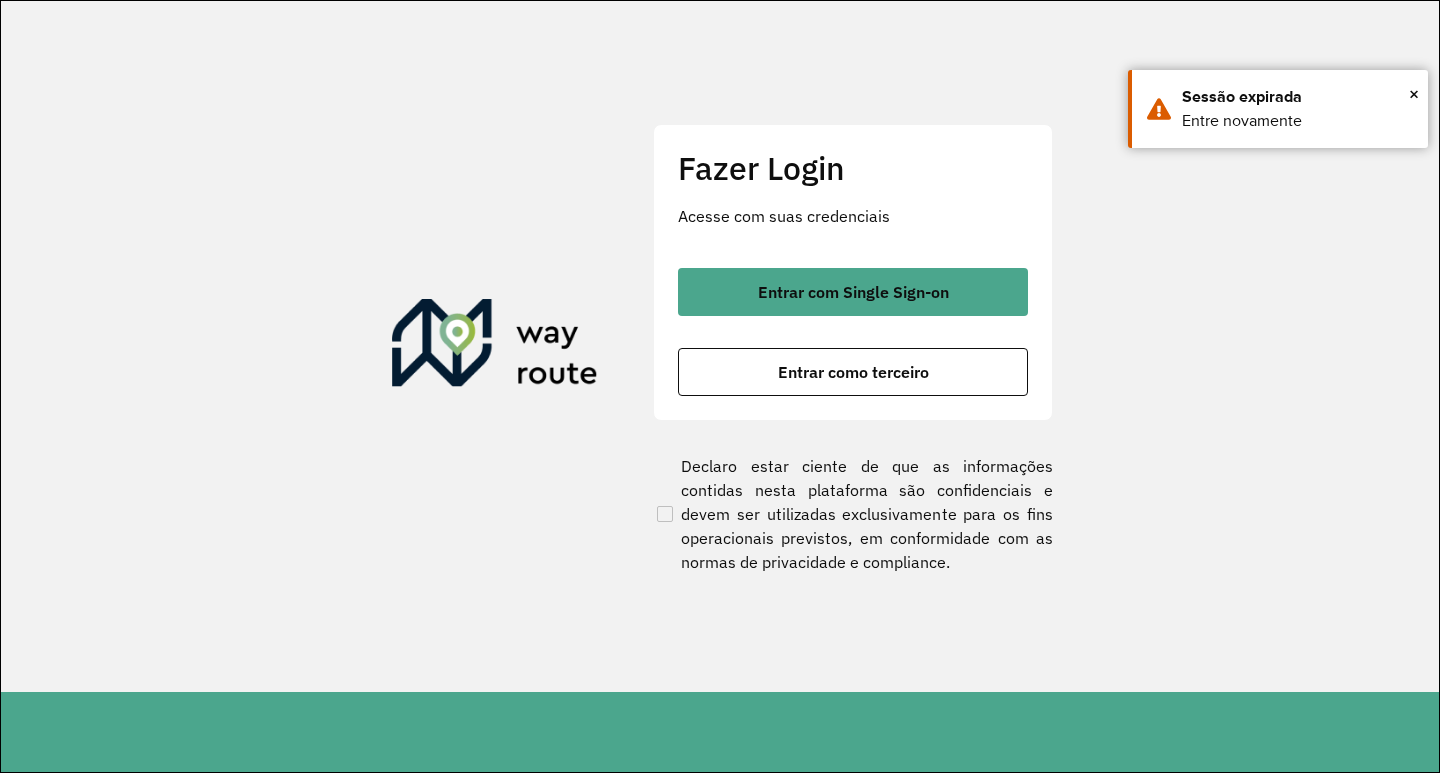 scroll, scrollTop: 0, scrollLeft: 0, axis: both 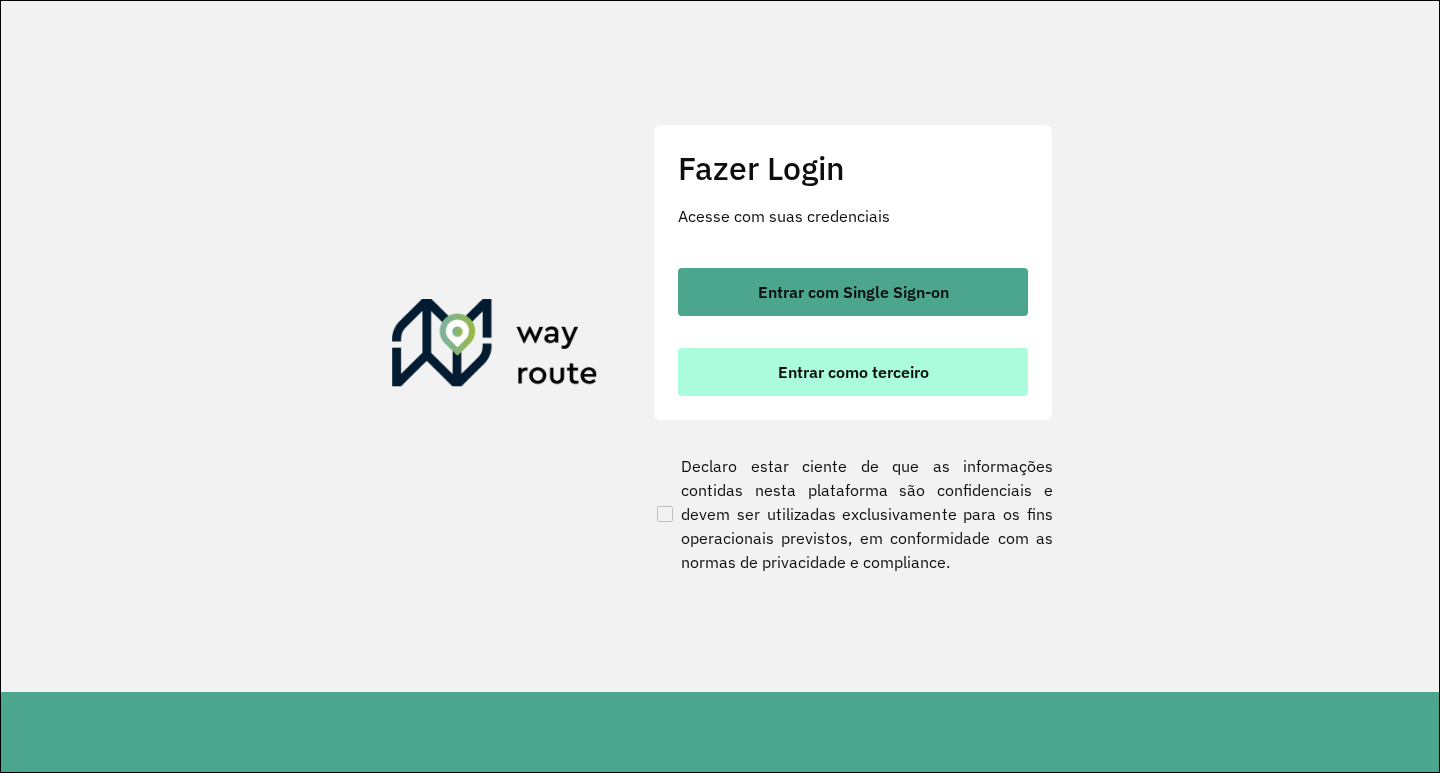 click on "Entrar como terceiro" at bounding box center [853, 372] 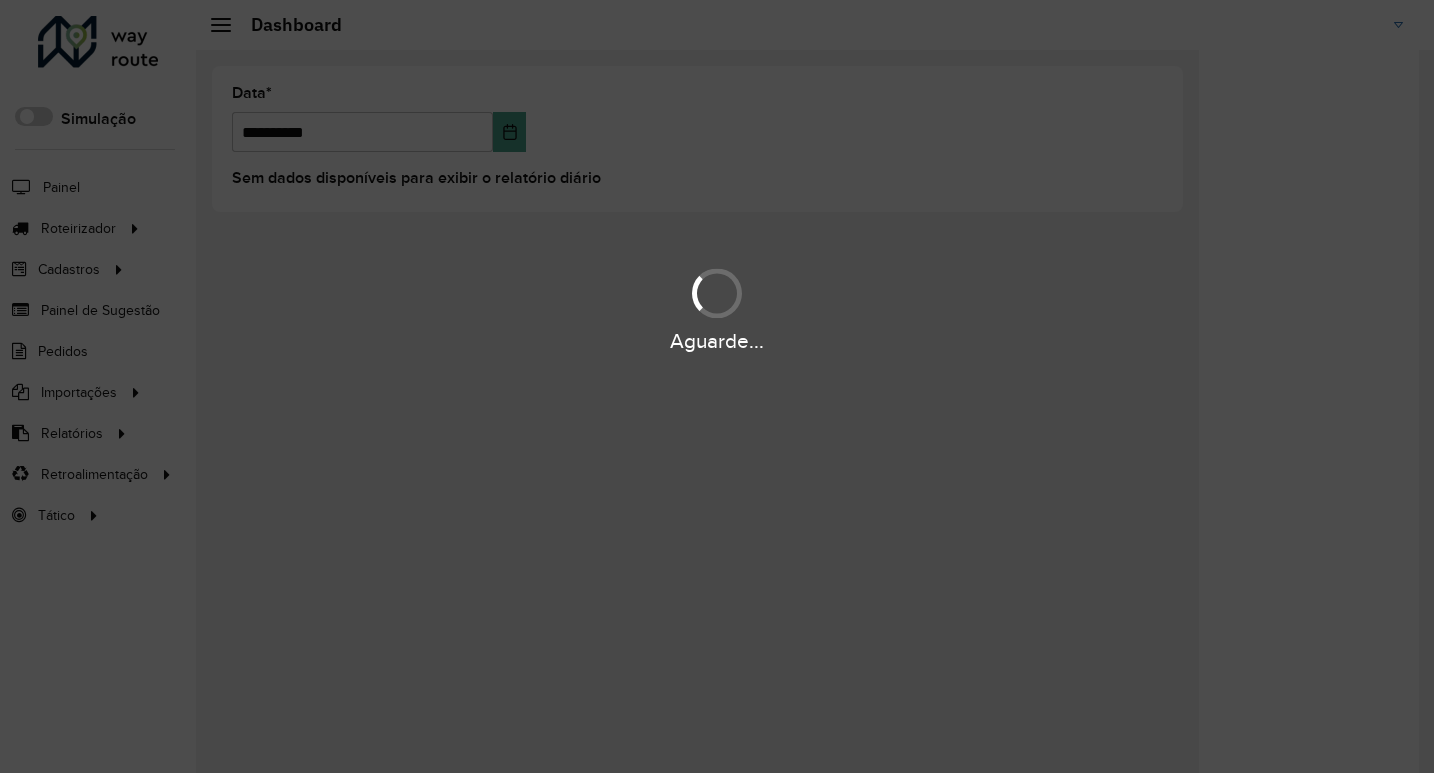 scroll, scrollTop: 0, scrollLeft: 0, axis: both 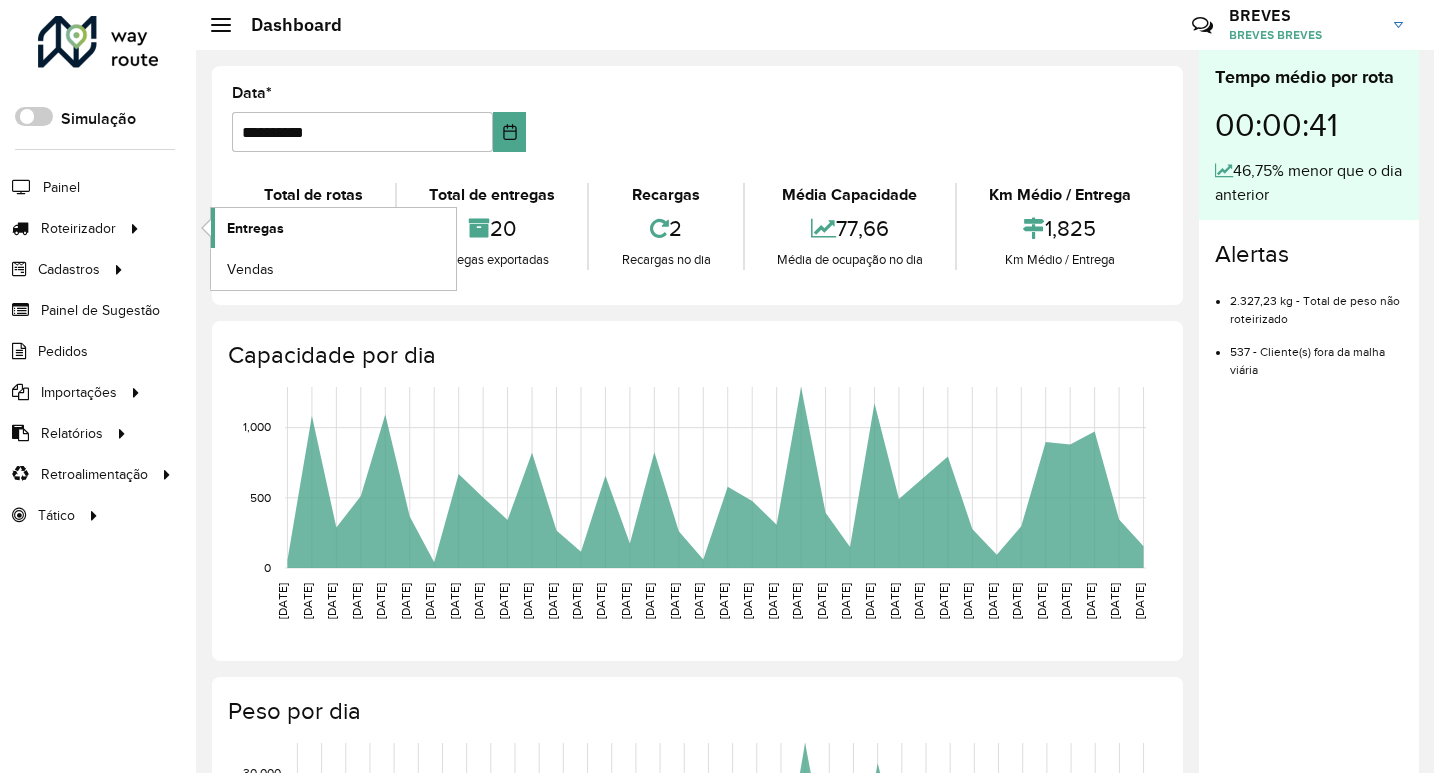 click on "Entregas" 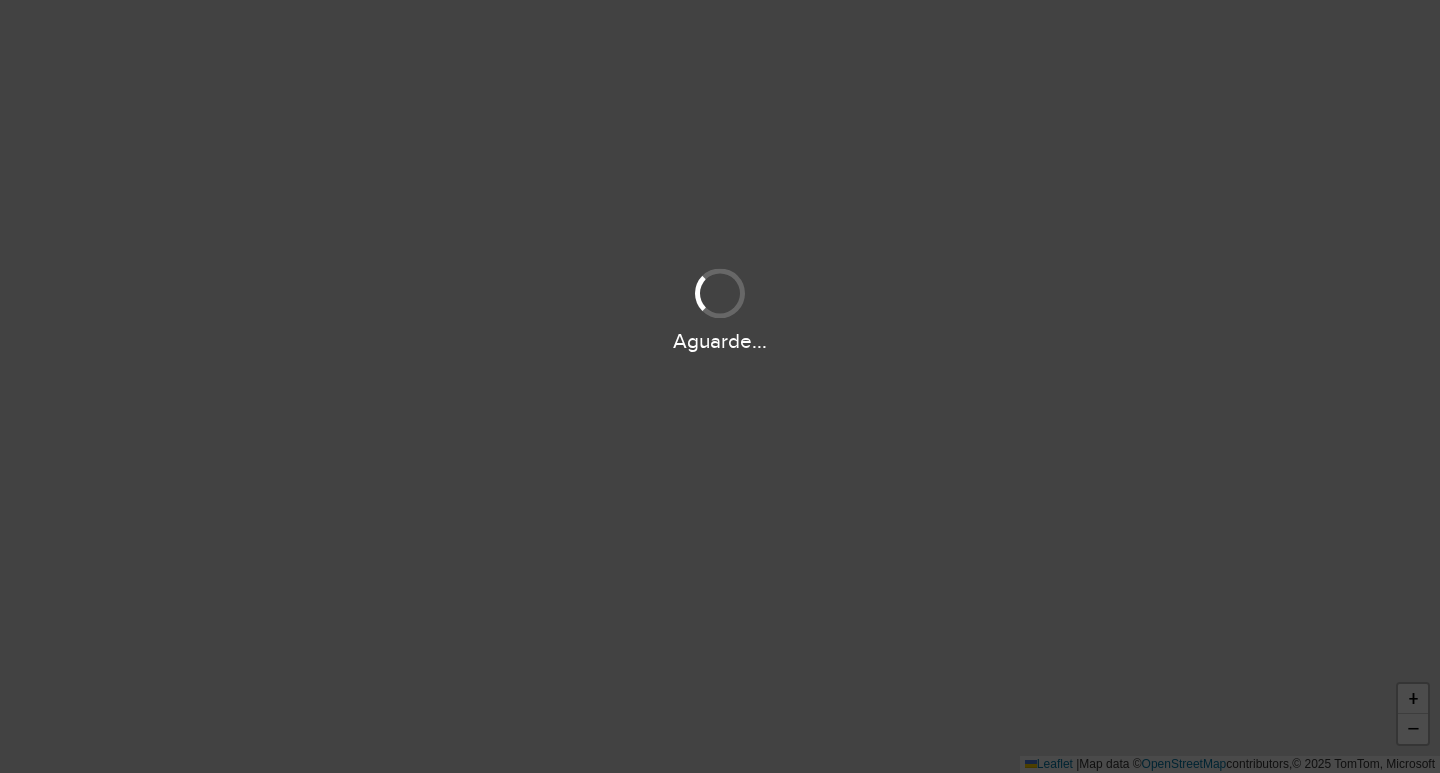 scroll, scrollTop: 0, scrollLeft: 0, axis: both 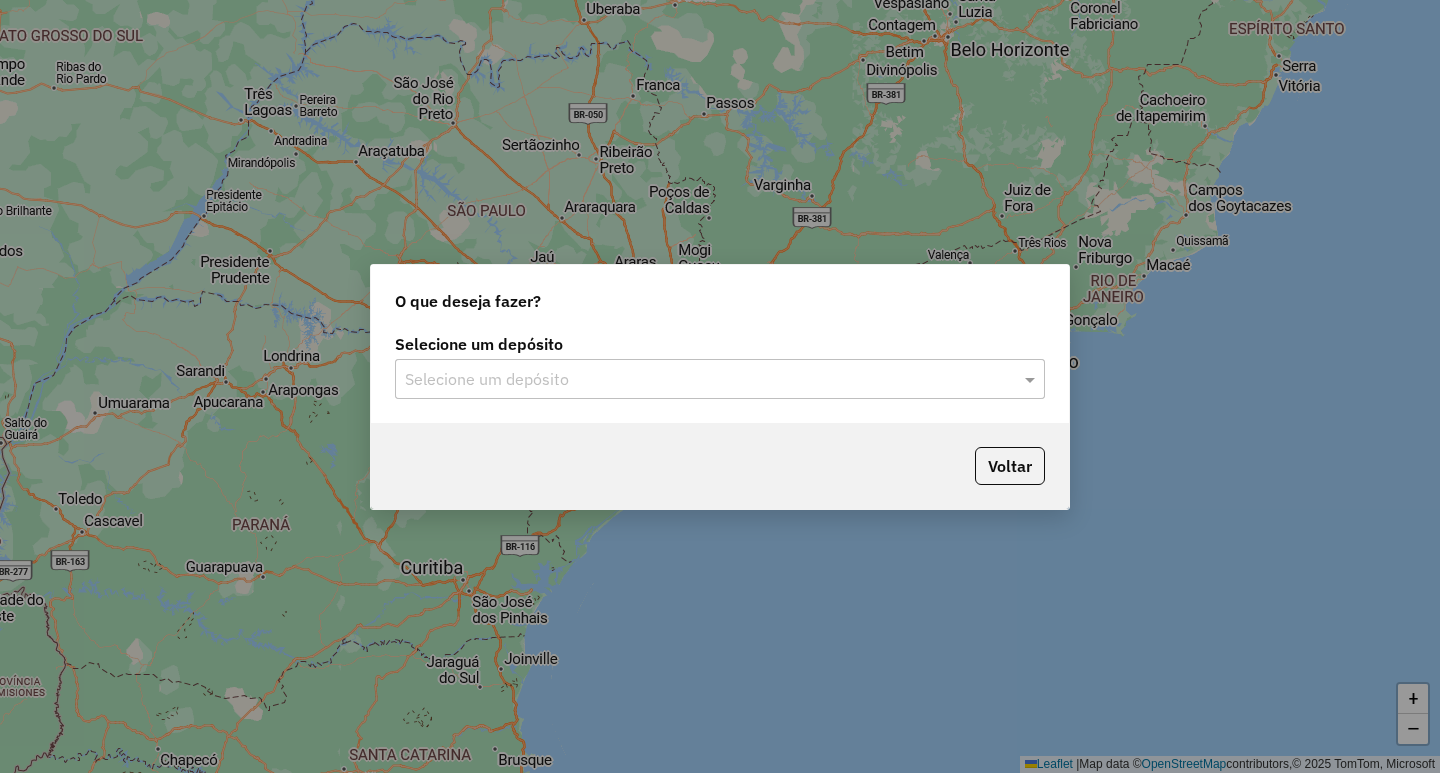 click on "Selecione um depósito" 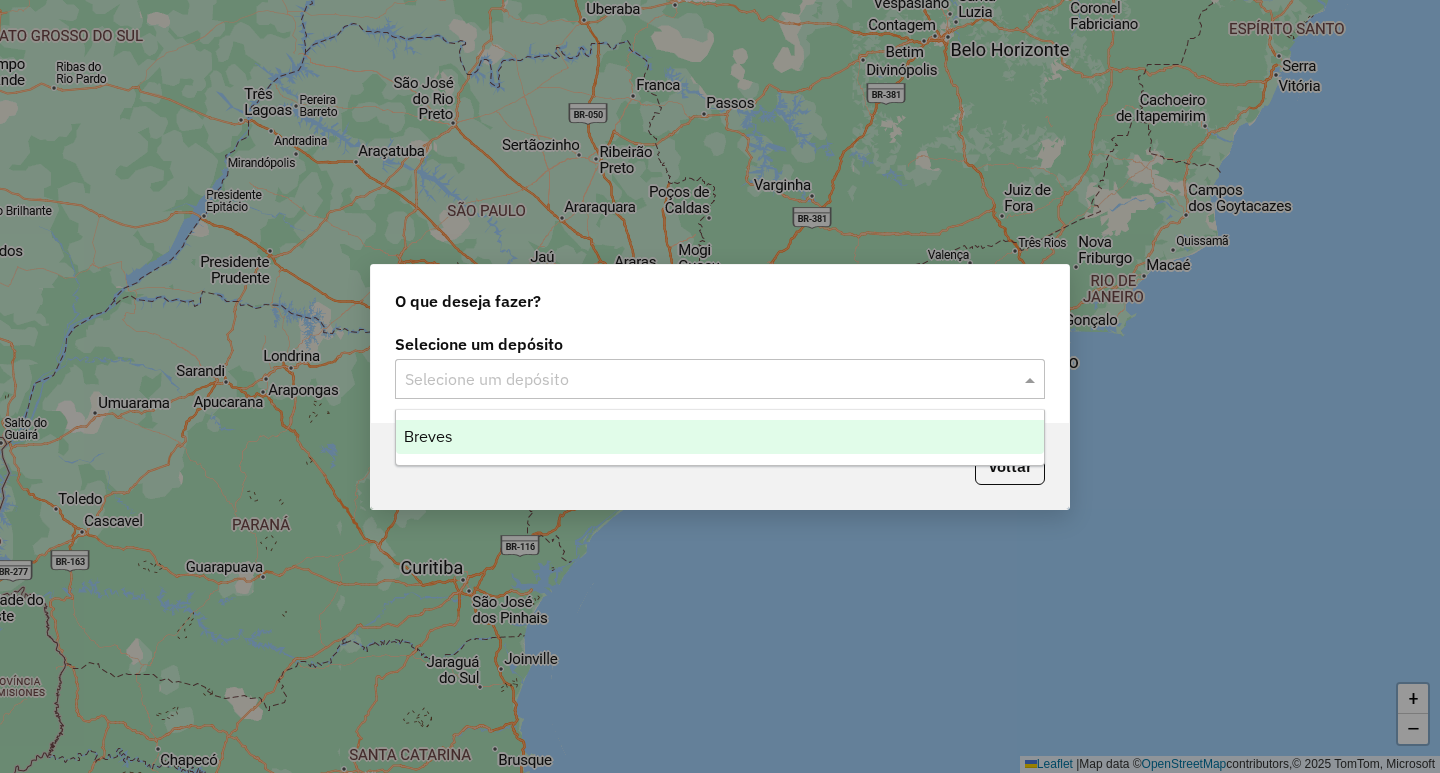 click on "Breves" at bounding box center (720, 437) 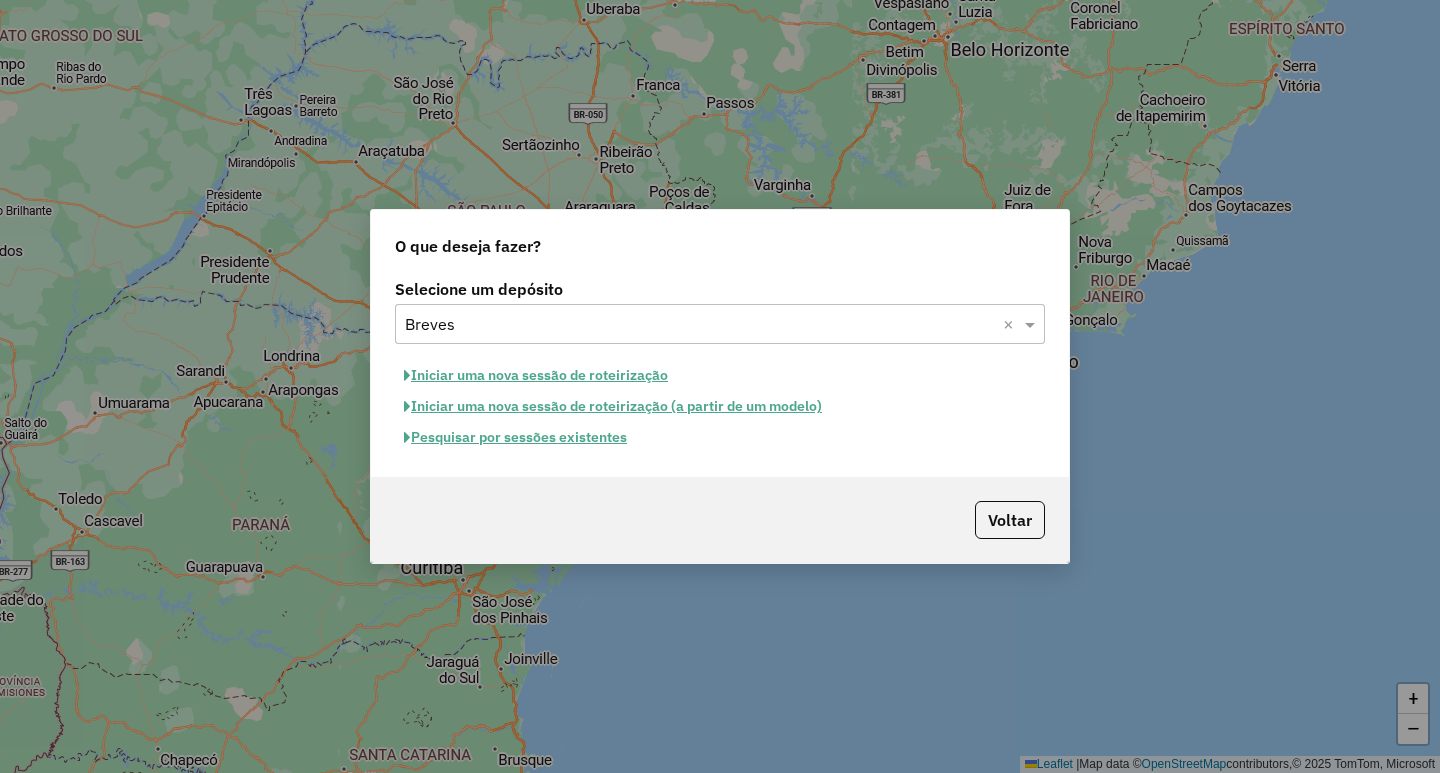 click on "Iniciar uma nova sessão de roteirização" 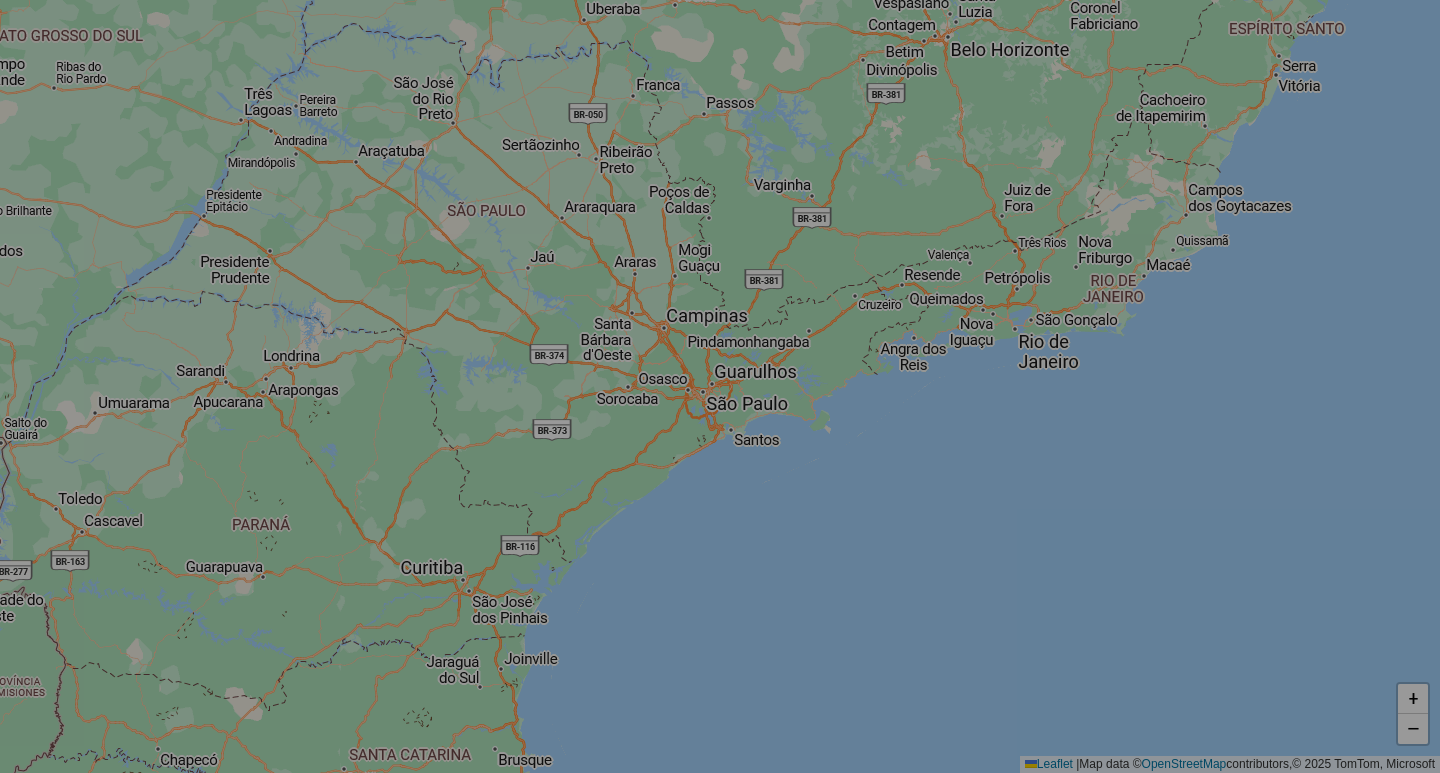 select on "*" 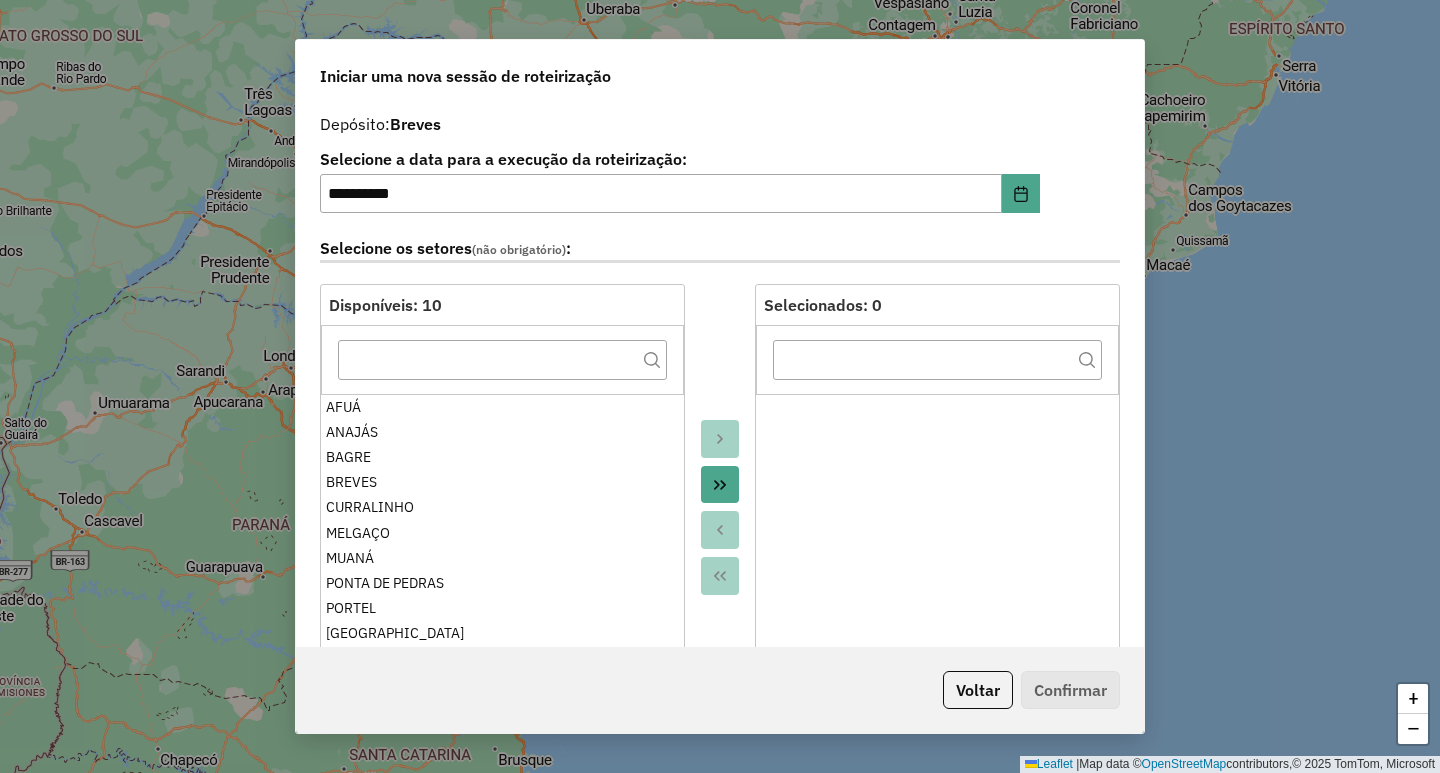 click on "**********" 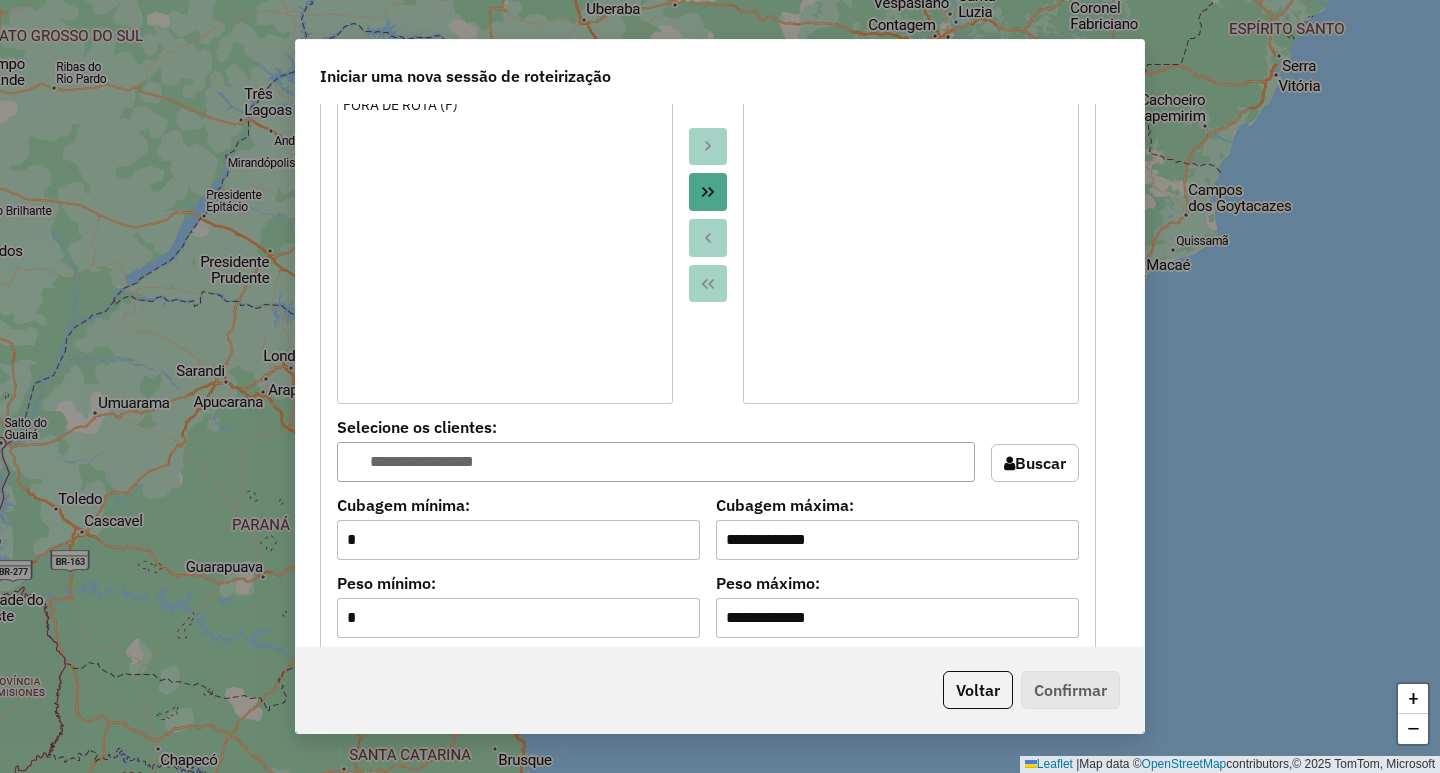 scroll, scrollTop: 1376, scrollLeft: 0, axis: vertical 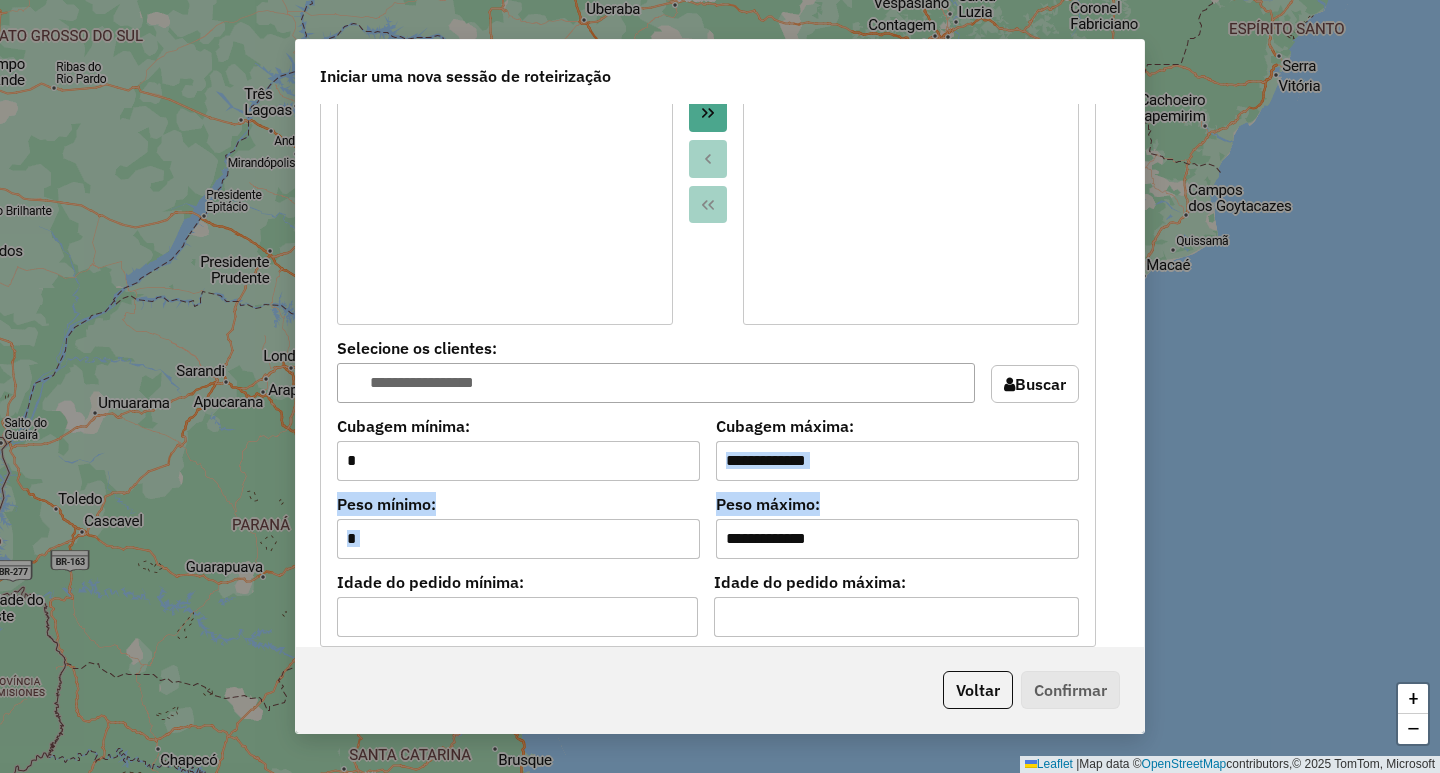 drag, startPoint x: 1137, startPoint y: 439, endPoint x: 1142, endPoint y: 515, distance: 76.1643 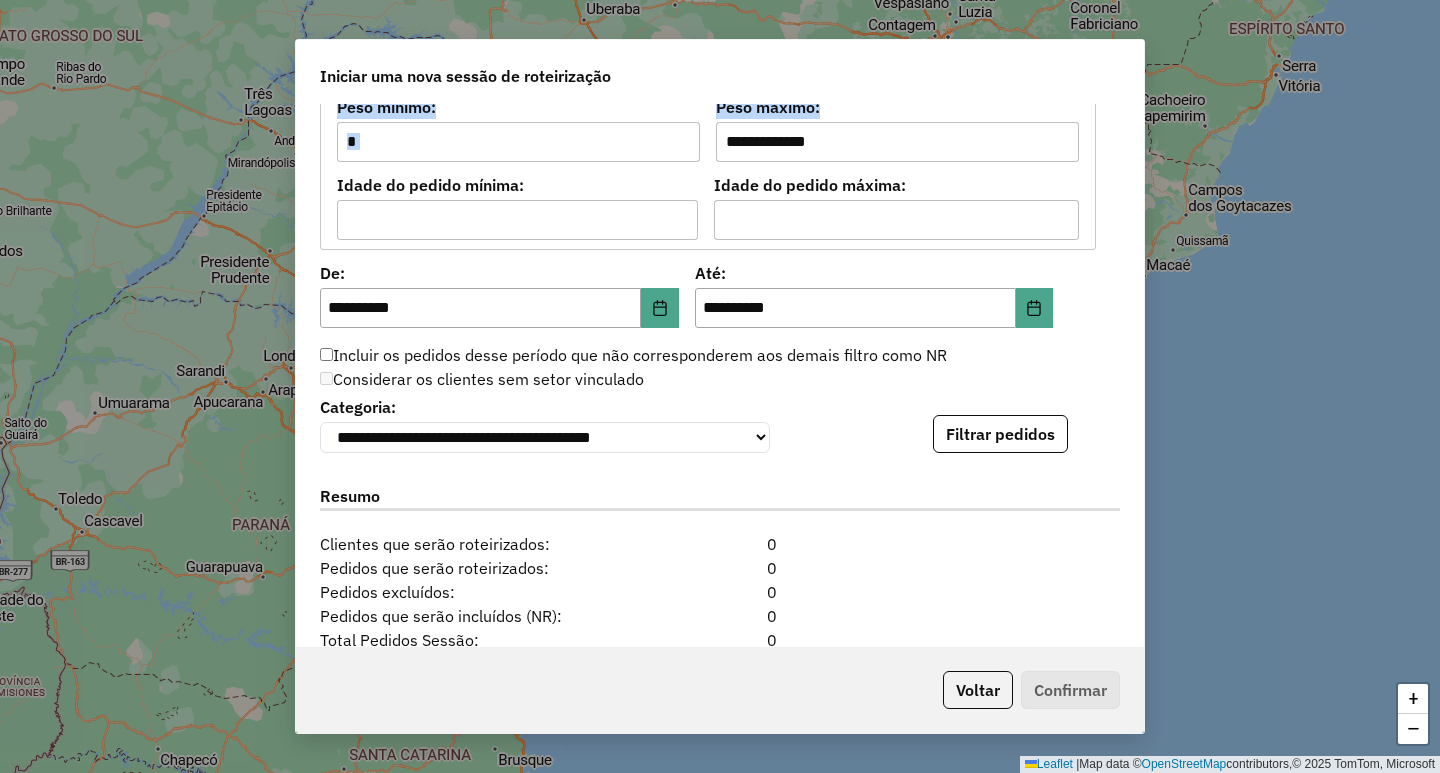 scroll, scrollTop: 1777, scrollLeft: 0, axis: vertical 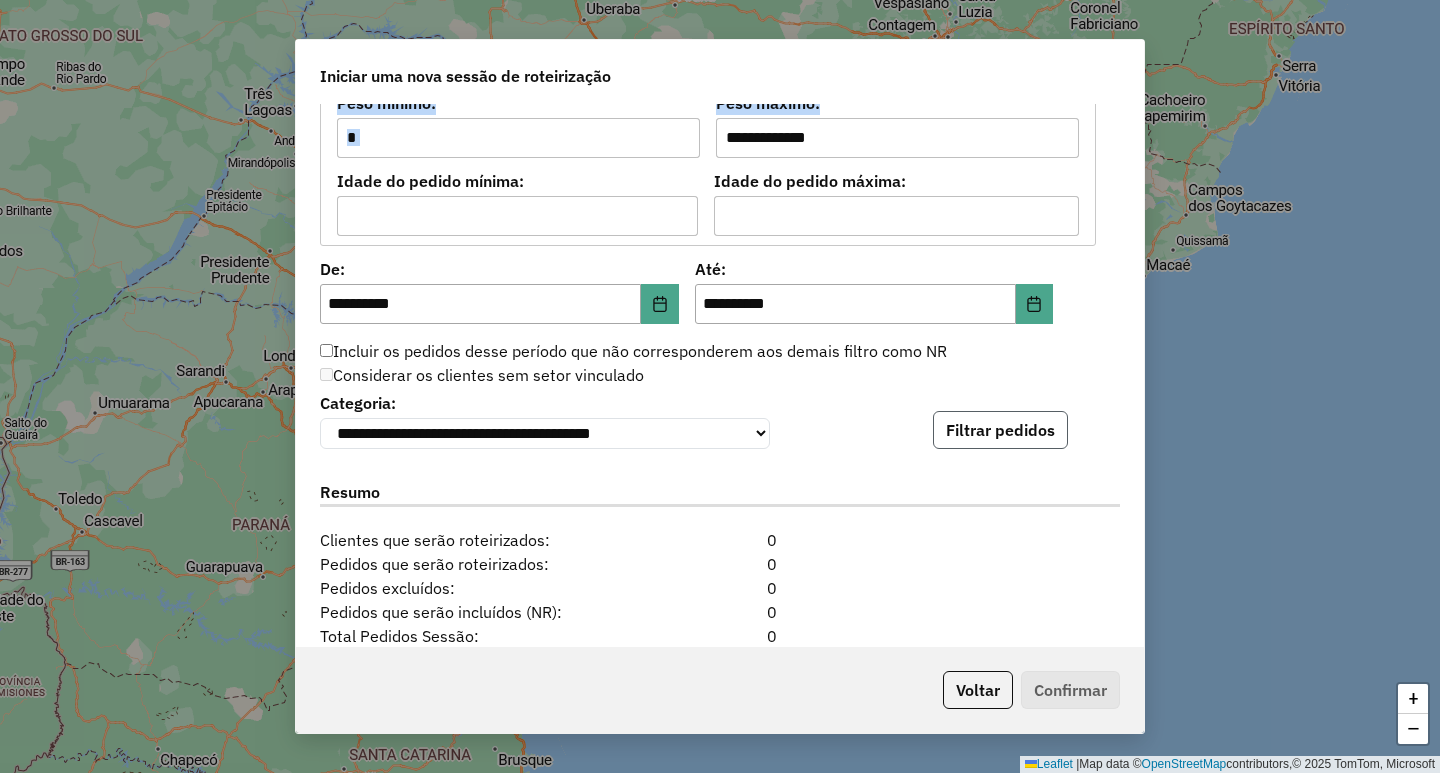 click on "Filtrar pedidos" 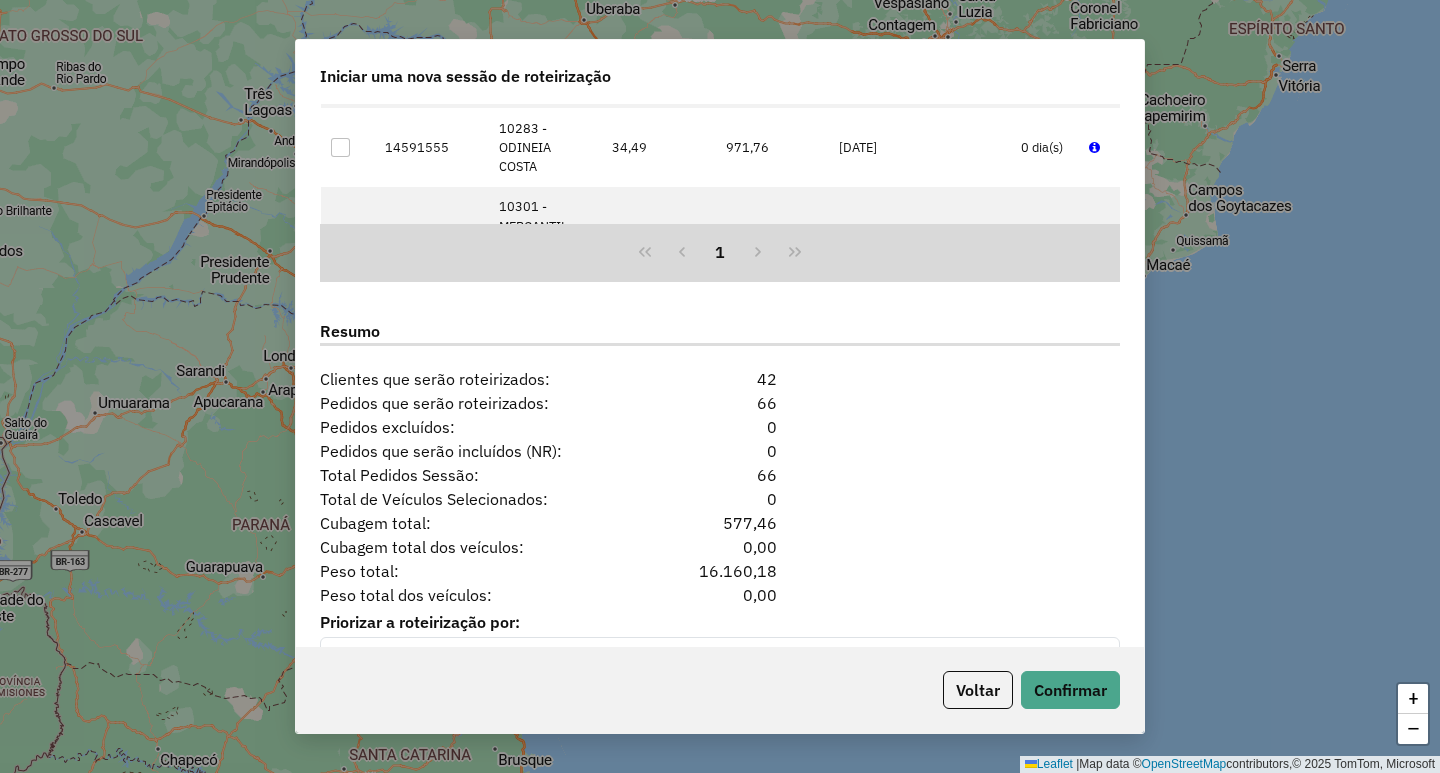 scroll, scrollTop: 2405, scrollLeft: 0, axis: vertical 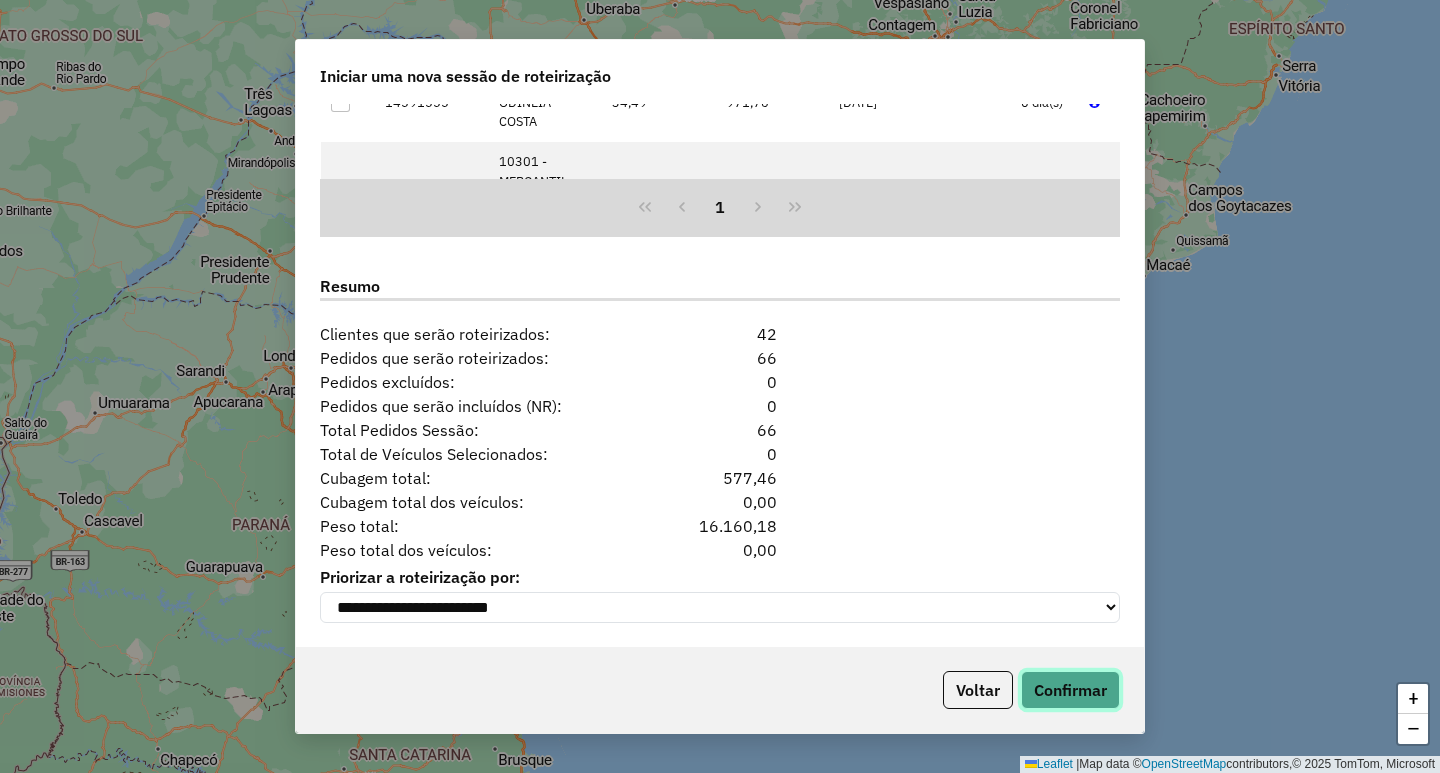 click on "Confirmar" 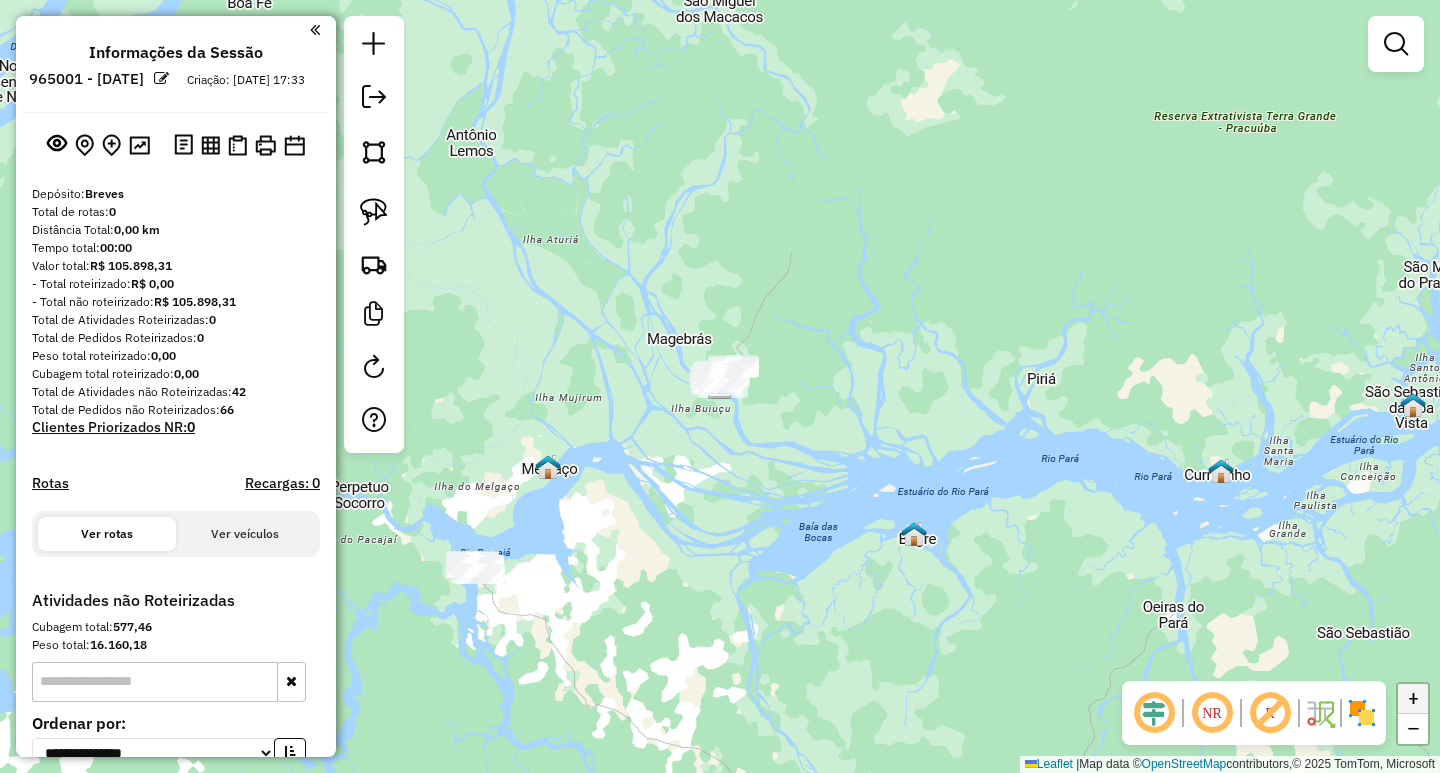 click on "+" 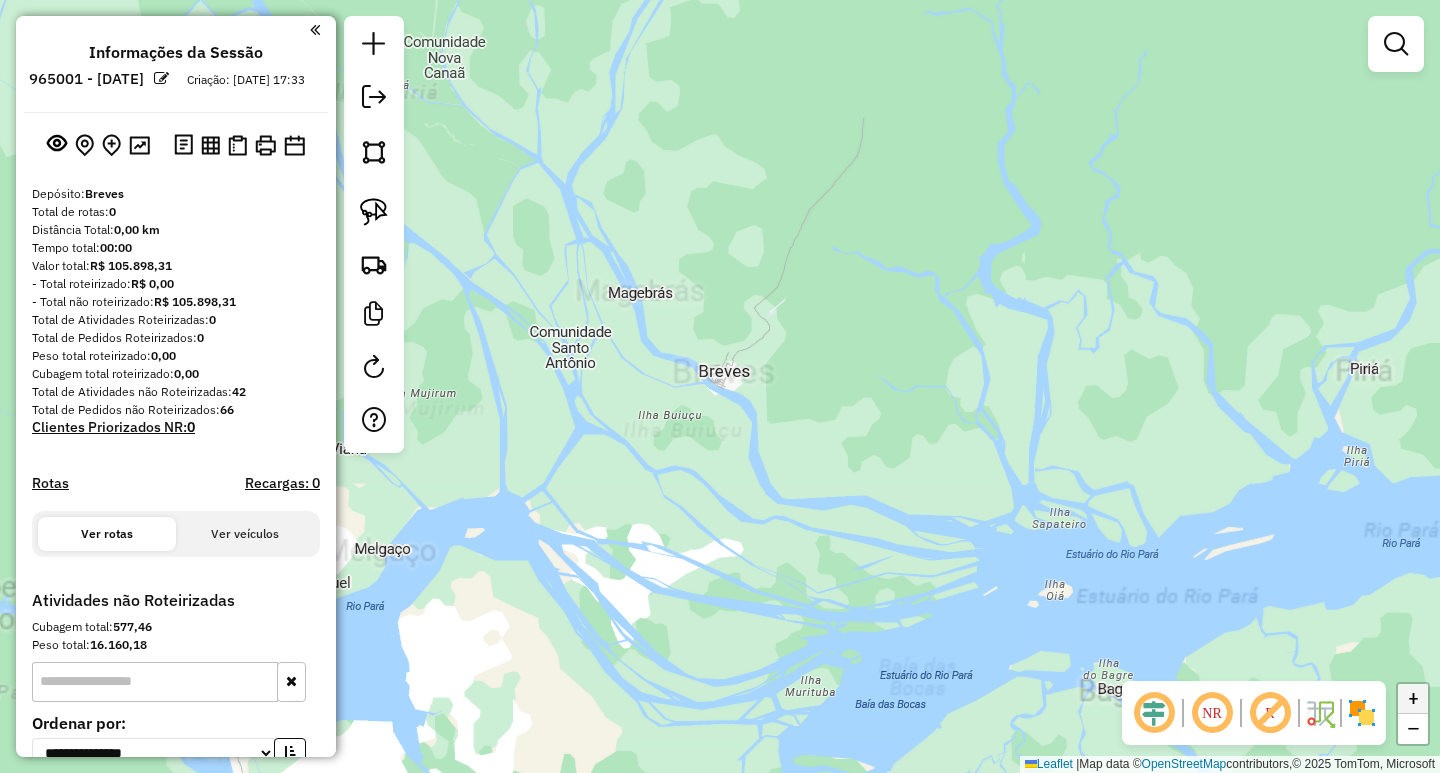 click on "+" 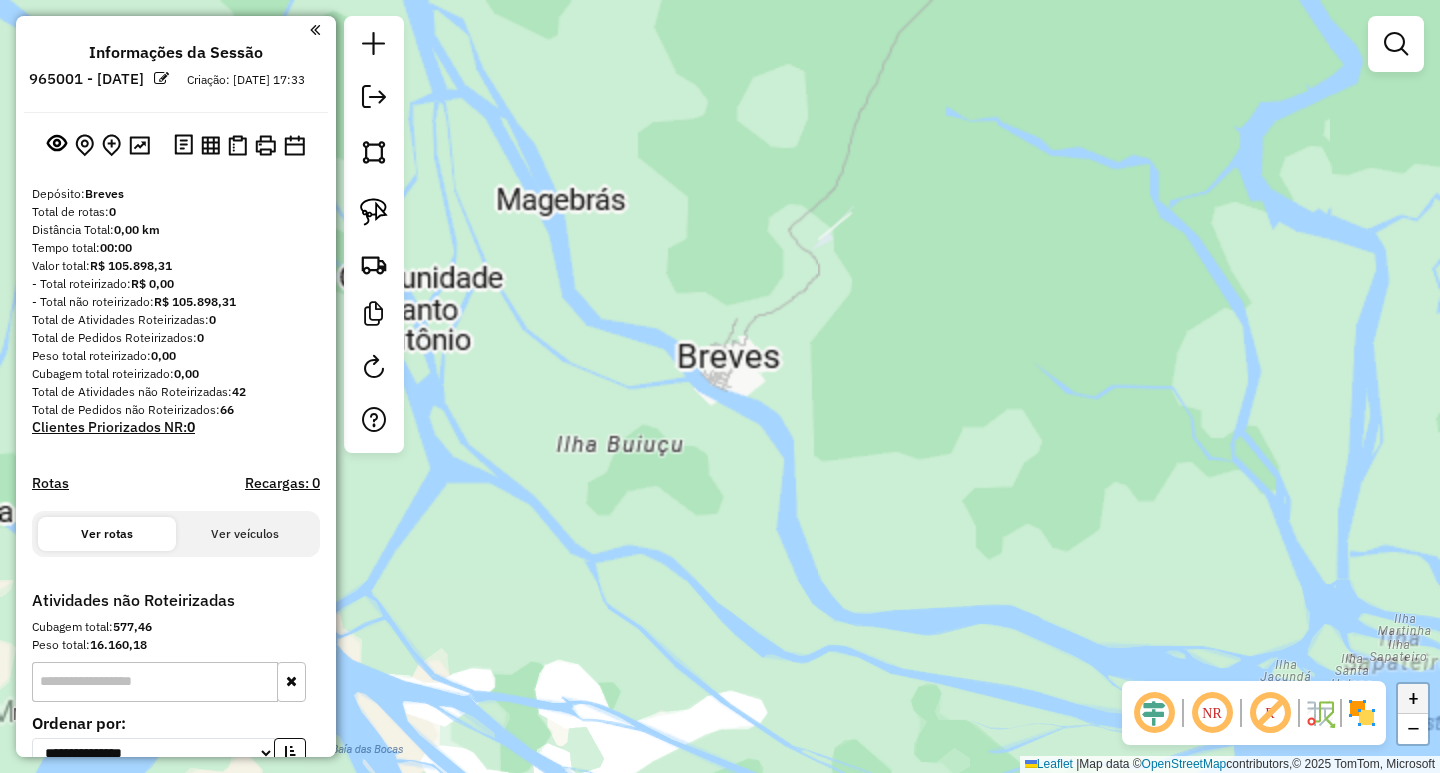 click on "+" 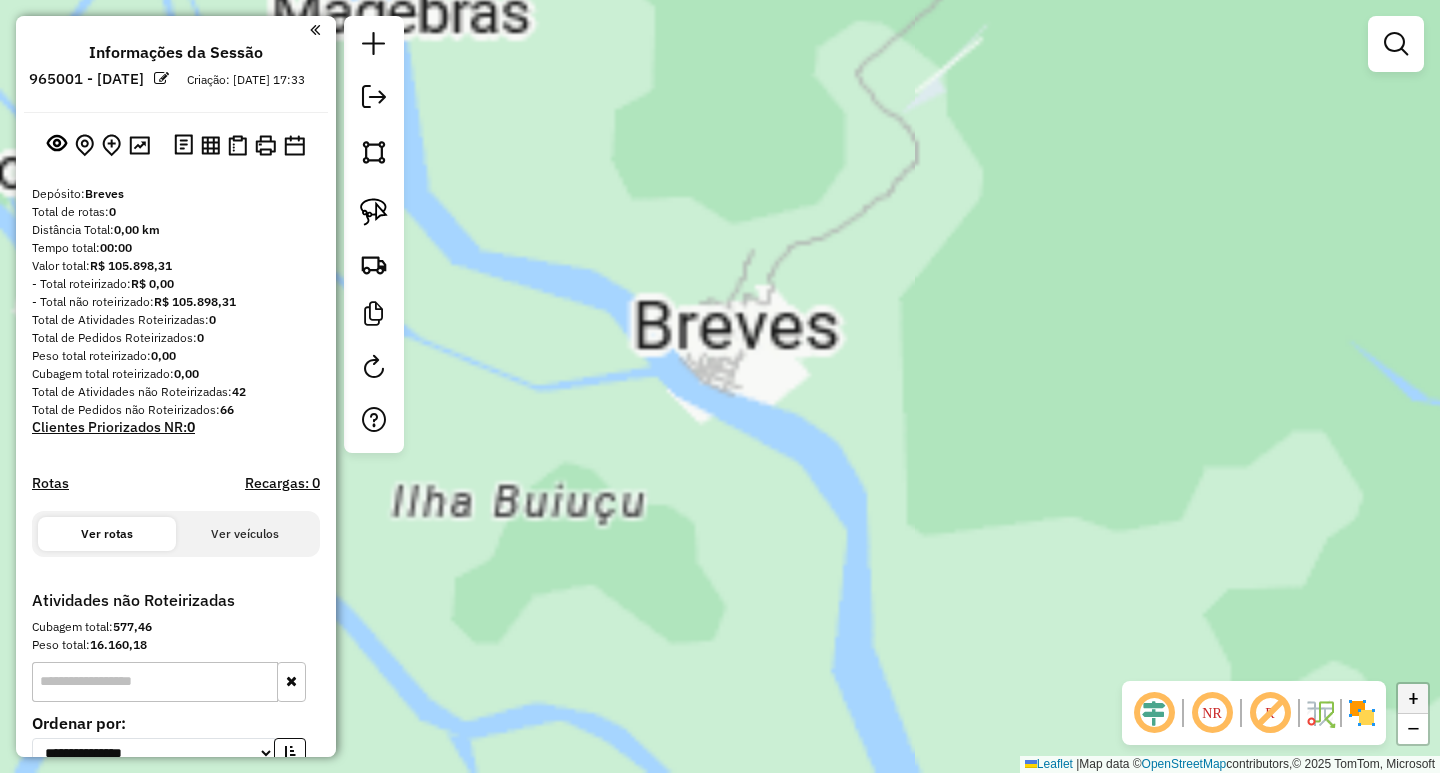 click on "+" 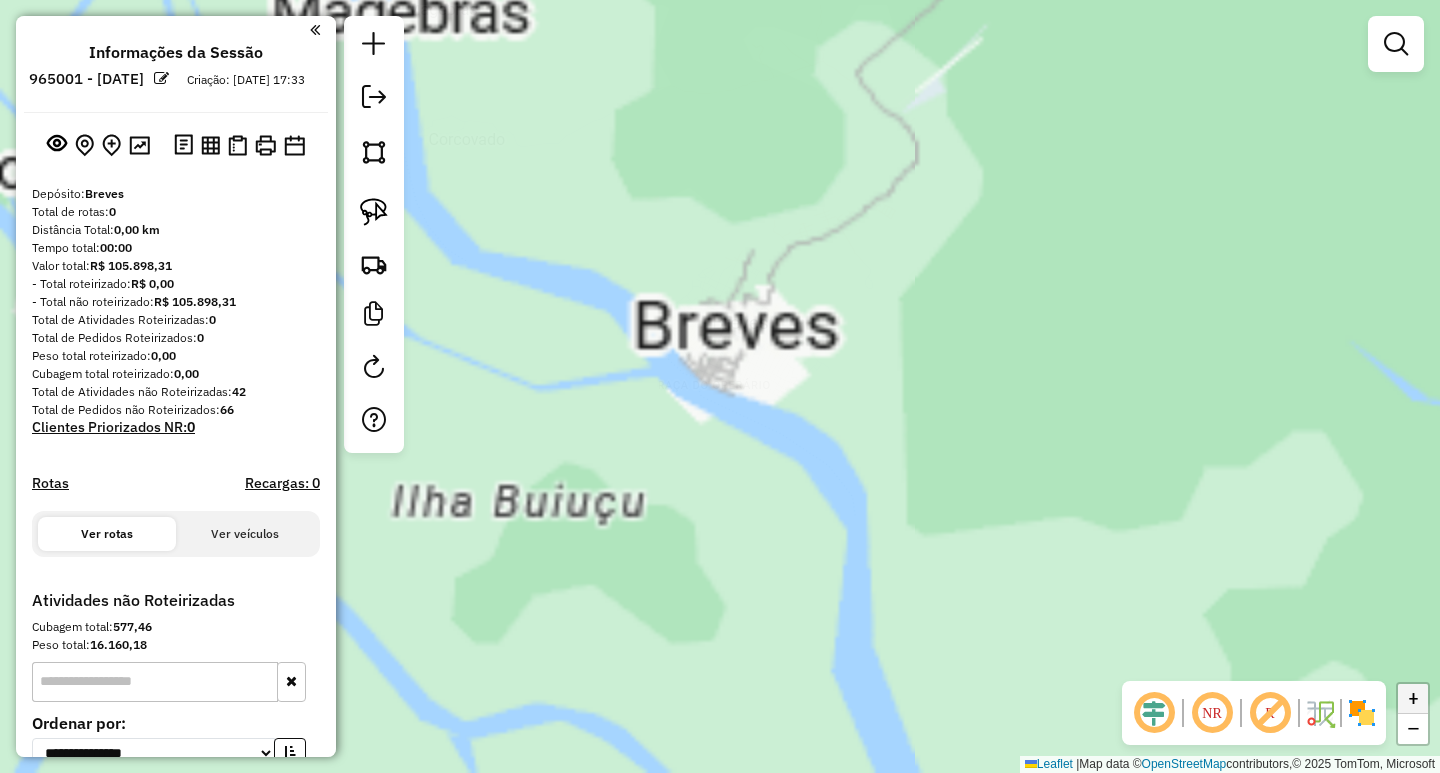 click on "+" 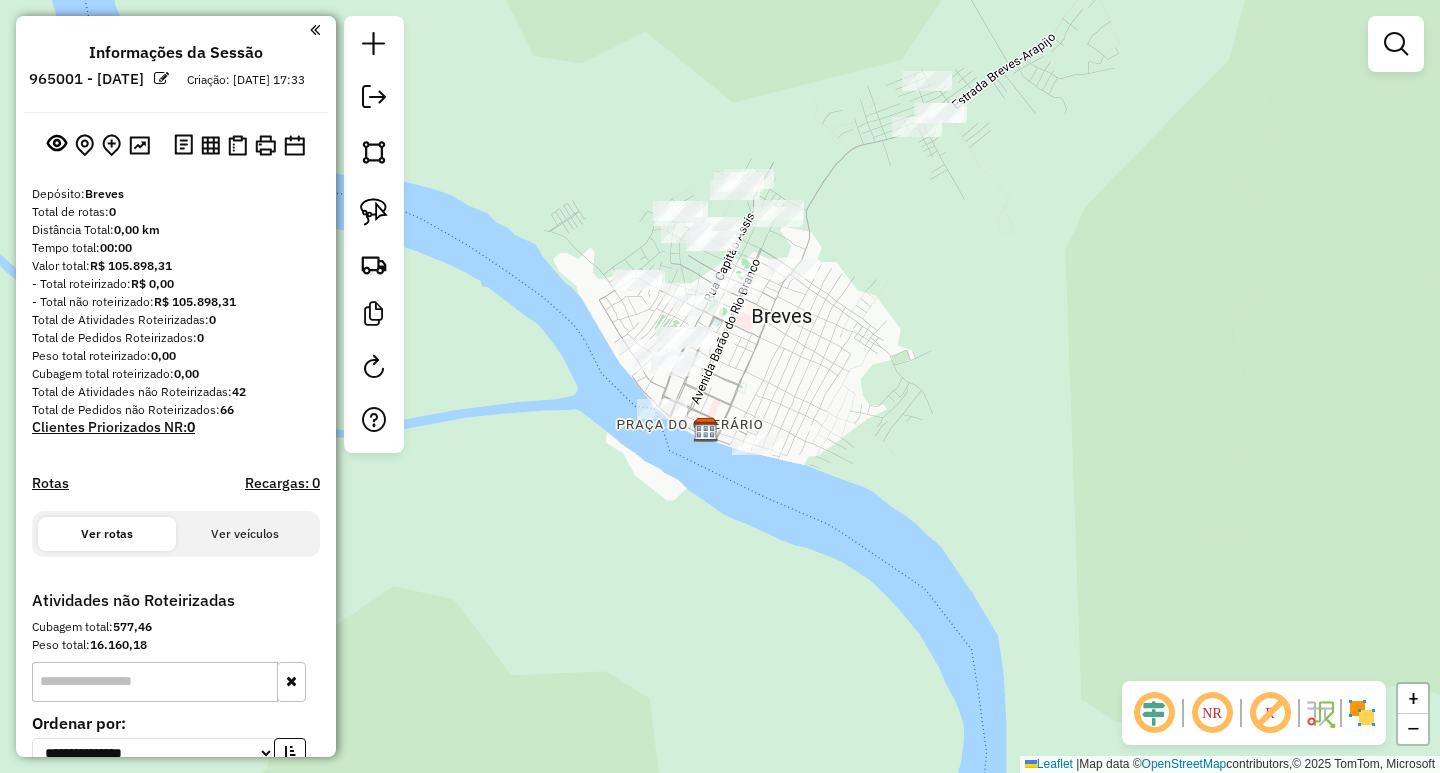 drag, startPoint x: 1157, startPoint y: 297, endPoint x: 1143, endPoint y: 340, distance: 45.221676 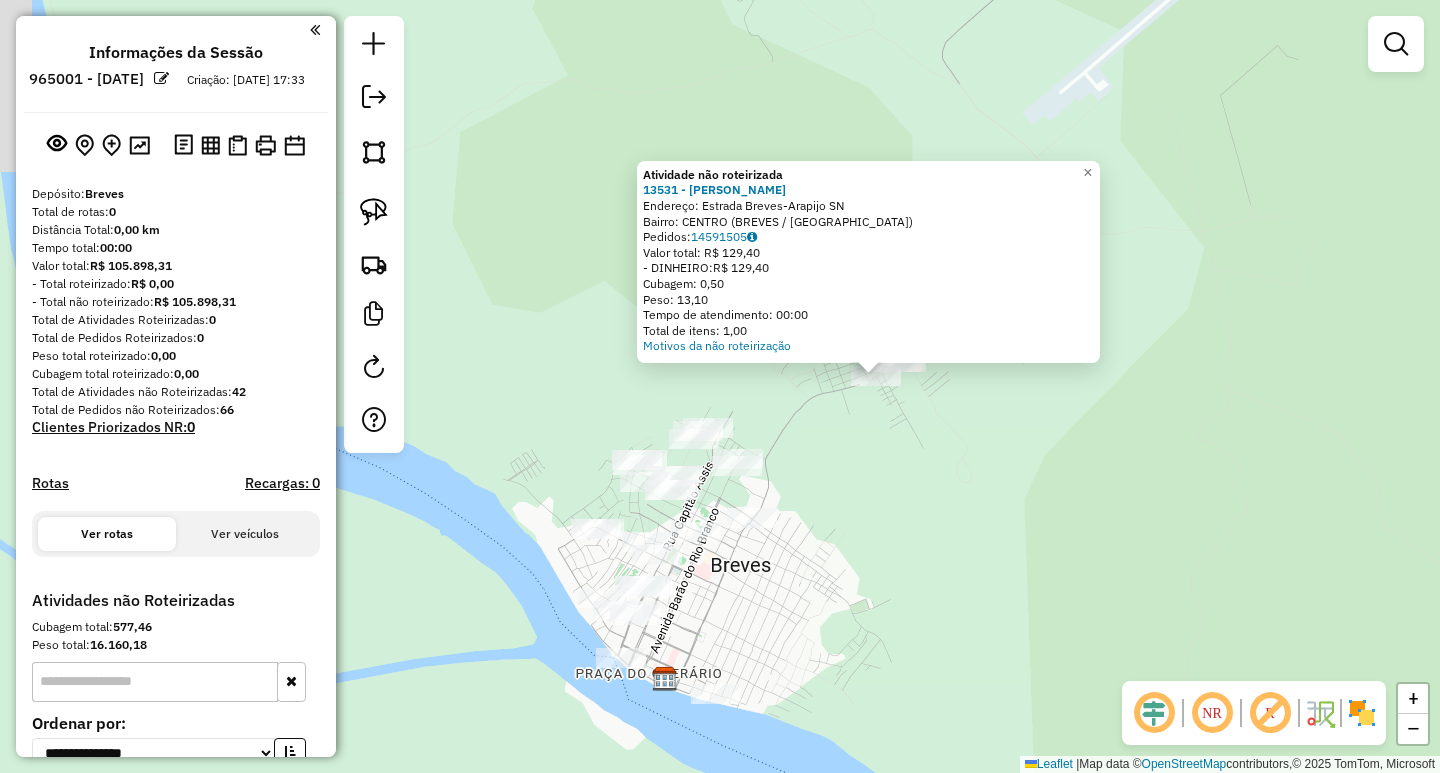 drag, startPoint x: 850, startPoint y: 469, endPoint x: 1028, endPoint y: 457, distance: 178.40404 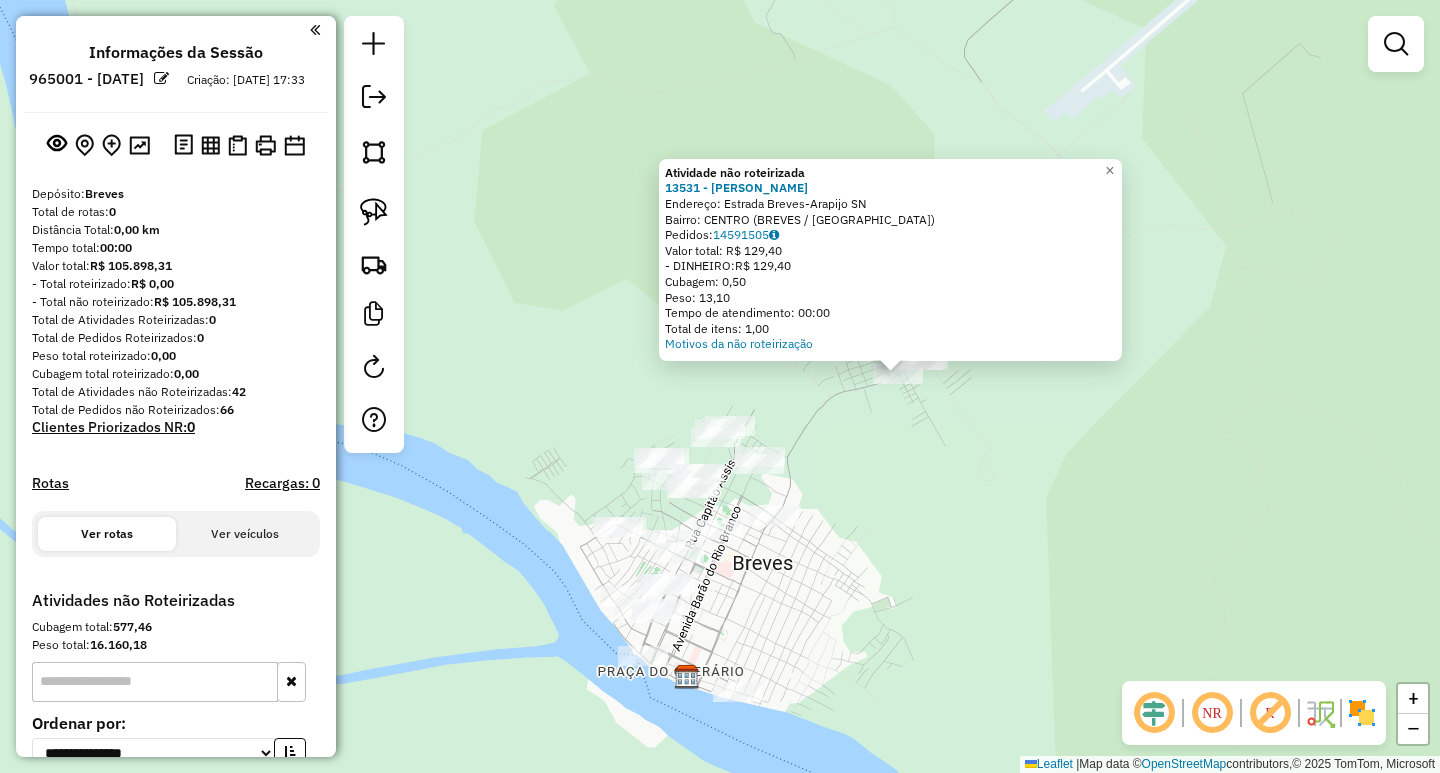 click on "Atividade não roteirizada 13531 - MERCANTIL RODRIGUES  Endereço:  Estrada Breves-Arapijo SN   Bairro: CENTRO (BREVES / [GEOGRAPHIC_DATA])   Pedidos:  14591505   Valor total: R$ 129,40   - DINHEIRO:  R$ 129,40   Cubagem: 0,50   Peso: 13,10   Tempo de atendimento: 00:00   Total de itens: 1,00  Motivos da não roteirização × Janela de atendimento Grade de atendimento Capacidade Transportadoras Veículos Cliente Pedidos  Rotas Selecione os dias de semana para filtrar as janelas de atendimento  Seg   Ter   Qua   Qui   Sex   Sáb   Dom  Informe o período da janela de atendimento: De: Até:  Filtrar exatamente a janela do cliente  Considerar janela de atendimento padrão  Selecione os dias de semana para filtrar as grades de atendimento  Seg   Ter   Qua   Qui   Sex   Sáb   Dom   Considerar clientes sem dia de atendimento cadastrado  Clientes fora do dia de atendimento selecionado Filtrar as atividades entre os valores definidos abaixo:  Peso mínimo:   Peso máximo:   Cubagem mínima:   Cubagem máxima:   De:   Até:   De:" 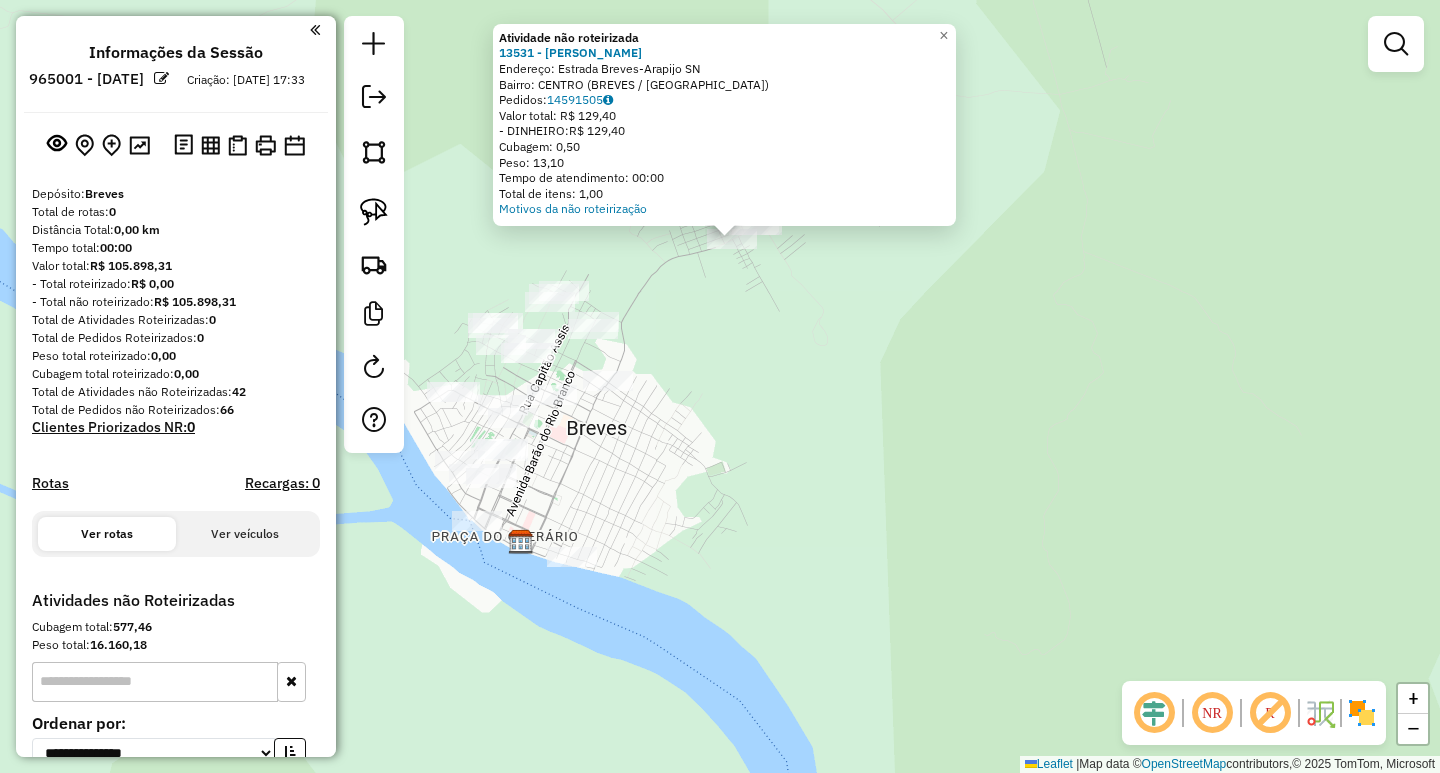 drag, startPoint x: 777, startPoint y: 528, endPoint x: 791, endPoint y: 380, distance: 148.66069 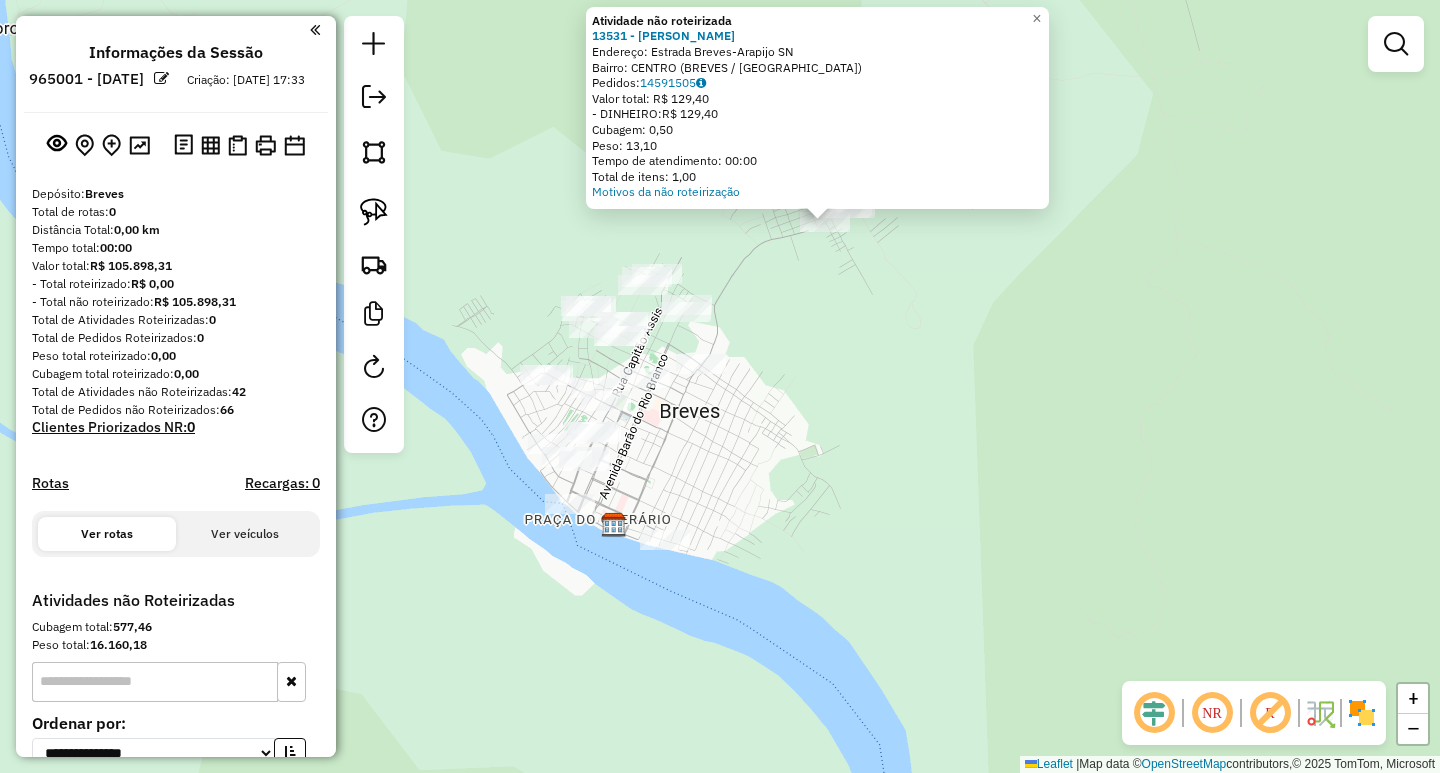 drag, startPoint x: 791, startPoint y: 380, endPoint x: 882, endPoint y: 364, distance: 92.39589 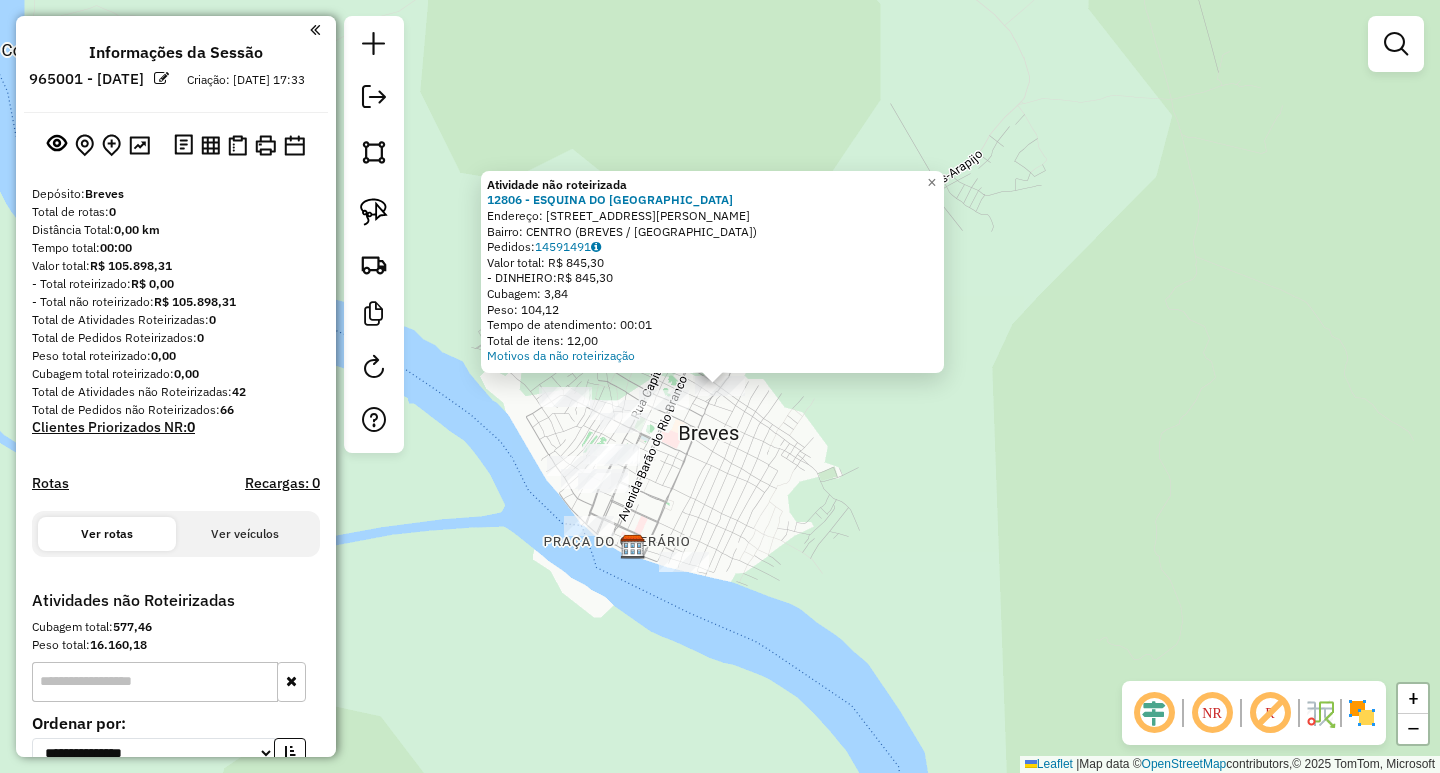 click on "Atividade não roteirizada 12806 - ESQUINA DO [GEOGRAPHIC_DATA]  Endereço:  [STREET_ADDRESS][PERSON_NAME]   Pedidos:  14591491   Valor total: R$ 845,30   - DINHEIRO:  R$ 845,30   Cubagem: 3,84   Peso: 104,12   Tempo de atendimento: 00:01   Total de itens: 12,00  Motivos da não roteirização × Janela de atendimento Grade de atendimento Capacidade Transportadoras Veículos Cliente Pedidos  Rotas Selecione os dias de semana para filtrar as janelas de atendimento  Seg   Ter   Qua   Qui   Sex   Sáb   Dom  Informe o período da janela de atendimento: De: Até:  Filtrar exatamente a janela do cliente  Considerar janela de atendimento padrão  Selecione os dias de semana para filtrar as grades de atendimento  Seg   Ter   Qua   Qui   Sex   Sáb   Dom   Considerar clientes sem dia de atendimento cadastrado  Clientes fora do dia de atendimento selecionado Filtrar as atividades entre os valores definidos abaixo:  Peso mínimo:   Peso máximo:   Cubagem mínima:   Cubagem máxima:   De:   Até:" 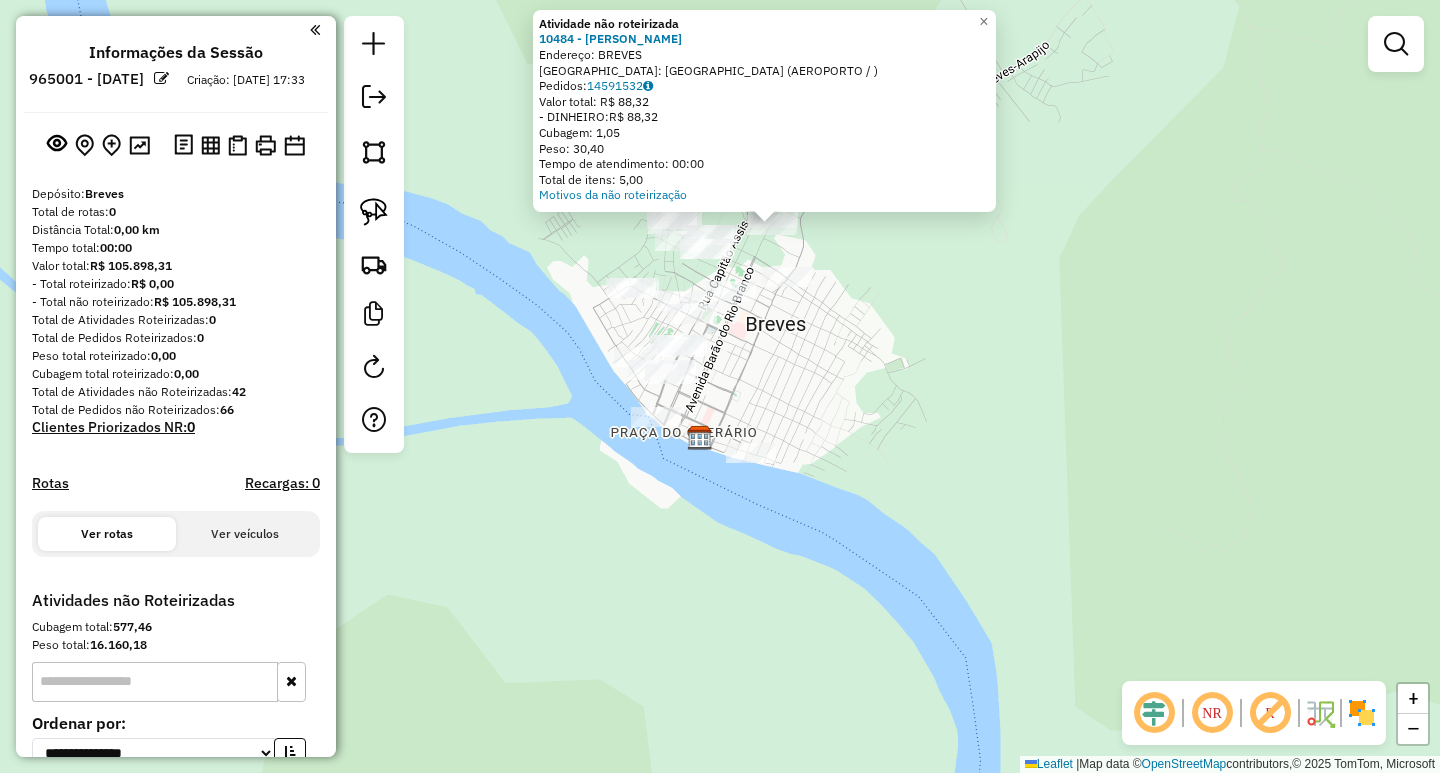 drag, startPoint x: 848, startPoint y: 477, endPoint x: 900, endPoint y: 310, distance: 174.90855 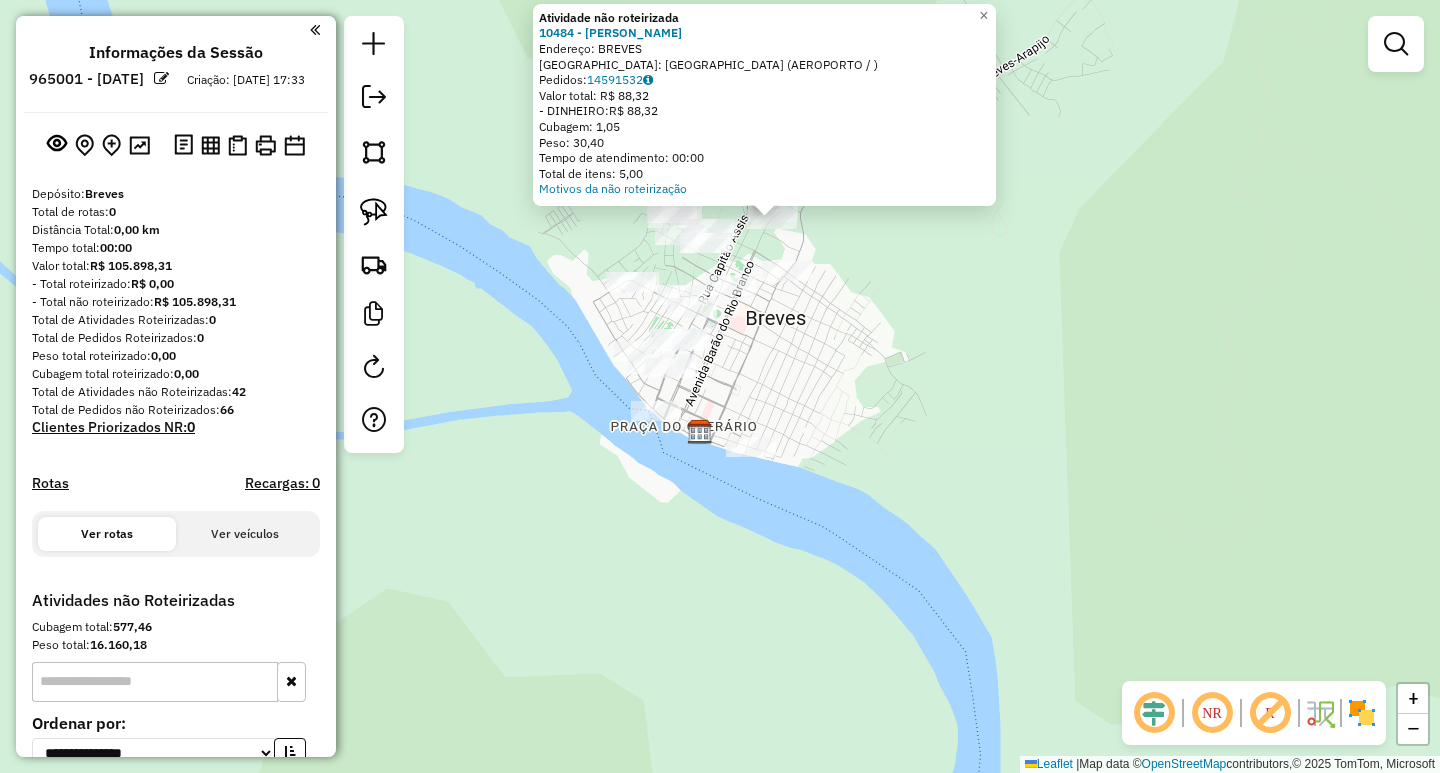 click 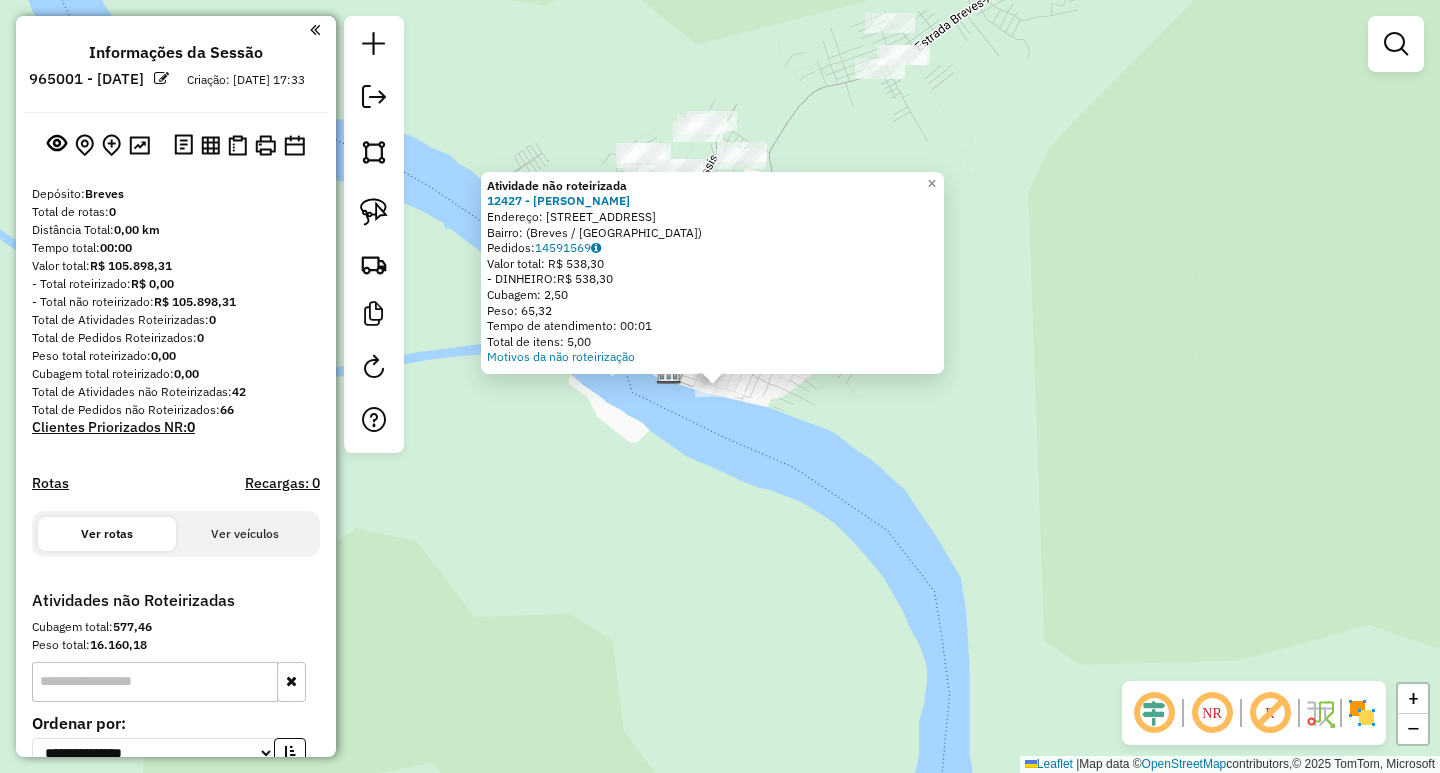 click on "Atividade não roteirizada 12427 - [PERSON_NAME]  Endereço: [STREET_ADDRESS]   Pedidos:  14591569   Valor total: R$ 538,30   - DINHEIRO:  R$ 538,30   Cubagem: 2,50   Peso: 65,32   Tempo de atendimento: 00:01   Total de itens: 5,00  Motivos da não roteirização × Janela de atendimento Grade de atendimento Capacidade Transportadoras Veículos Cliente Pedidos  Rotas Selecione os dias de semana para filtrar as janelas de atendimento  Seg   Ter   Qua   Qui   Sex   Sáb   Dom  Informe o período da janela de atendimento: De: Até:  Filtrar exatamente a janela do cliente  Considerar janela de atendimento padrão  Selecione os dias de semana para filtrar as grades de atendimento  Seg   Ter   Qua   Qui   Sex   Sáb   Dom   Considerar clientes sem dia de atendimento cadastrado  Clientes fora do dia de atendimento selecionado Filtrar as atividades entre os valores definidos abaixo:  Peso mínimo:   Peso máximo:   Cubagem mínima:   Cubagem máxima:   De:   Até:   De:  De:" 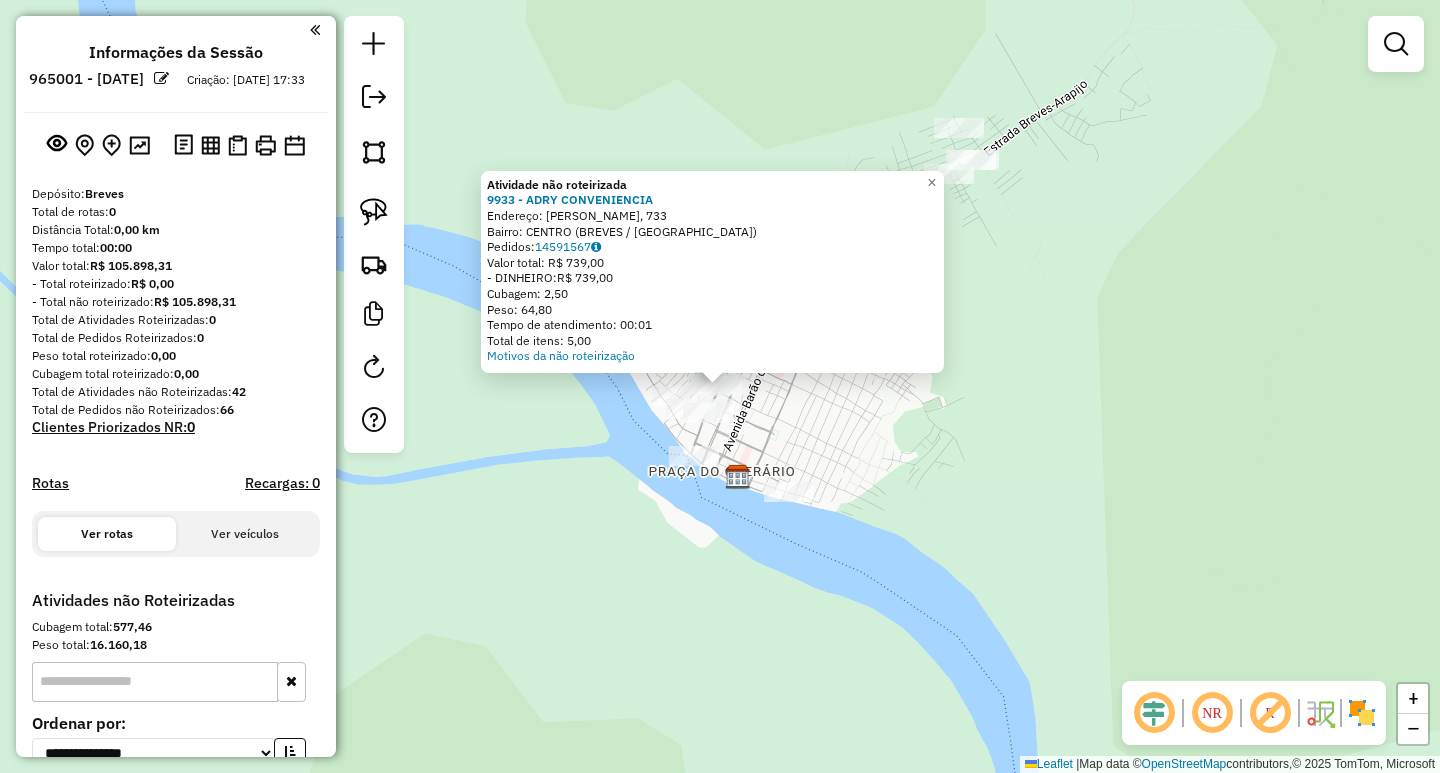 click on "Atividade não roteirizada 9933 - ADRY CONVENIENCIA  Endereço:  CAPITAO ASSIS, 733   Bairro: CENTRO (BREVES / [GEOGRAPHIC_DATA])   Pedidos:  14591567   Valor total: R$ 739,00   - DINHEIRO:  R$ 739,00   Cubagem: 2,50   Peso: 64,80   Tempo de atendimento: 00:01   Total de itens: 5,00  Motivos da não roteirização × Janela de atendimento Grade de atendimento Capacidade Transportadoras Veículos Cliente Pedidos  Rotas Selecione os dias de semana para filtrar as janelas de atendimento  Seg   Ter   Qua   Qui   Sex   Sáb   Dom  Informe o período da janela de atendimento: De: Até:  Filtrar exatamente a janela do cliente  Considerar janela de atendimento padrão  Selecione os dias de semana para filtrar as grades de atendimento  Seg   Ter   Qua   Qui   Sex   Sáb   Dom   Considerar clientes sem dia de atendimento cadastrado  Clientes fora do dia de atendimento selecionado Filtrar as atividades entre os valores definidos abaixo:  Peso mínimo:   Peso máximo:   Cubagem mínima:   Cubagem máxima:   De:   Até:   De:   Até:  +" 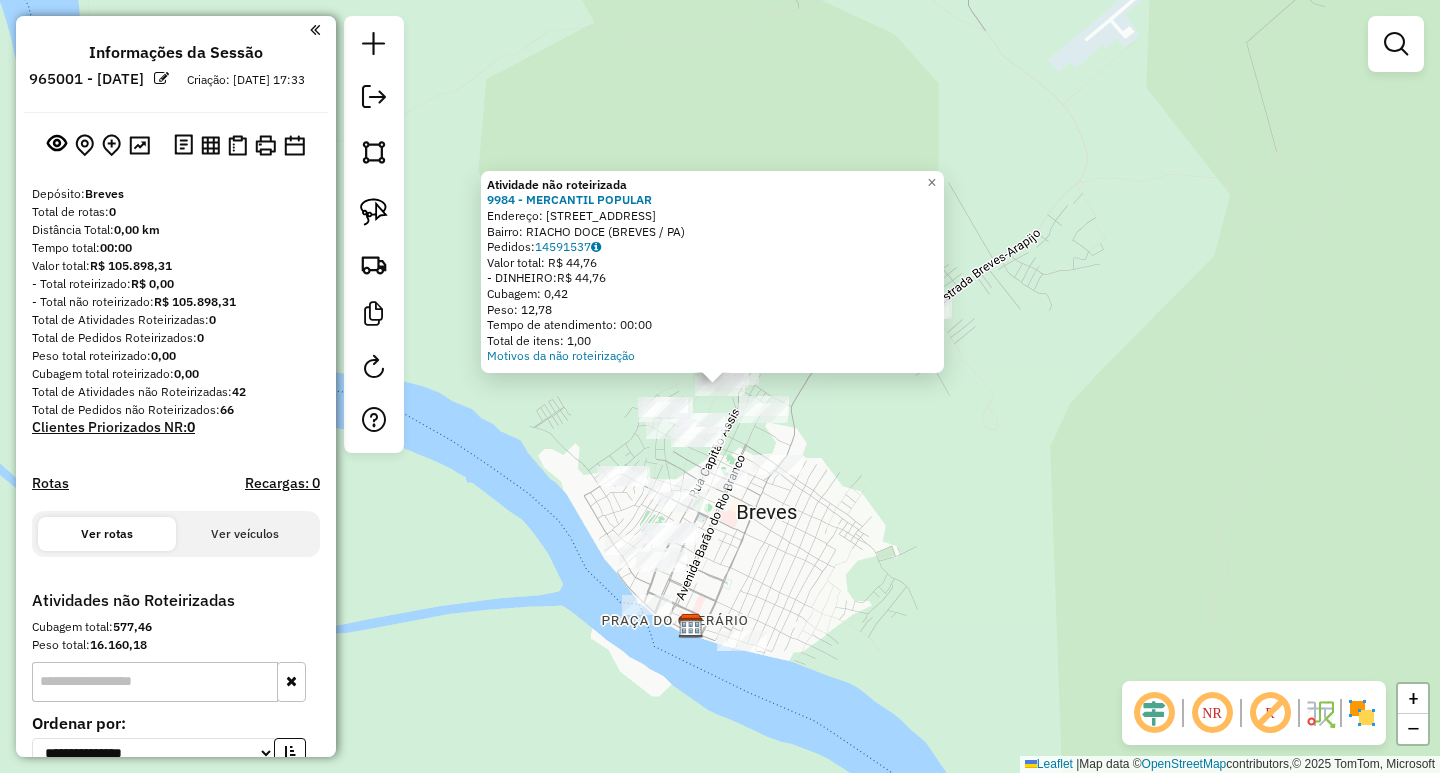 click on "Atividade não roteirizada 9984 - MERCANTIL POPULAR  Endereço:  MAGALHAES BARATA, 2053   Bairro: RIACHO DOCE (BREVES / PA)   Pedidos:  14591537   Valor total: R$ 44,76   - DINHEIRO:  R$ 44,76   Cubagem: 0,42   Peso: 12,78   Tempo de atendimento: 00:00   Total de itens: 1,00  Motivos da não roteirização × Janela de atendimento Grade de atendimento Capacidade Transportadoras Veículos Cliente Pedidos  Rotas Selecione os dias de semana para filtrar as janelas de atendimento  Seg   Ter   Qua   Qui   Sex   Sáb   Dom  Informe o período da janela de atendimento: De: Até:  Filtrar exatamente a janela do cliente  Considerar janela de atendimento padrão  Selecione os dias de semana para filtrar as grades de atendimento  Seg   Ter   Qua   Qui   Sex   Sáb   Dom   Considerar clientes sem dia de atendimento cadastrado  Clientes fora do dia de atendimento selecionado Filtrar as atividades entre os valores definidos abaixo:  Peso mínimo:   Peso máximo:   Cubagem mínima:   Cubagem máxima:   De:   Até:   De:  +" 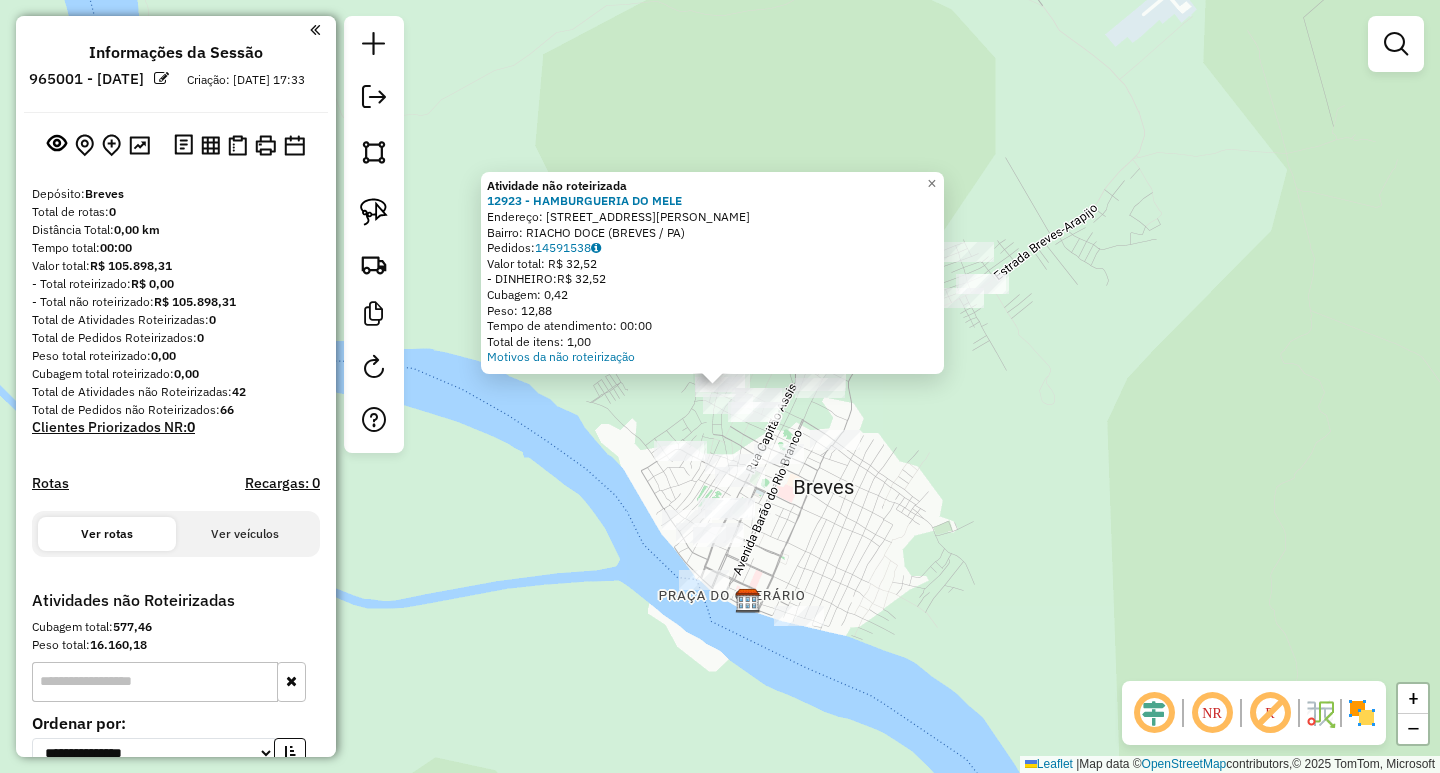 click on "Atividade não roteirizada 12923 - HAMBURGUERIA DO MELE  Endereço:  [STREET_ADDRESS][PERSON_NAME]   Pedidos:  14591538   Valor total: R$ 32,52   - DINHEIRO:  R$ 32,52   Cubagem: 0,42   Peso: 12,88   Tempo de atendimento: 00:00   Total de itens: 1,00  Motivos da não roteirização × Janela de atendimento Grade de atendimento Capacidade Transportadoras Veículos Cliente Pedidos  Rotas Selecione os dias de semana para filtrar as janelas de atendimento  Seg   Ter   Qua   Qui   Sex   Sáb   Dom  Informe o período da janela de atendimento: De: Até:  Filtrar exatamente a janela do cliente  Considerar janela de atendimento padrão  Selecione os dias de semana para filtrar as grades de atendimento  Seg   Ter   Qua   Qui   Sex   Sáb   Dom   Considerar clientes sem dia de atendimento cadastrado  Clientes fora do dia de atendimento selecionado Filtrar as atividades entre os valores definidos abaixo:  Peso mínimo:   Peso máximo:   Cubagem mínima:   Cubagem máxima:   De:  +" 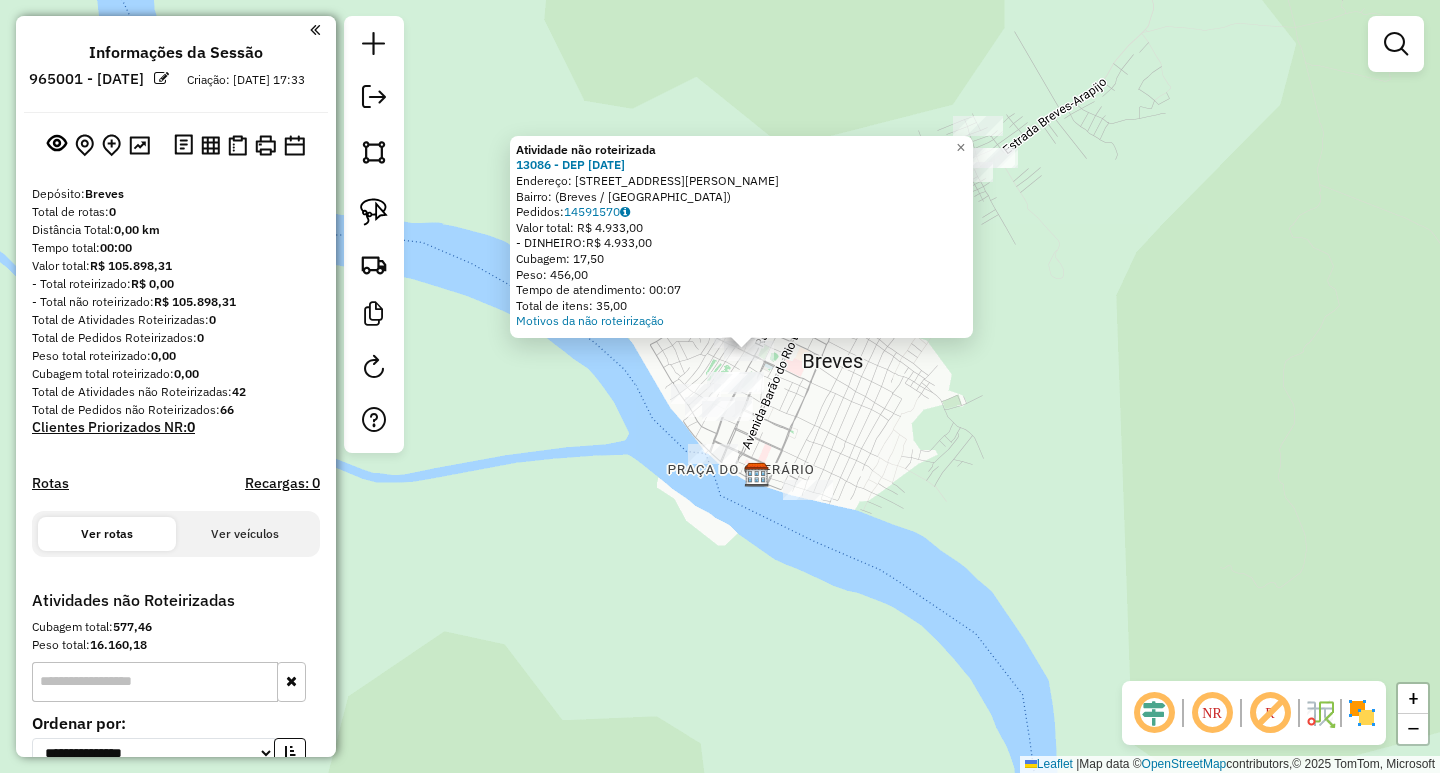 drag, startPoint x: 994, startPoint y: 565, endPoint x: 1157, endPoint y: 356, distance: 265.04718 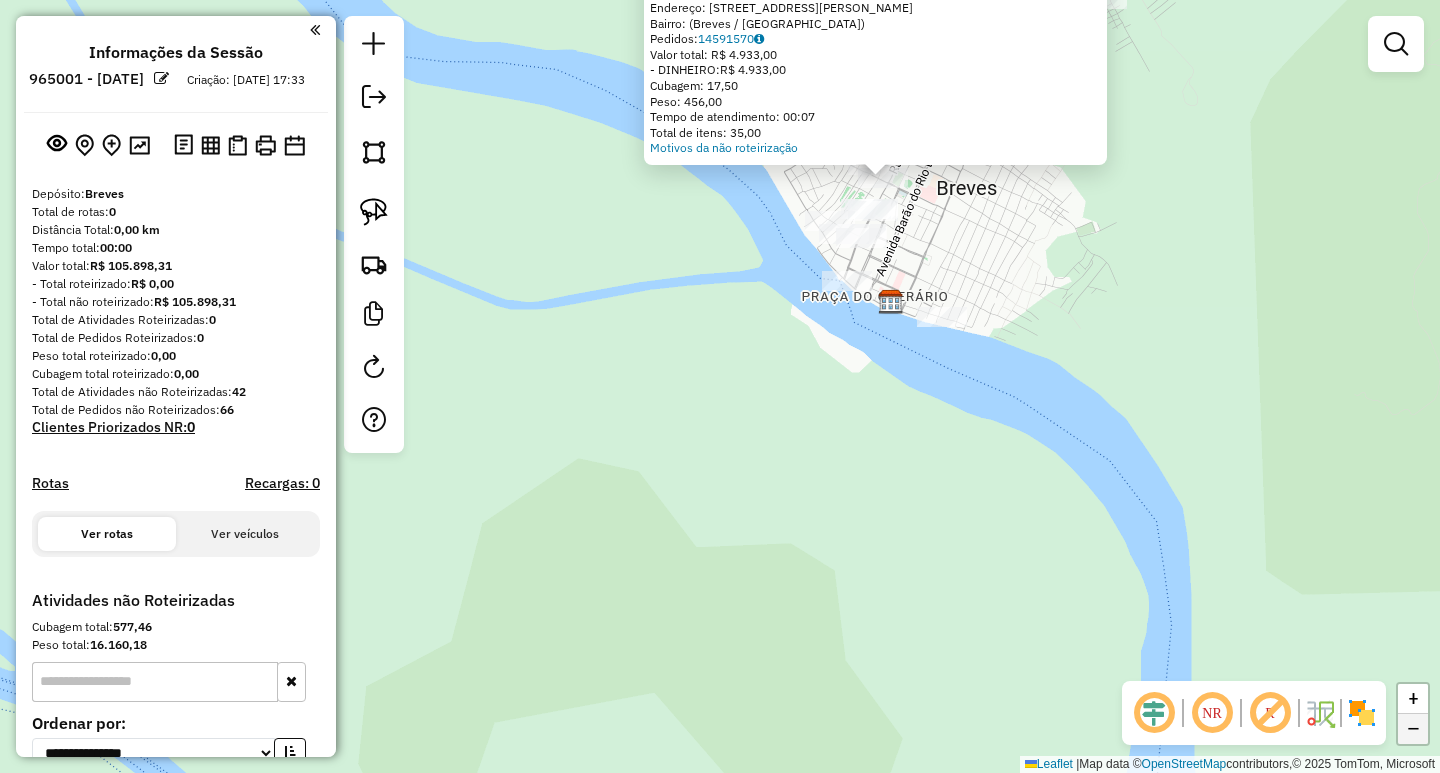 click on "−" 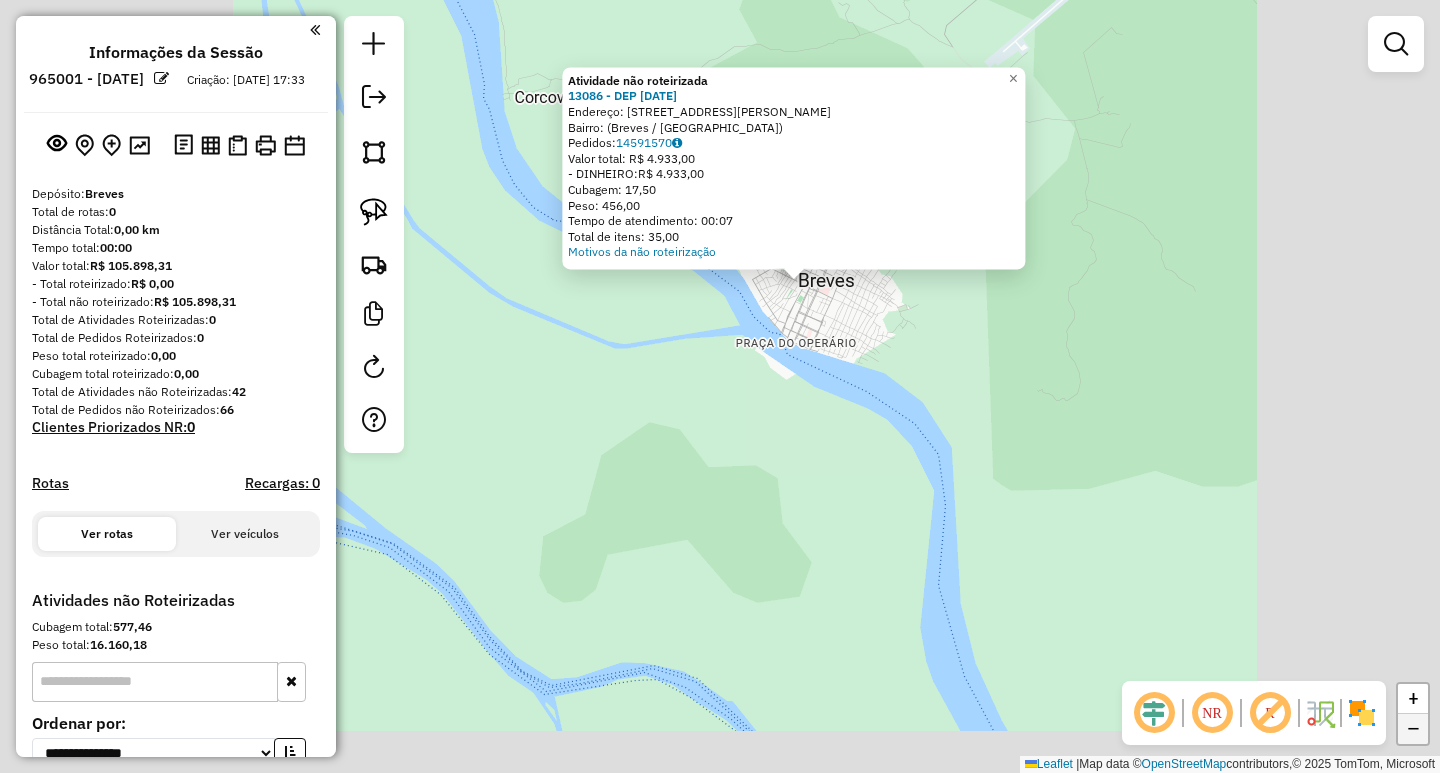 click on "−" 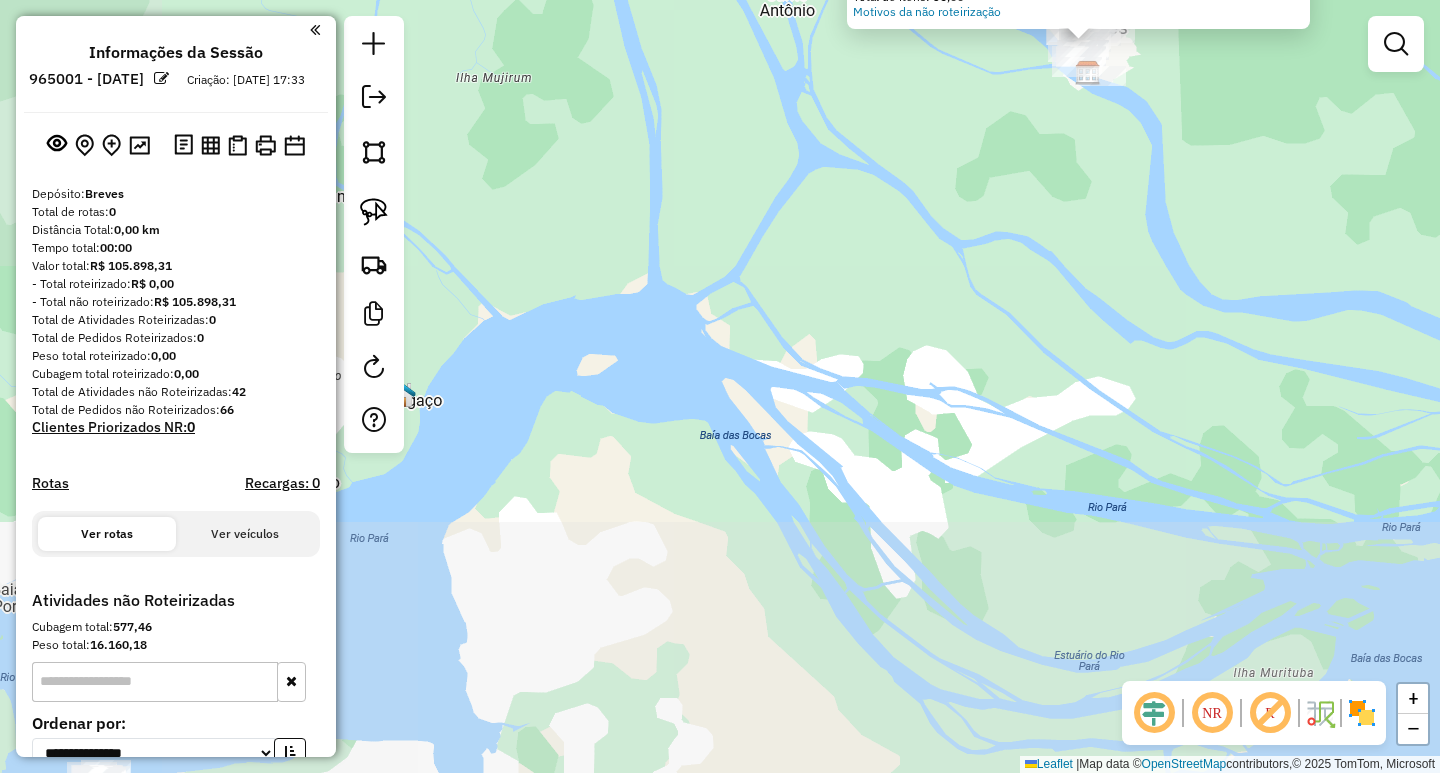 drag, startPoint x: 704, startPoint y: 576, endPoint x: 1010, endPoint y: 272, distance: 431.33746 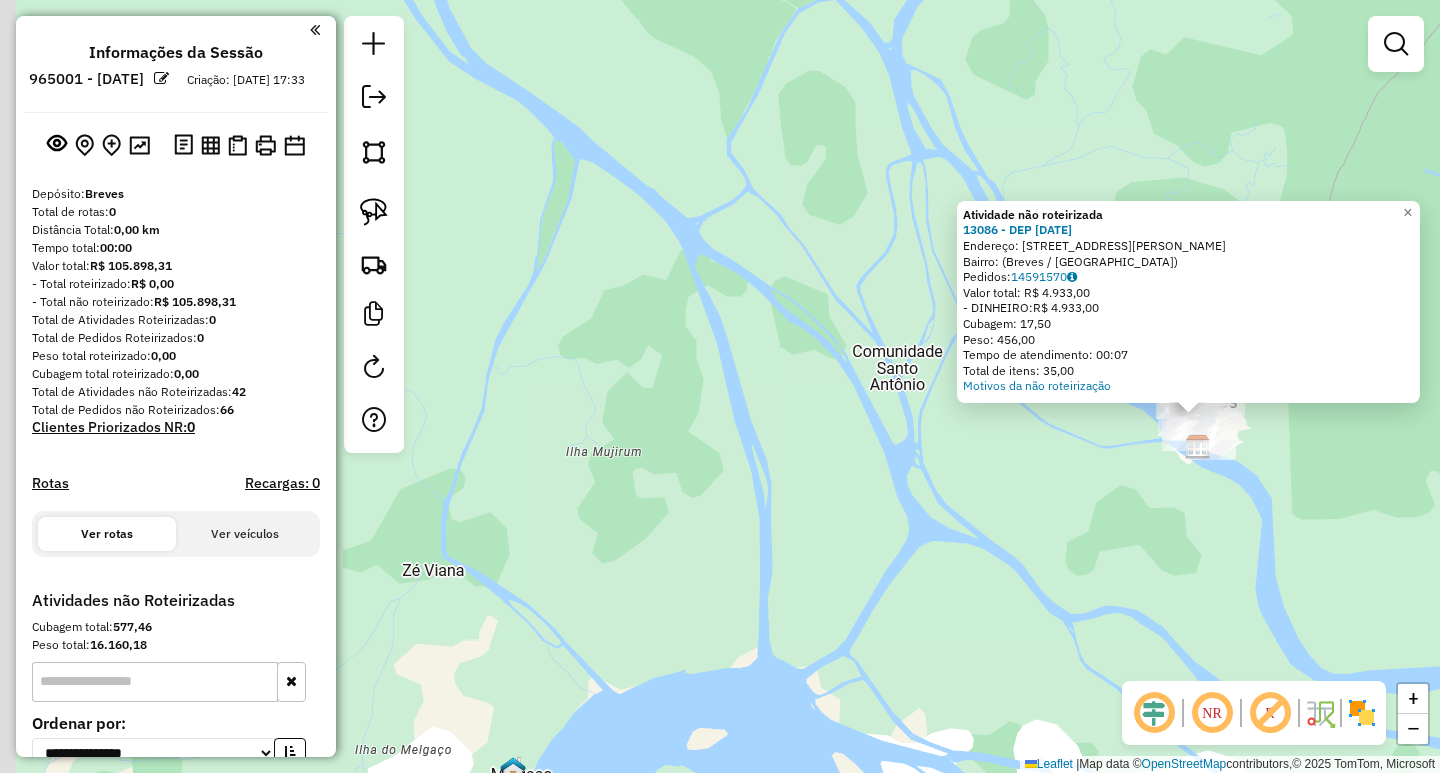 drag, startPoint x: 1093, startPoint y: 259, endPoint x: 1224, endPoint y: 675, distance: 436.13873 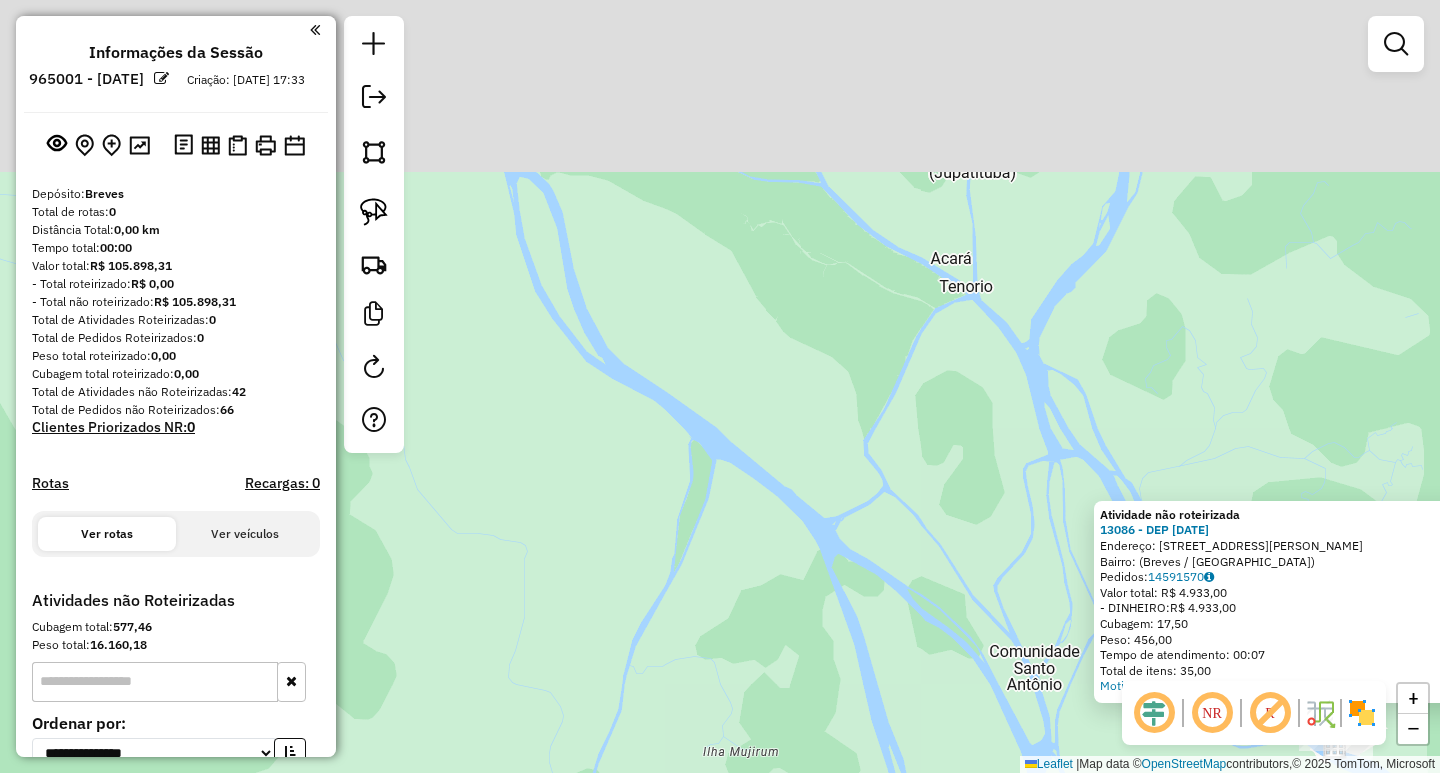 drag, startPoint x: 891, startPoint y: 310, endPoint x: 1002, endPoint y: 580, distance: 291.92636 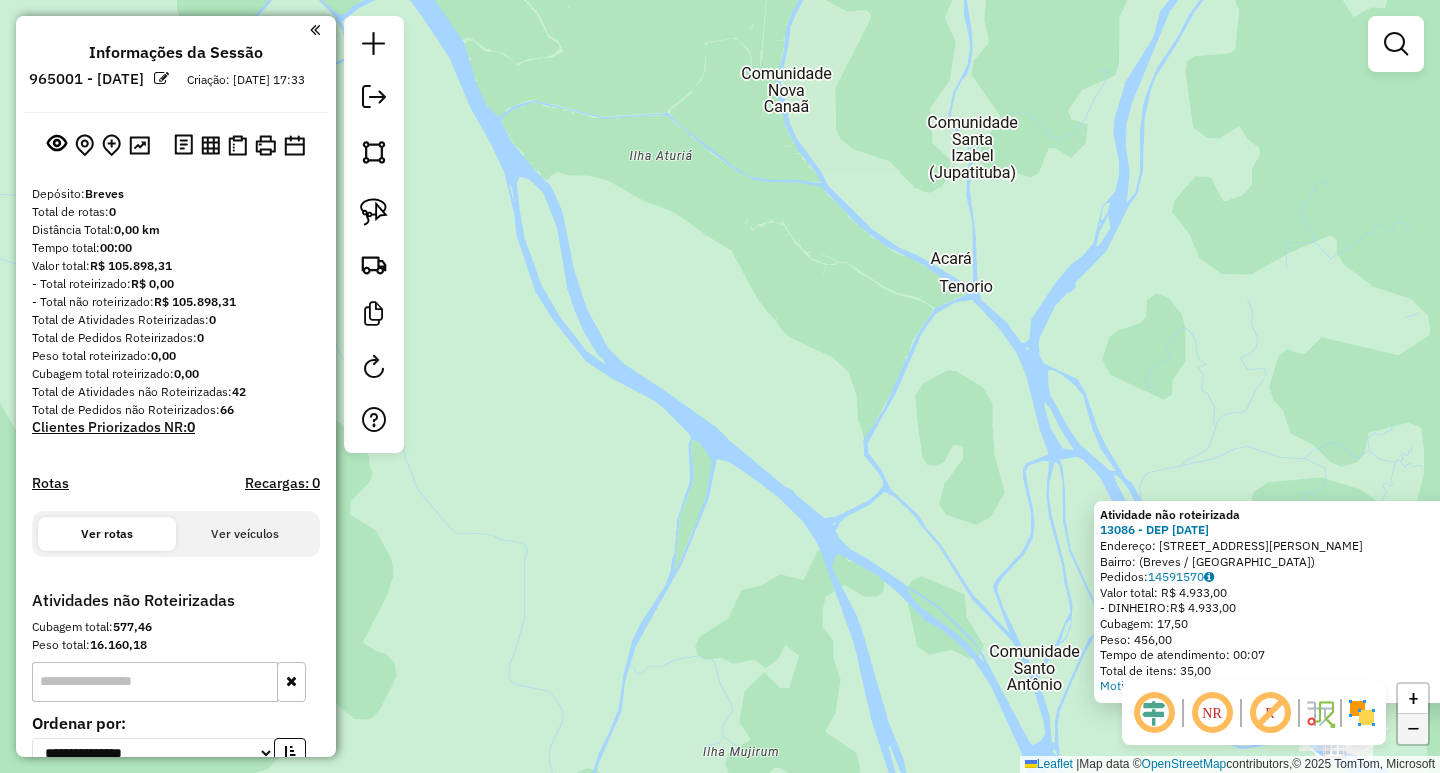 click on "−" 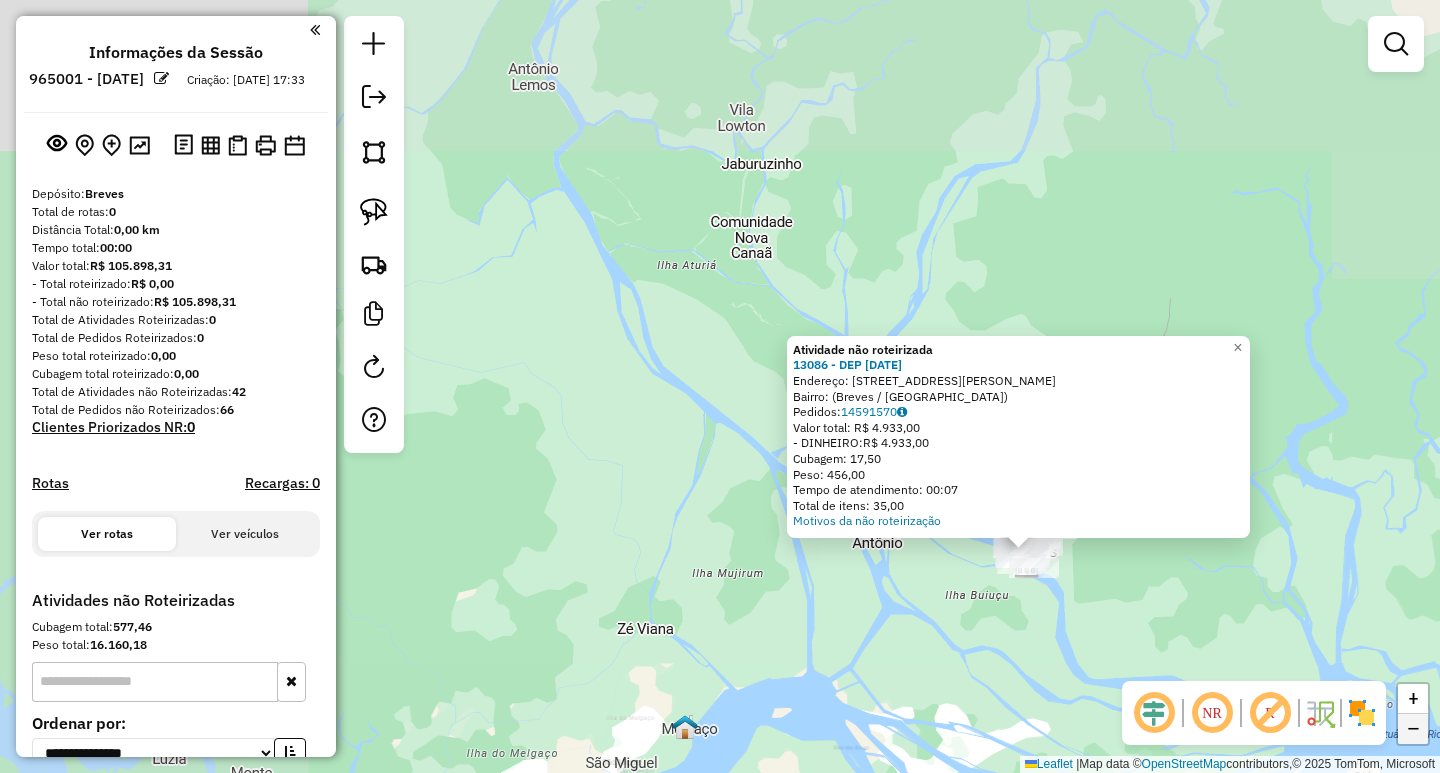 click on "−" 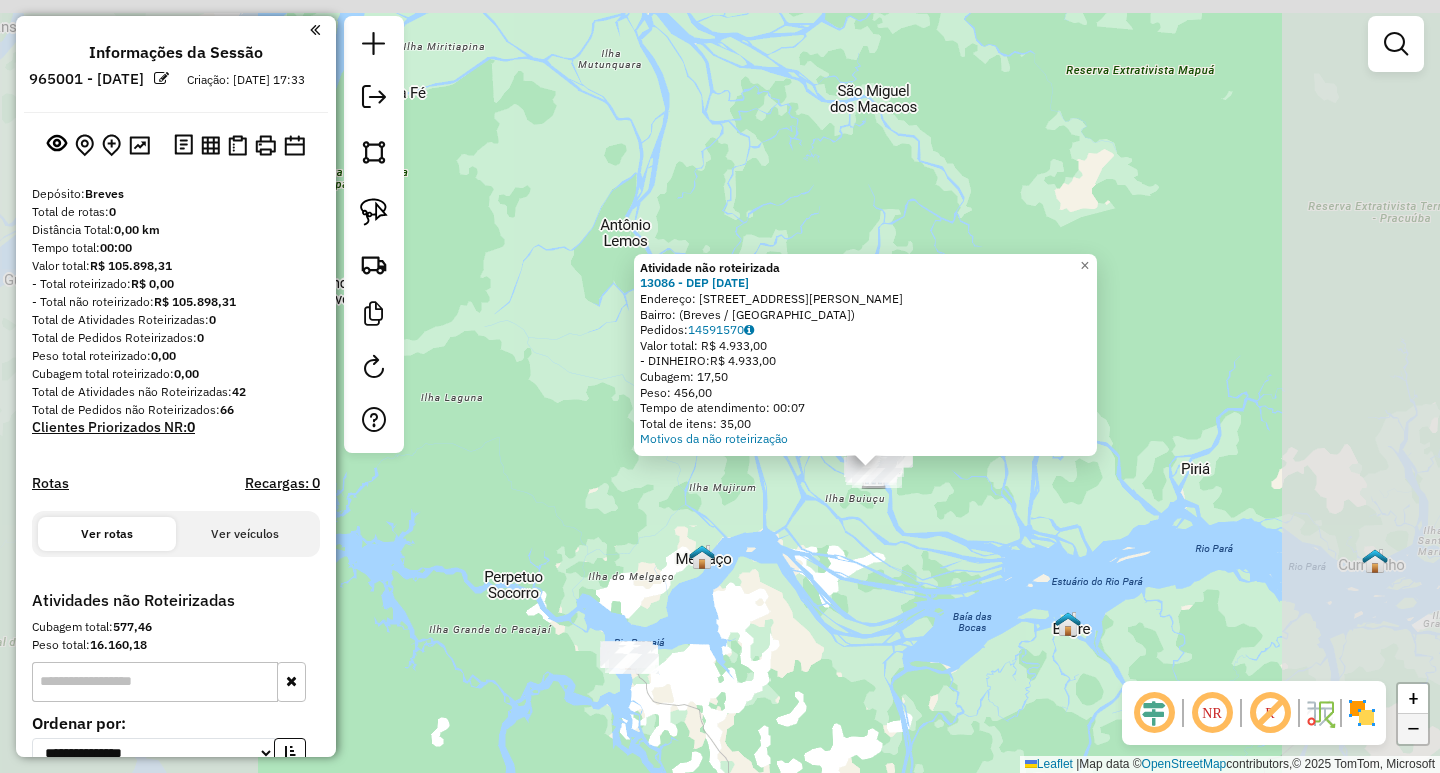 click on "−" 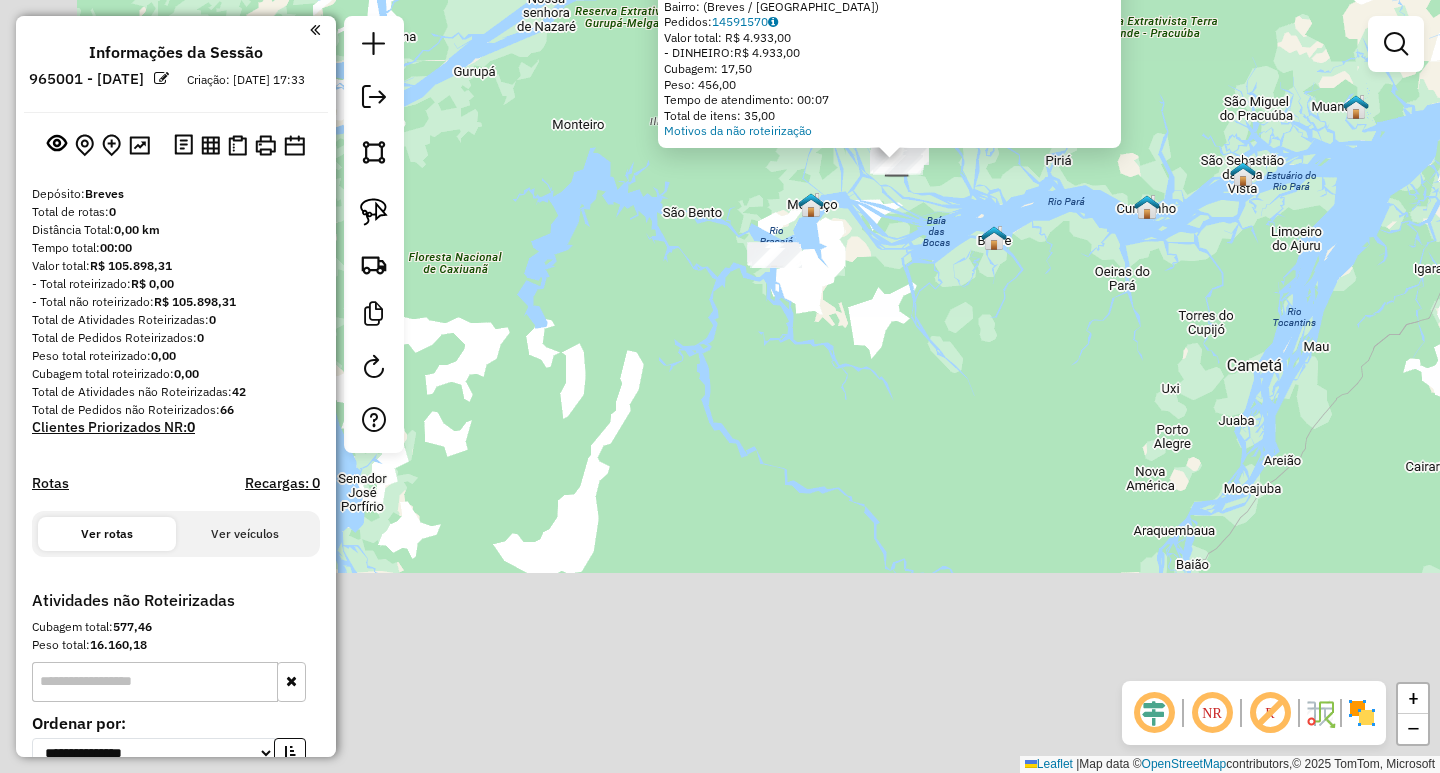 drag, startPoint x: 802, startPoint y: 604, endPoint x: 904, endPoint y: 332, distance: 290.49612 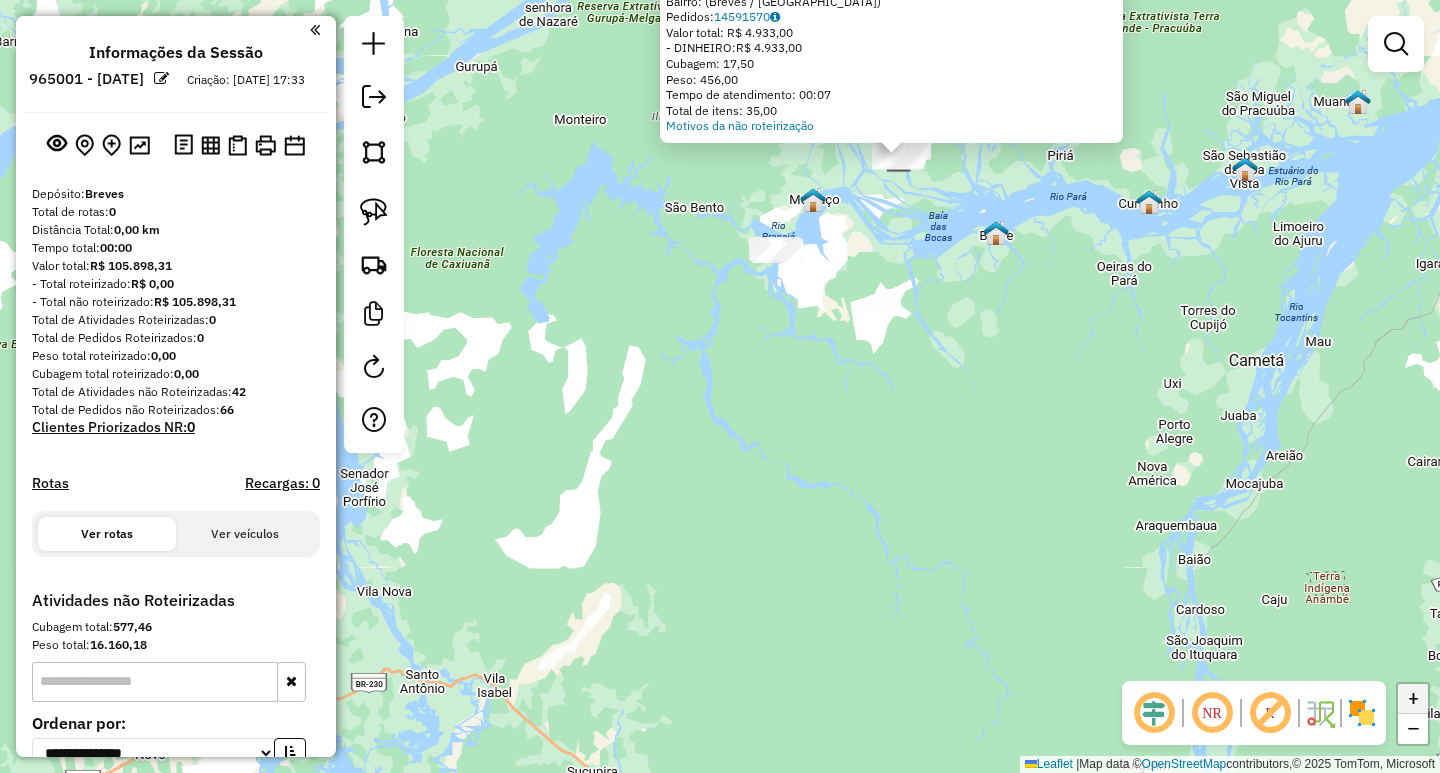 click on "+" 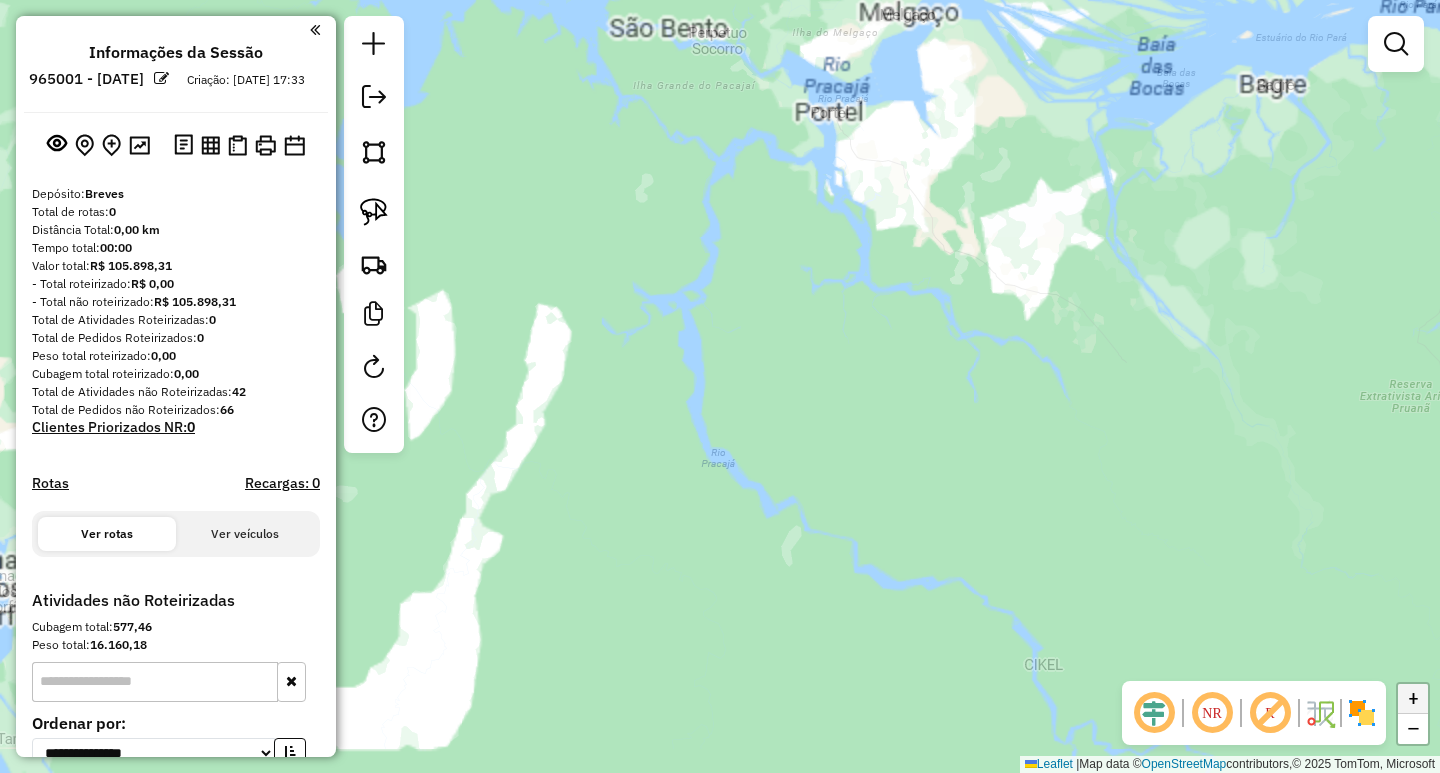 click on "+" 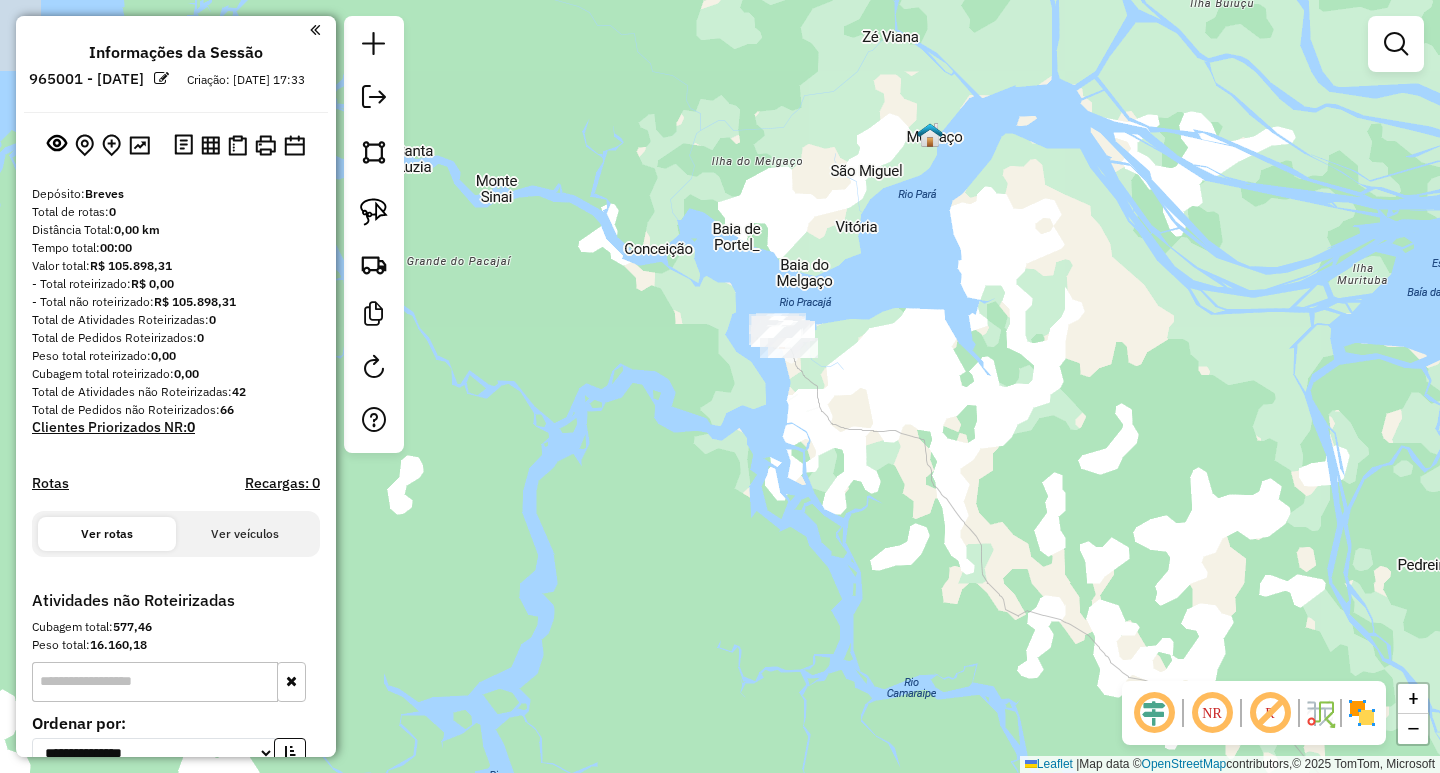 drag, startPoint x: 1059, startPoint y: 70, endPoint x: 896, endPoint y: 566, distance: 522.09674 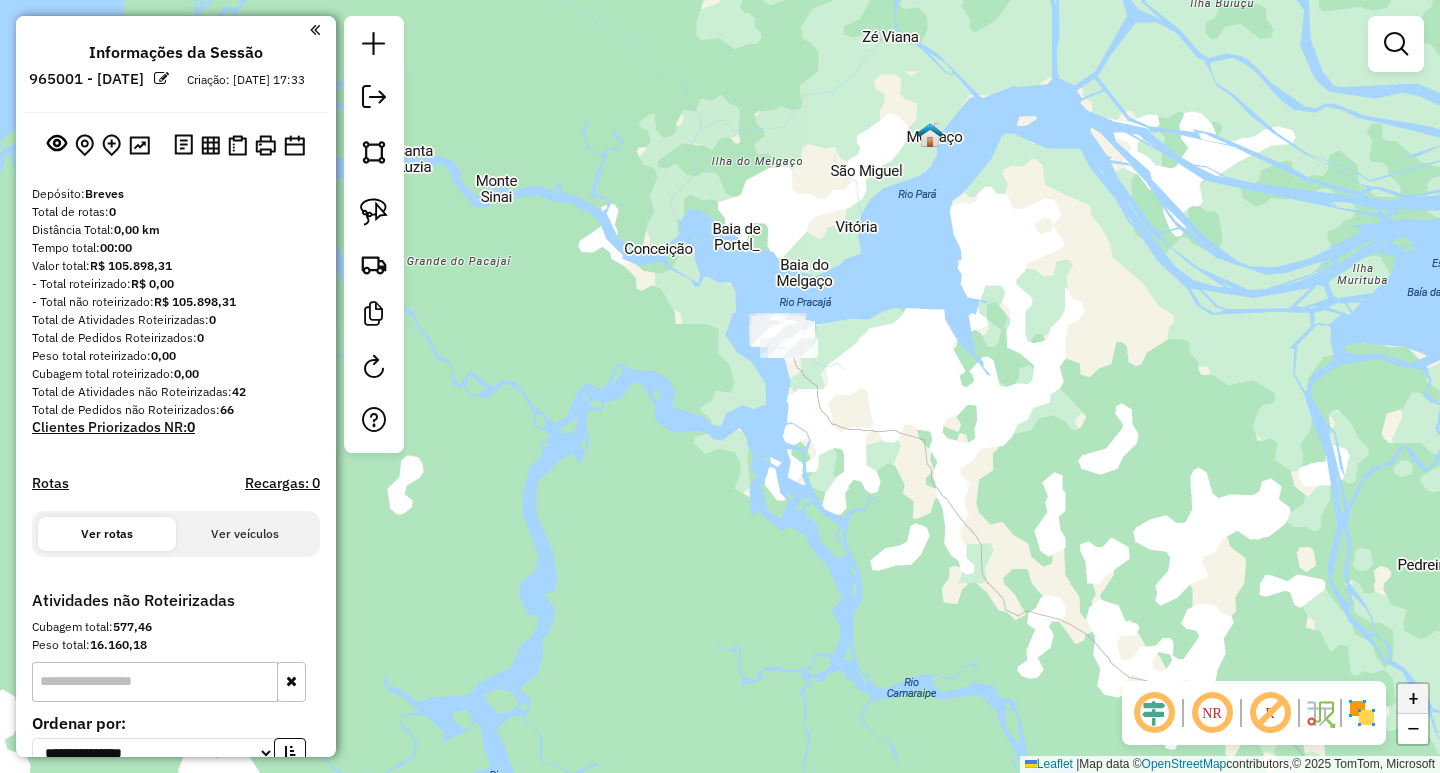 click on "+" 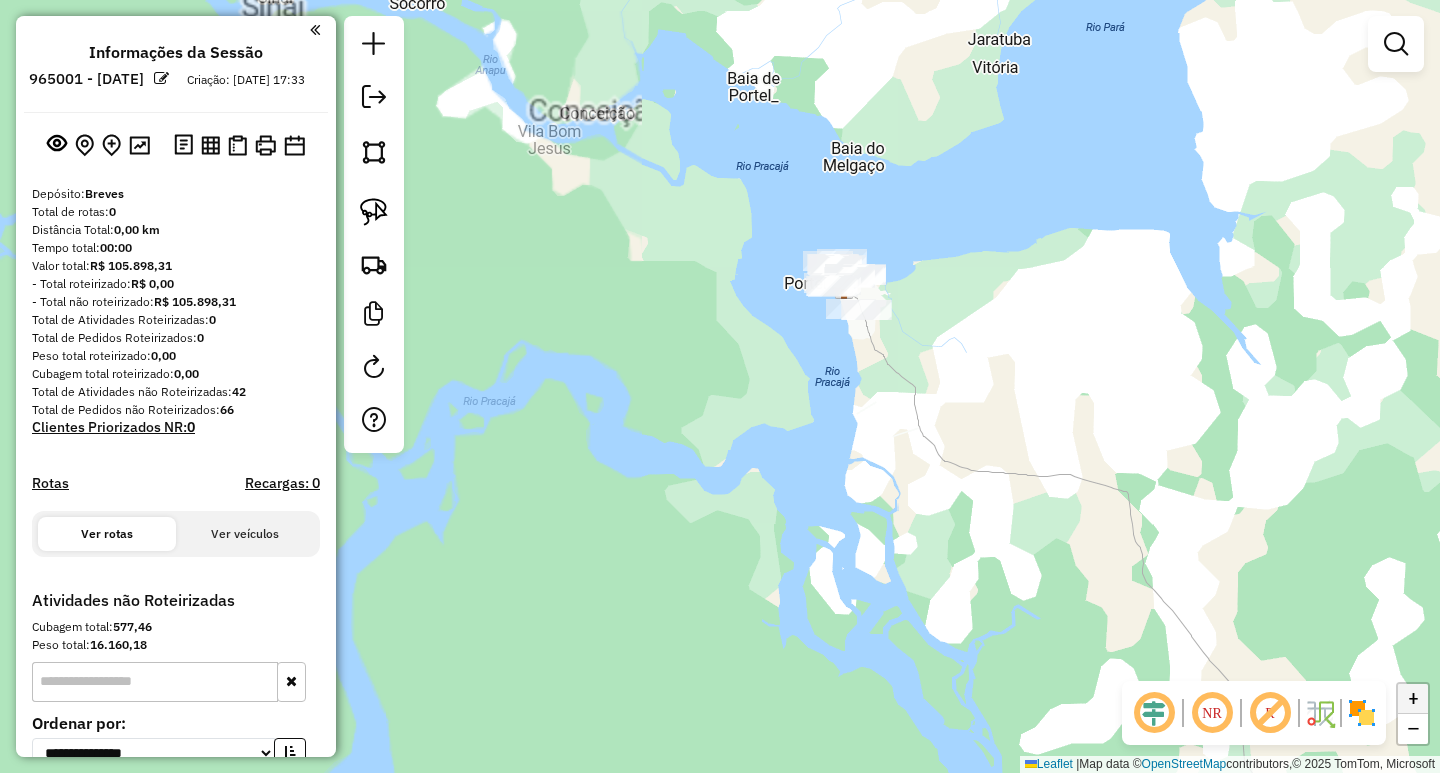click on "+" 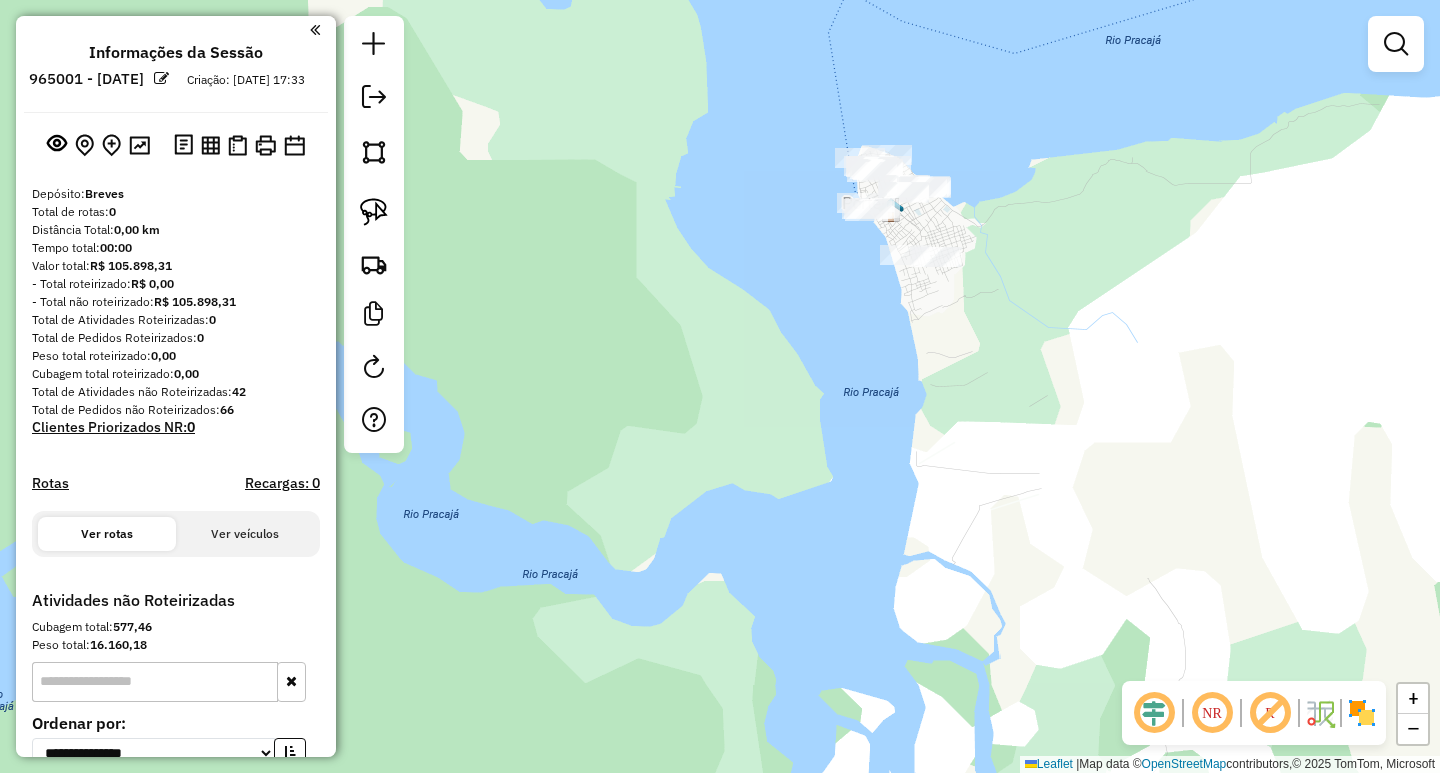 drag, startPoint x: 1266, startPoint y: 343, endPoint x: 1192, endPoint y: 383, distance: 84.118965 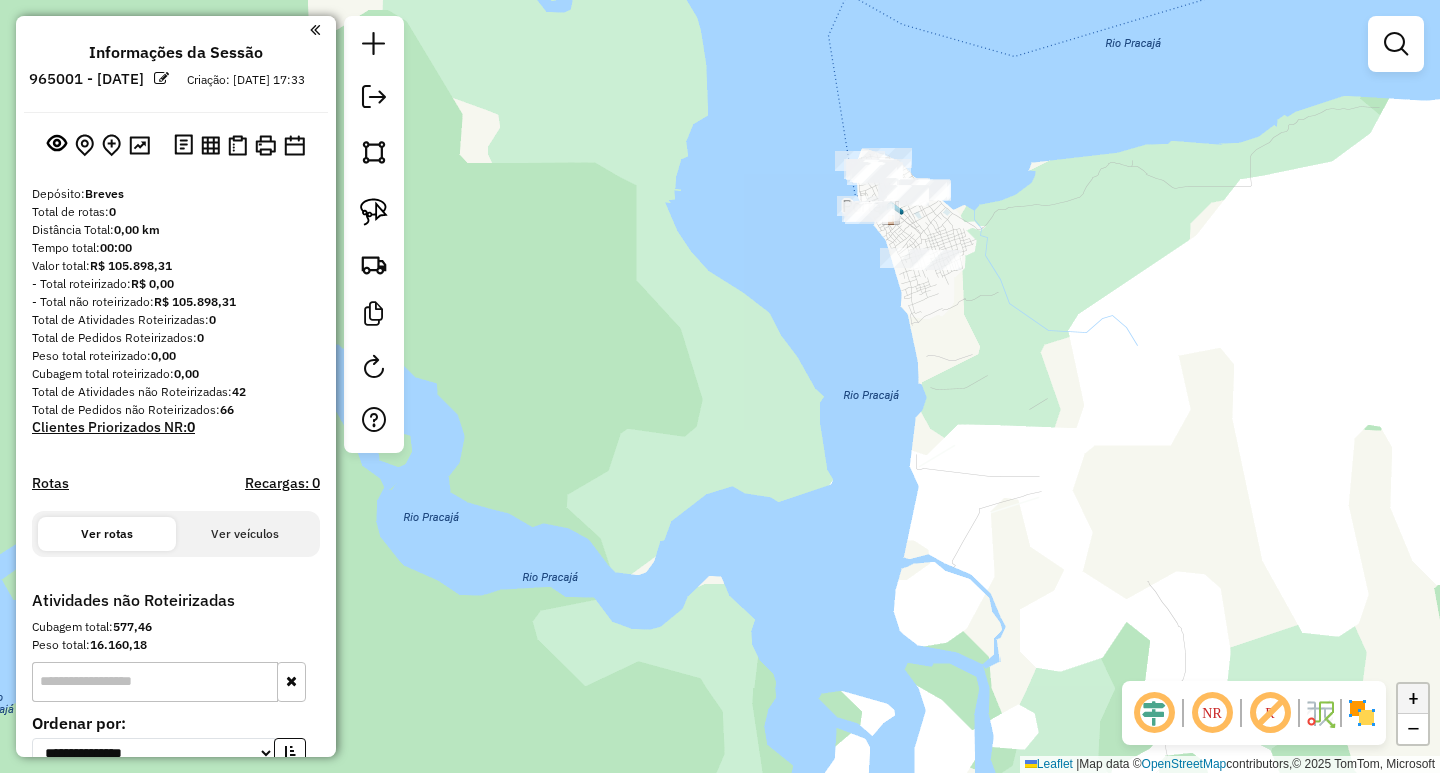 click on "+" 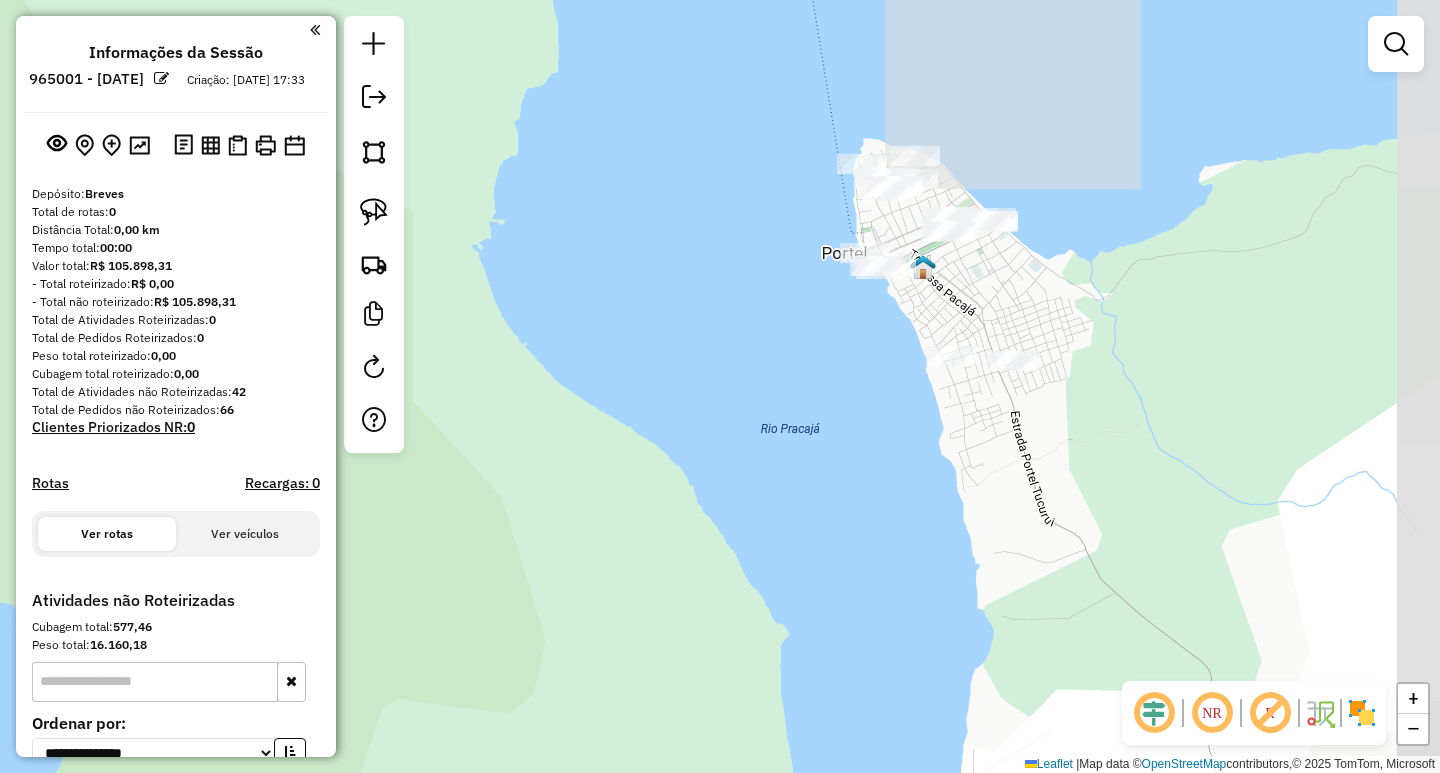 drag, startPoint x: 1202, startPoint y: 172, endPoint x: 1063, endPoint y: 400, distance: 267.02997 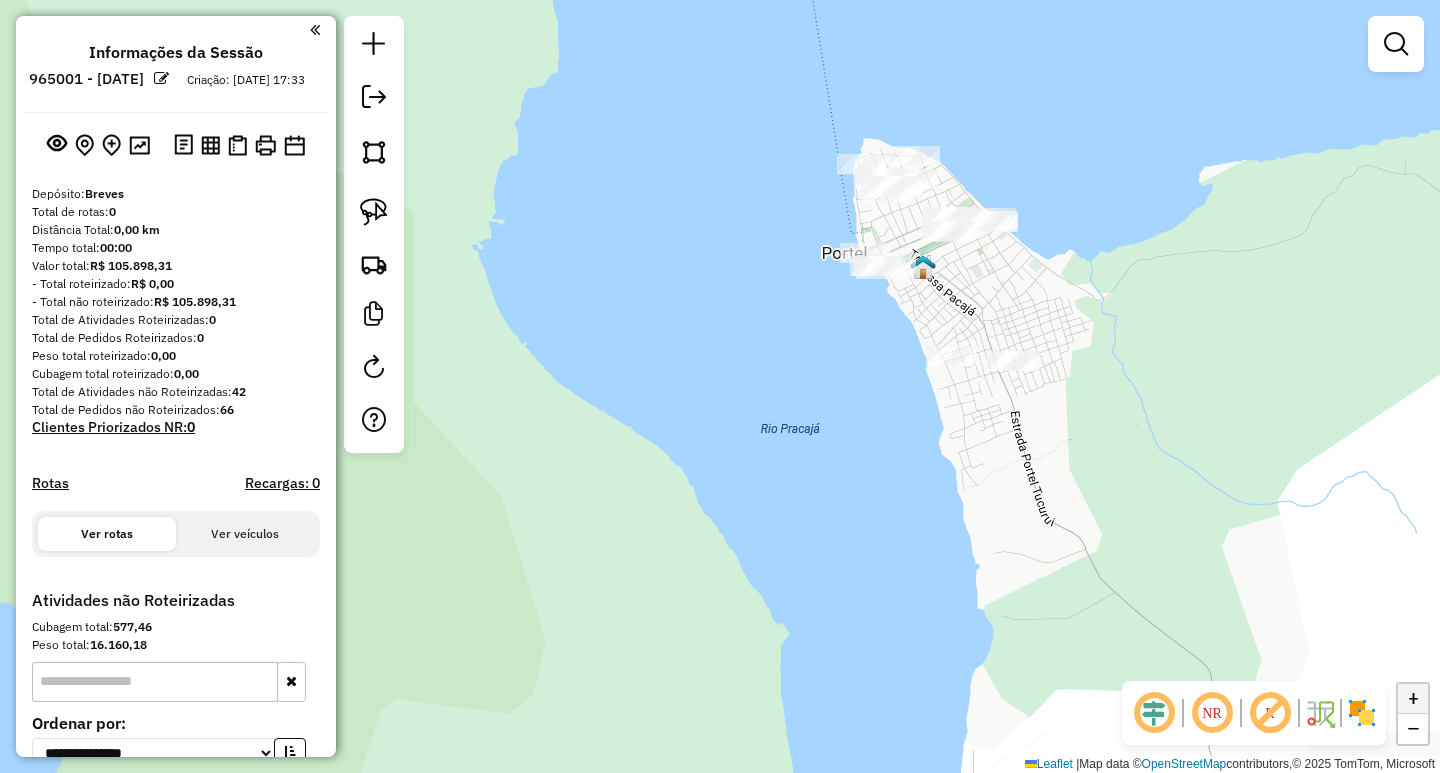 click on "+" 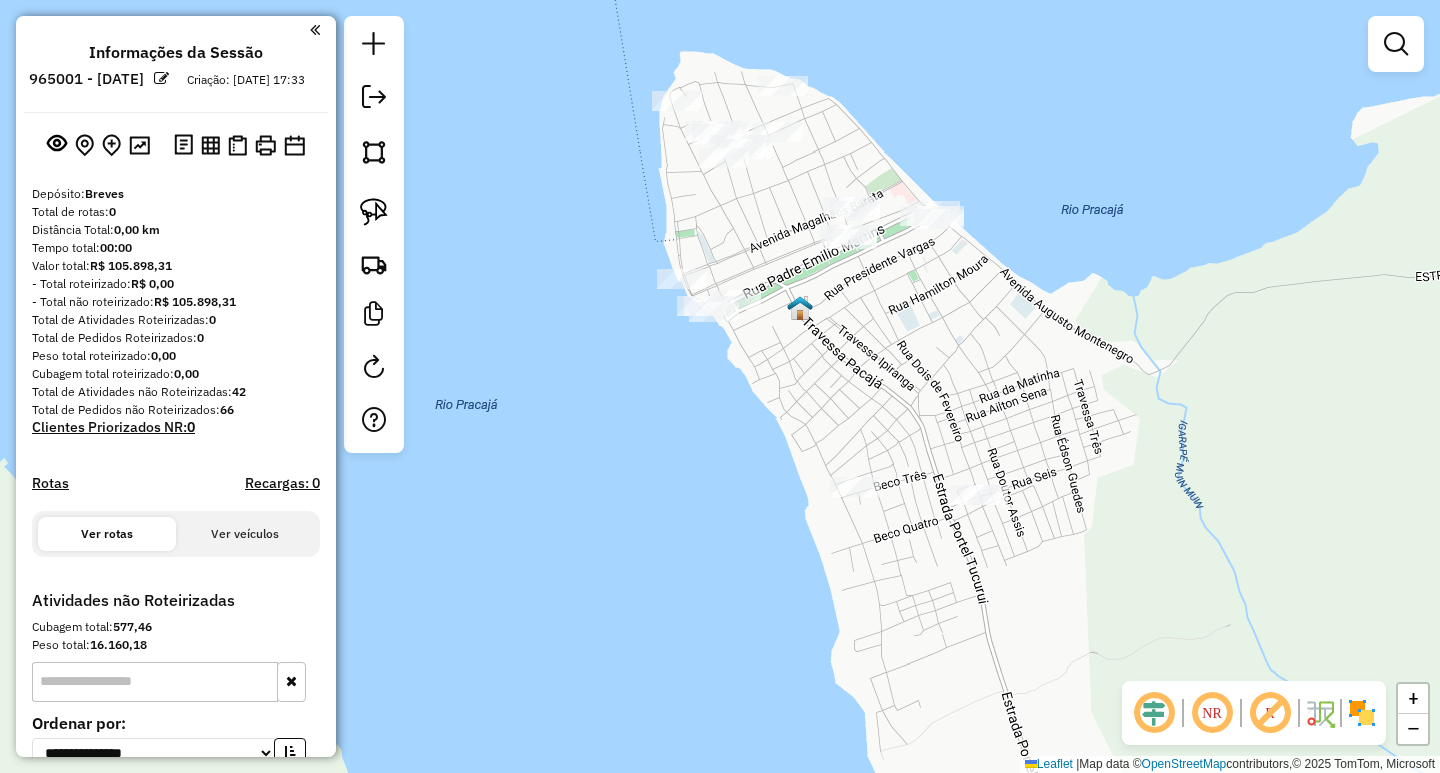 drag, startPoint x: 1269, startPoint y: 203, endPoint x: 942, endPoint y: 364, distance: 364.48593 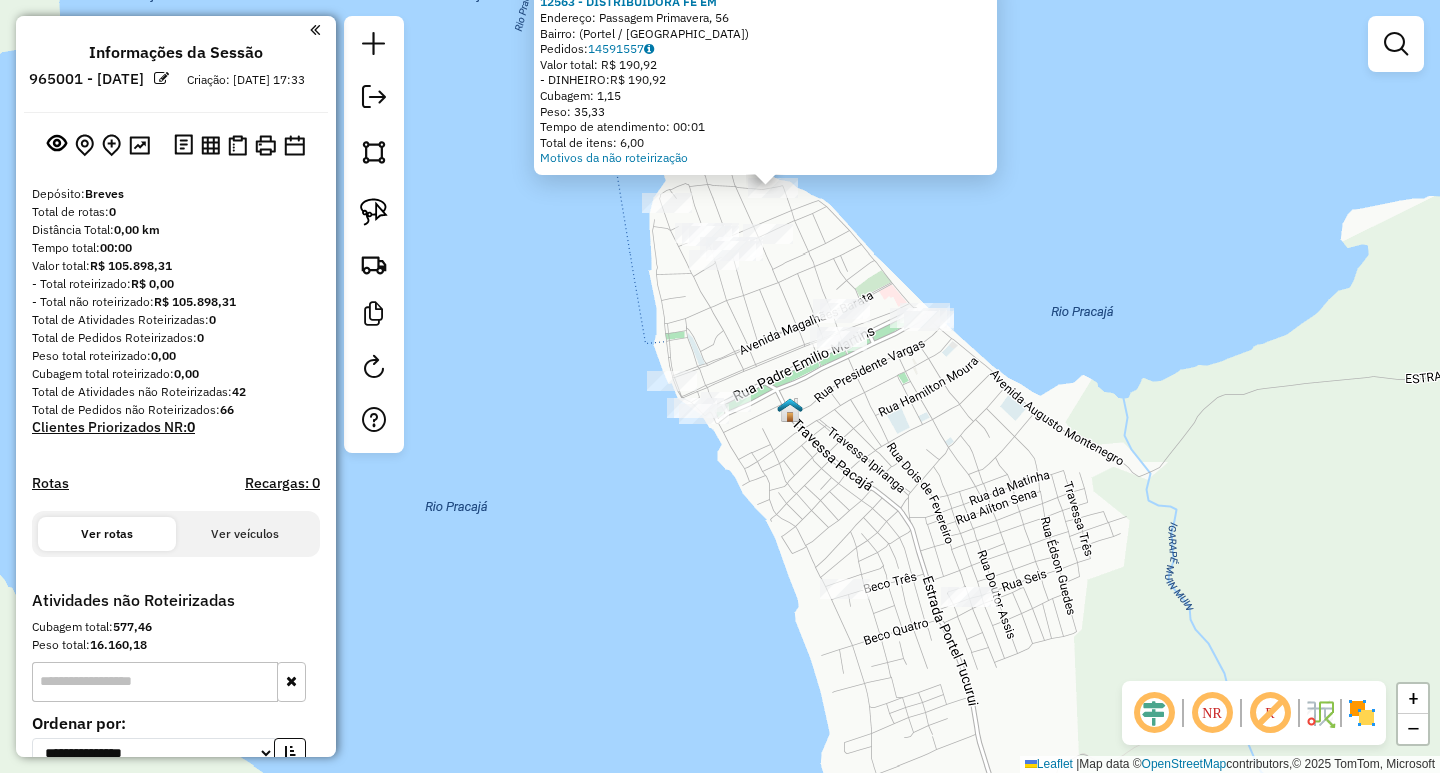 drag, startPoint x: 1046, startPoint y: 485, endPoint x: 1110, endPoint y: 248, distance: 245.4893 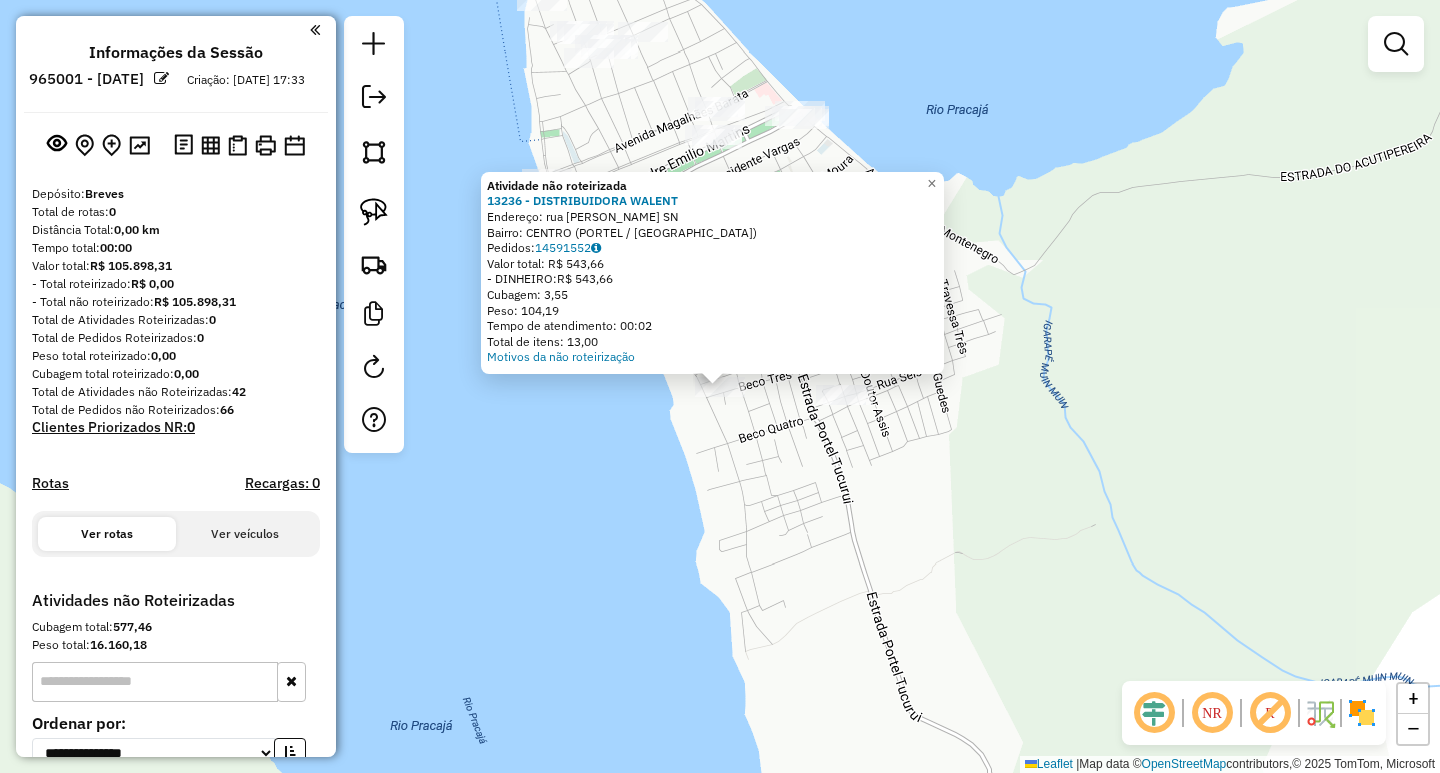click on "Atividade não roteirizada 13236 - DISTRIBUIDORA WALENT  Endereço:  rua [PERSON_NAME] SN   Bairro: CENTRO (PORTEL / [GEOGRAPHIC_DATA])   Pedidos:  14591552   Valor total: R$ 543,66   - DINHEIRO:  R$ 543,66   Cubagem: 3,55   Peso: 104,19   Tempo de atendimento: 00:02   Total de itens: 13,00  Motivos da não roteirização × Janela de atendimento Grade de atendimento Capacidade Transportadoras Veículos Cliente Pedidos  Rotas Selecione os dias de semana para filtrar as janelas de atendimento  Seg   Ter   Qua   Qui   Sex   Sáb   Dom  Informe o período da janela de atendimento: De: Até:  Filtrar exatamente a janela do cliente  Considerar janela de atendimento padrão  Selecione os dias de semana para filtrar as grades de atendimento  Seg   Ter   Qua   Qui   Sex   Sáb   Dom   Considerar clientes sem dia de atendimento cadastrado  Clientes fora do dia de atendimento selecionado Filtrar as atividades entre os valores definidos abaixo:  Peso mínimo:   Peso máximo:   Cubagem mínima:   Cubagem máxima:   De:   Até:   De:  De:" 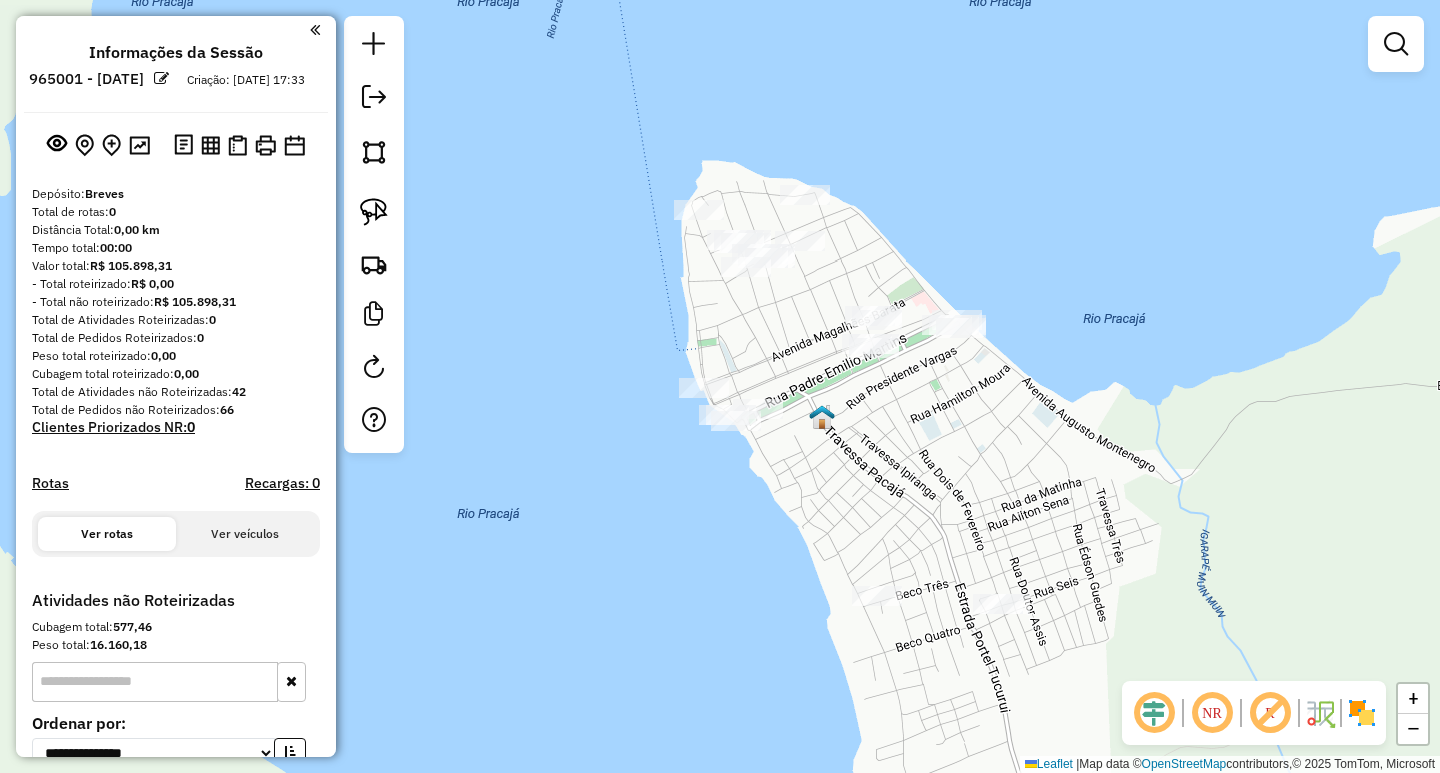 drag, startPoint x: 790, startPoint y: 302, endPoint x: 952, endPoint y: 539, distance: 287.07663 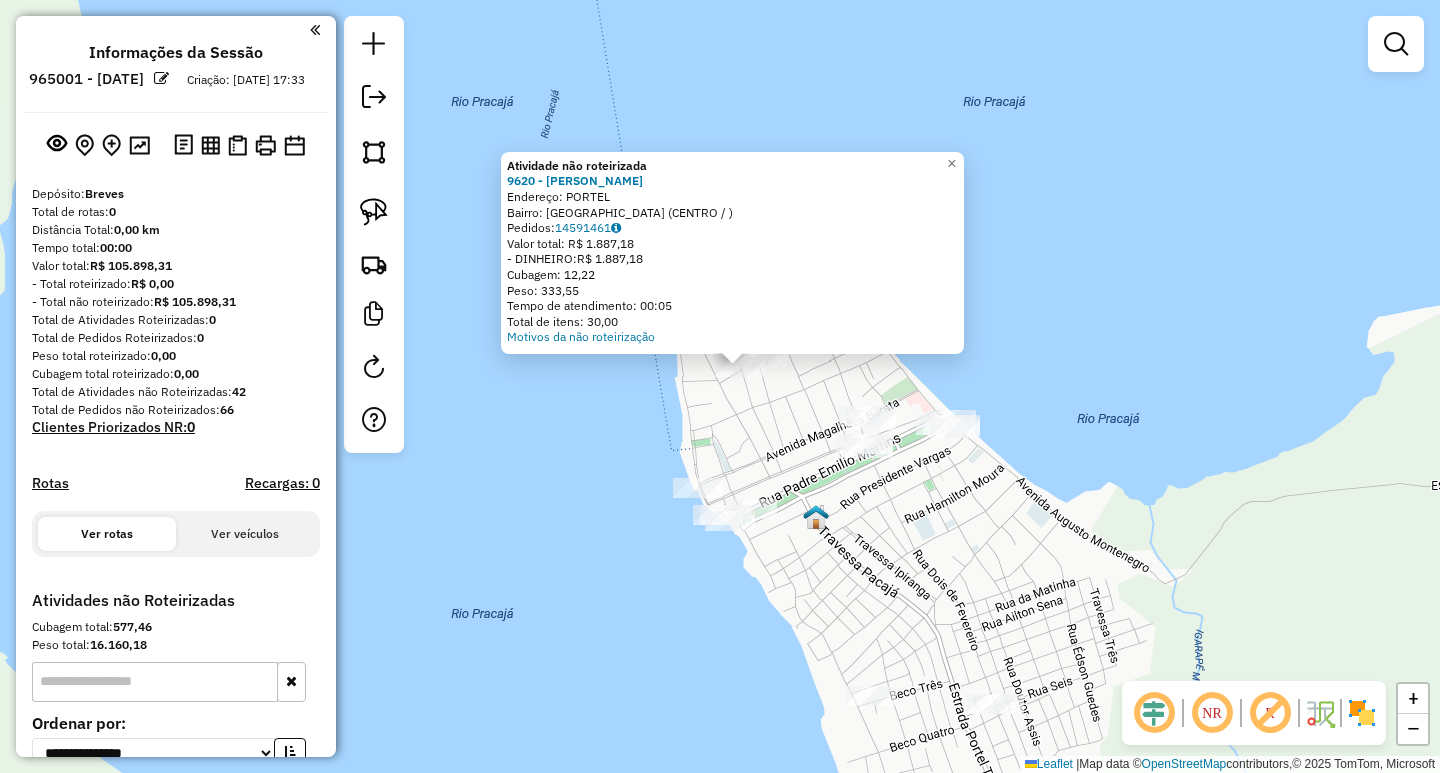 drag, startPoint x: 717, startPoint y: 438, endPoint x: 739, endPoint y: 419, distance: 29.068884 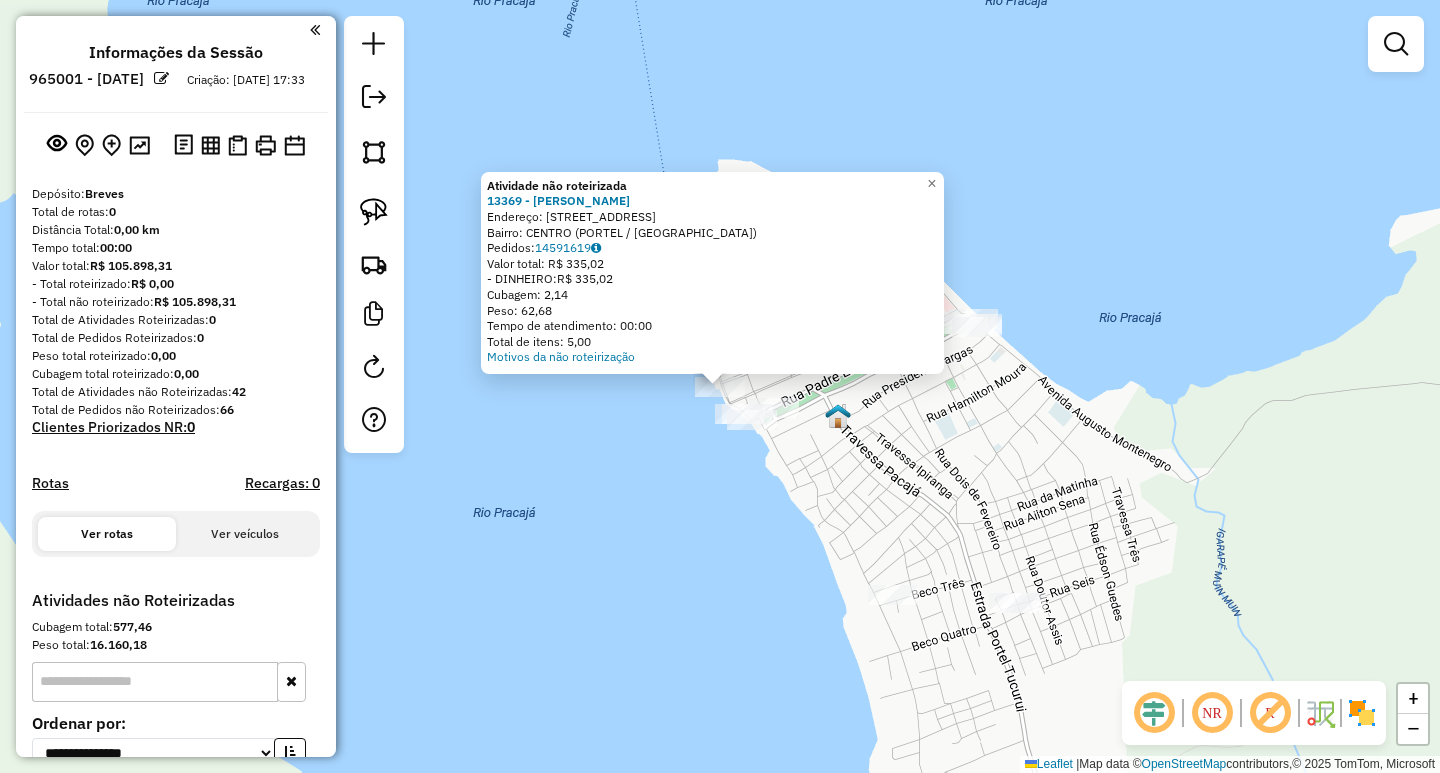 click 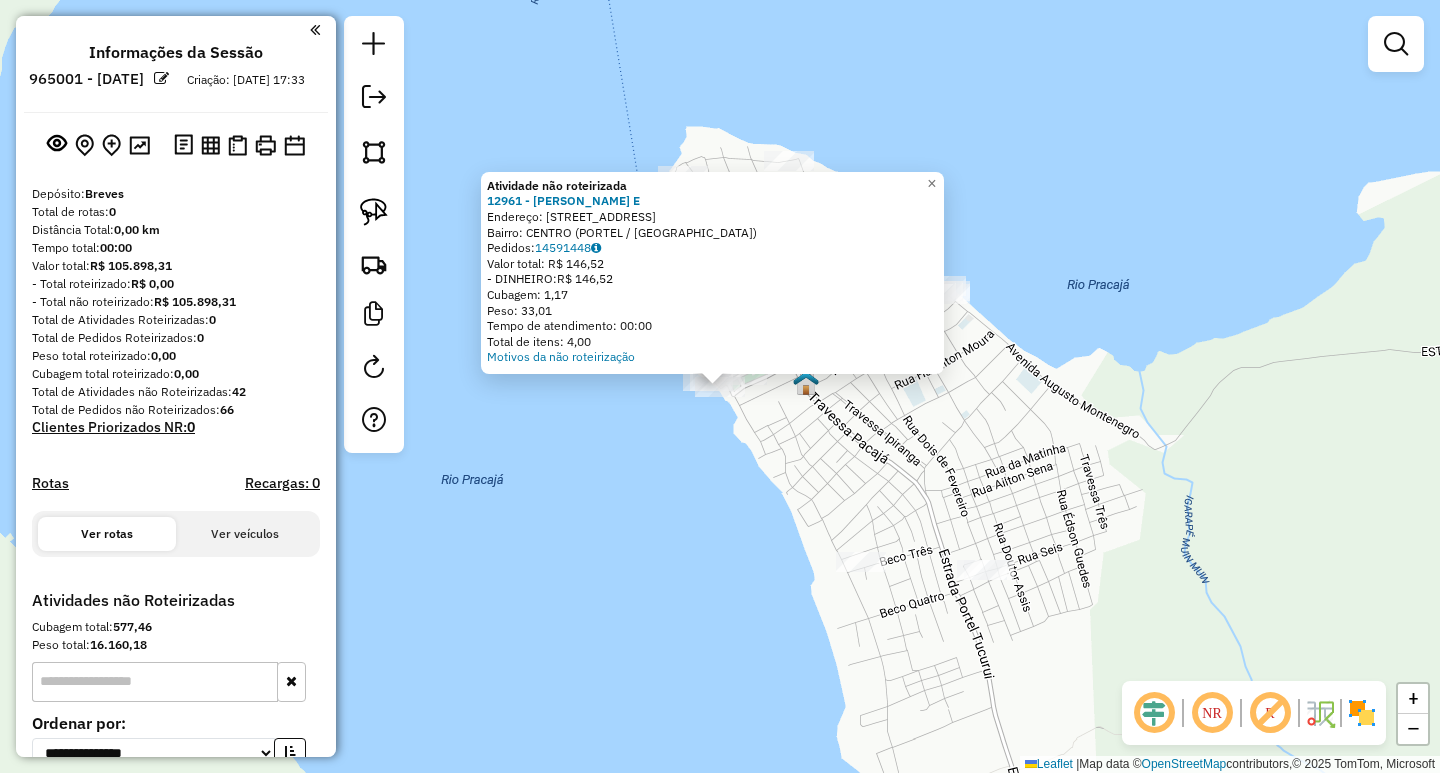 click 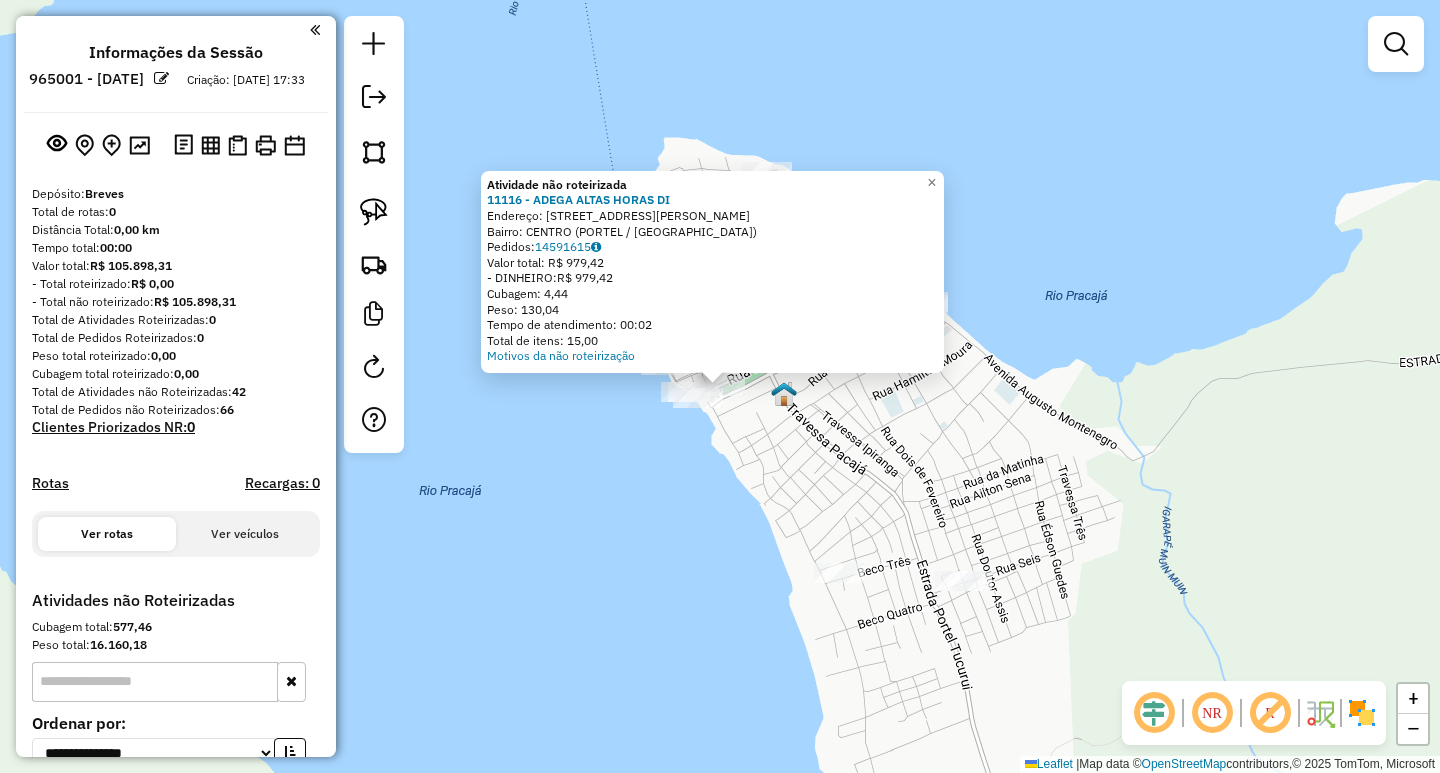 click on "Atividade não roteirizada 11116 - ADEGA ALTAS HORAS DI  Endereço: [STREET_ADDRESS][PERSON_NAME]   Pedidos:  14591615   Valor total: R$ 979,42   - DINHEIRO:  R$ 979,42   Cubagem: 4,44   Peso: 130,04   Tempo de atendimento: 00:02   Total de itens: 15,00  Motivos da não roteirização × Janela de atendimento Grade de atendimento Capacidade Transportadoras Veículos Cliente Pedidos  Rotas Selecione os dias de semana para filtrar as janelas de atendimento  Seg   Ter   Qua   Qui   Sex   Sáb   Dom  Informe o período da janela de atendimento: De: Até:  Filtrar exatamente a janela do cliente  Considerar janela de atendimento padrão  Selecione os dias de semana para filtrar as grades de atendimento  Seg   Ter   Qua   Qui   Sex   Sáb   Dom   Considerar clientes sem dia de atendimento cadastrado  Clientes fora do dia de atendimento selecionado Filtrar as atividades entre os valores definidos abaixo:  Peso mínimo:   Peso máximo:   Cubagem mínima:   Cubagem máxima:   De:   Até:  +" 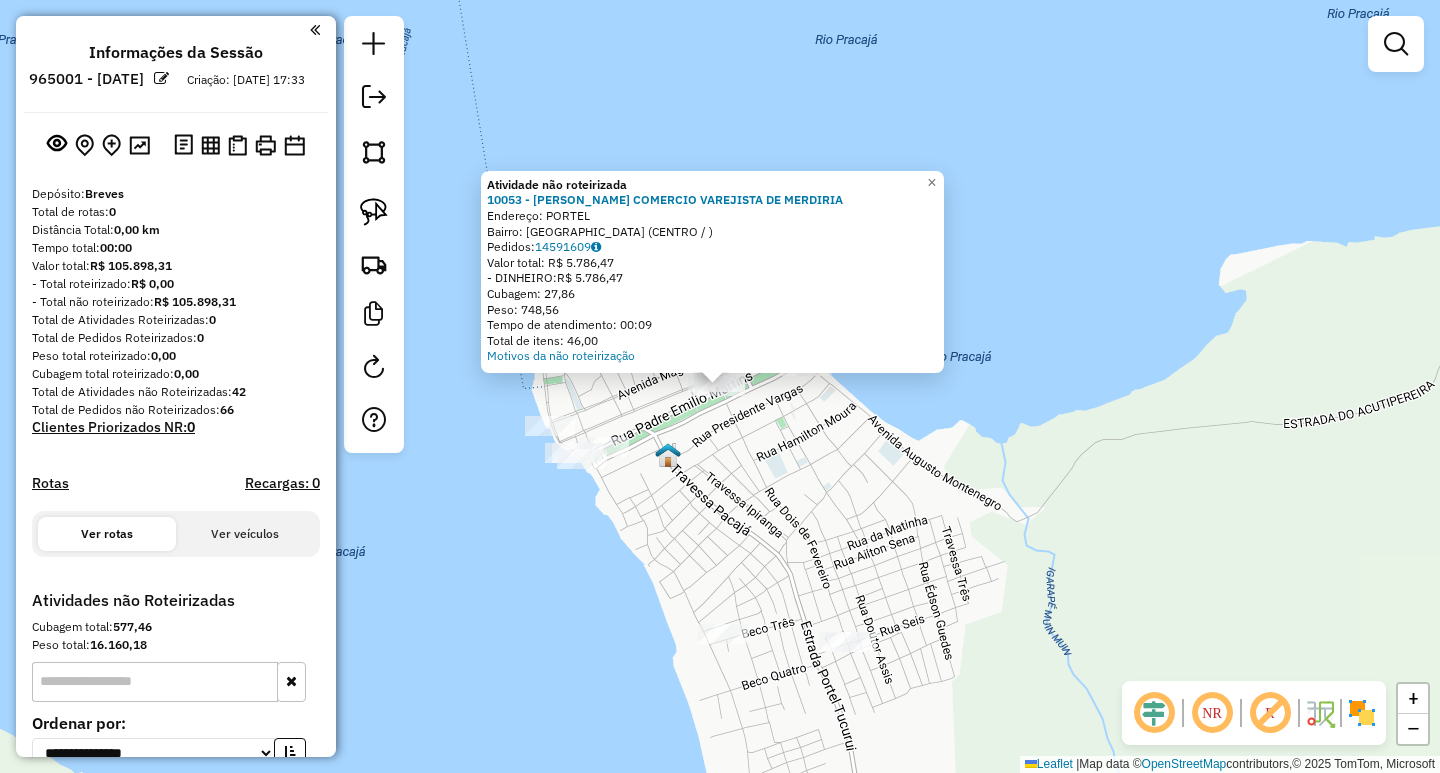 click on "Atividade não roteirizada 10053 - [PERSON_NAME] COMERCIO VAREJISTA DE MERDIRIA  Endereço: PORTEL   Bairro: PA (CENTRO / )   Pedidos:  14591609   Valor total: R$ 5.786,47   - DINHEIRO:  R$ 5.786,47   Cubagem: 27,86   Peso: 748,56   Tempo de atendimento: 00:09   Total de itens: 46,00  Motivos da não roteirização × Janela de atendimento Grade de atendimento Capacidade Transportadoras Veículos Cliente Pedidos  Rotas Selecione os dias de semana para filtrar as janelas de atendimento  Seg   Ter   Qua   Qui   Sex   Sáb   Dom  Informe o período da janela de atendimento: De: Até:  Filtrar exatamente a janela do cliente  Considerar janela de atendimento padrão  Selecione os dias de semana para filtrar as grades de atendimento  Seg   Ter   Qua   Qui   Sex   Sáb   Dom   Considerar clientes sem dia de atendimento cadastrado  Clientes fora do dia de atendimento selecionado Filtrar as atividades entre os valores definidos abaixo:  Peso mínimo:   Peso máximo:   Cubagem mínima:   Cubagem máxima:   De:   Até:  De:" 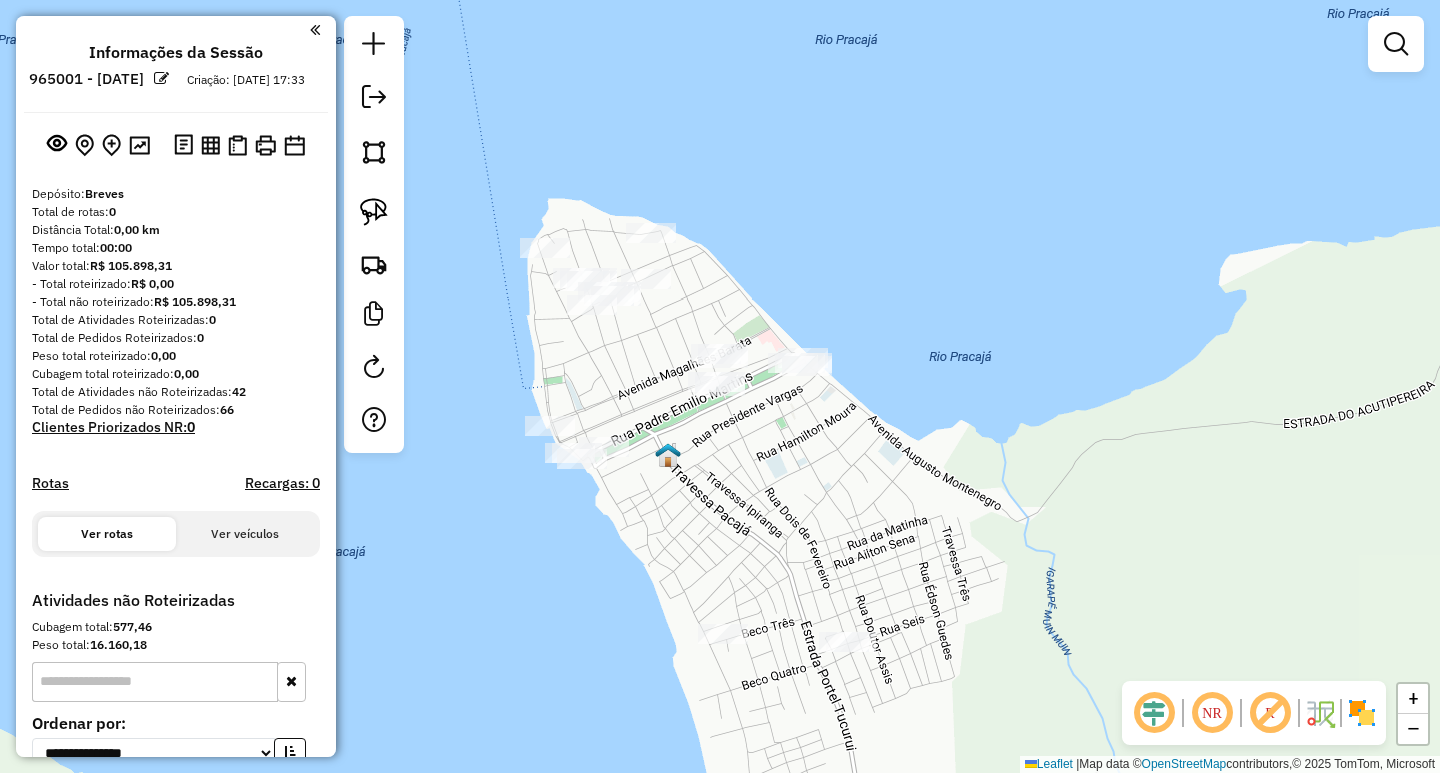 click 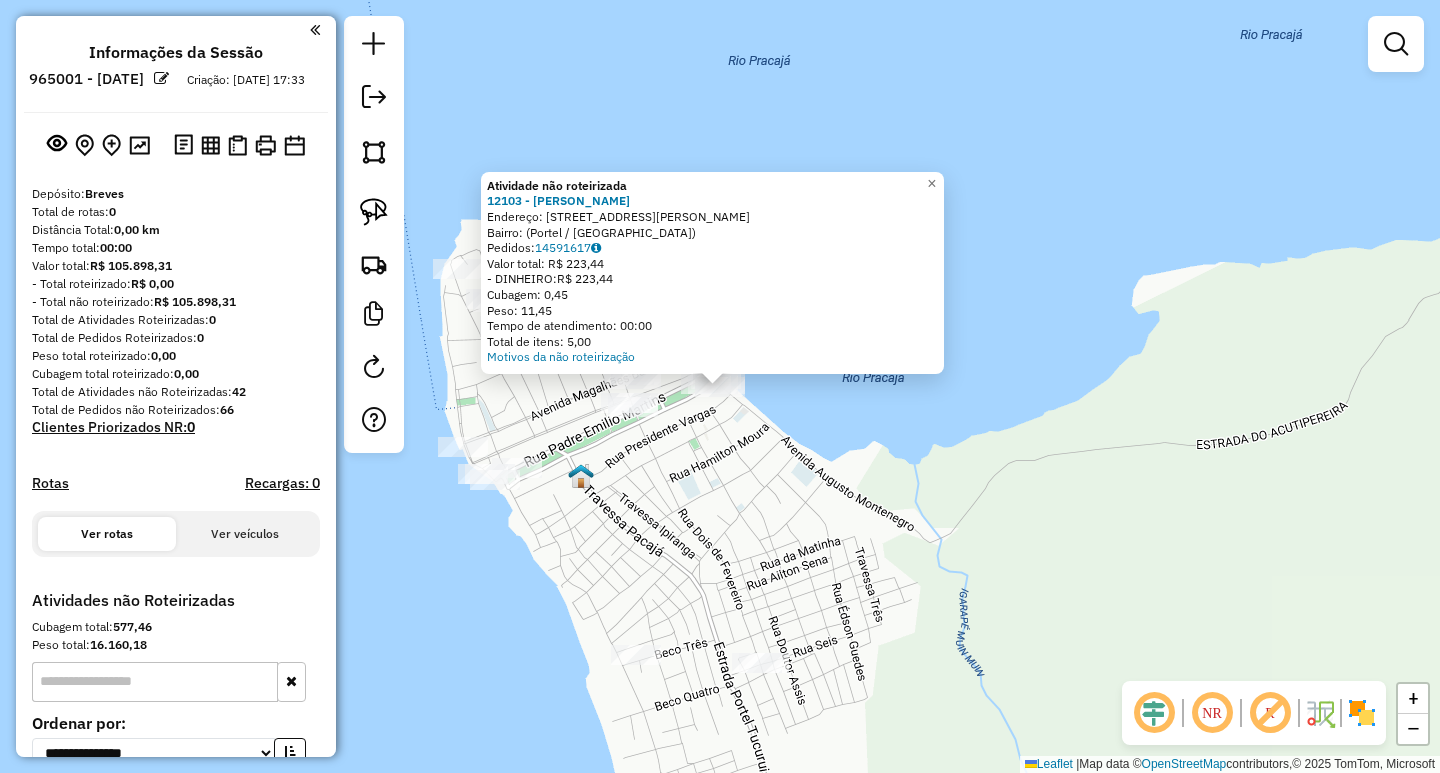 click on "Atividade não roteirizada 12103 - [PERSON_NAME]  Endereço: [STREET_ADDRESS][PERSON_NAME]   Pedidos:  14591617   Valor total: R$ 223,44   - DINHEIRO:  R$ 223,44   Cubagem: 0,45   Peso: 11,45   Tempo de atendimento: 00:00   Total de itens: 5,00  Motivos da não roteirização × Janela de atendimento Grade de atendimento Capacidade Transportadoras Veículos Cliente Pedidos  Rotas Selecione os dias de semana para filtrar as janelas de atendimento  Seg   Ter   Qua   Qui   Sex   Sáb   Dom  Informe o período da janela de atendimento: De: Até:  Filtrar exatamente a janela do cliente  Considerar janela de atendimento padrão  Selecione os dias de semana para filtrar as grades de atendimento  Seg   Ter   Qua   Qui   Sex   Sáb   Dom   Considerar clientes sem dia de atendimento cadastrado  Clientes fora do dia de atendimento selecionado Filtrar as atividades entre os valores definidos abaixo:  Peso mínimo:   Peso máximo:   Cubagem mínima:   Cubagem máxima:   De:   Até:   De:  De:" 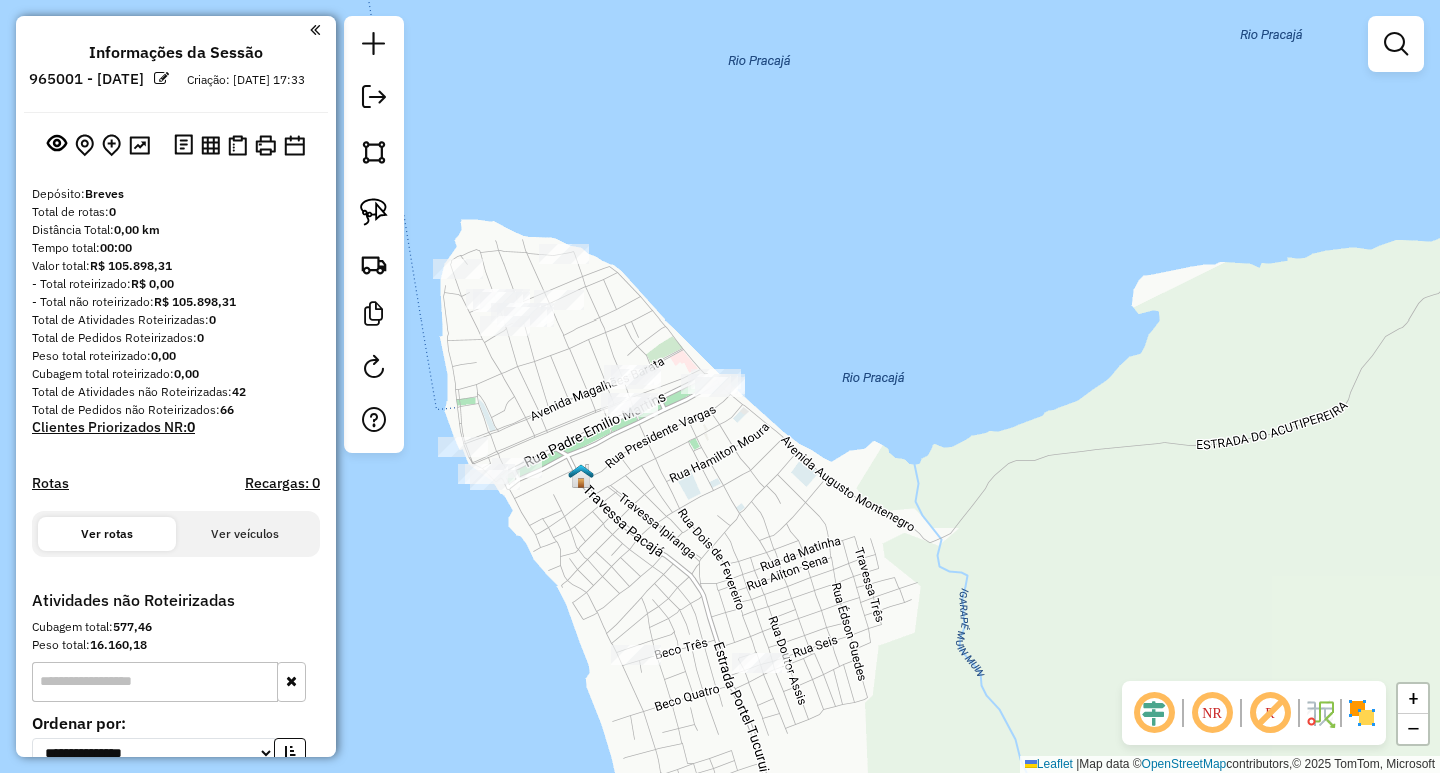 click 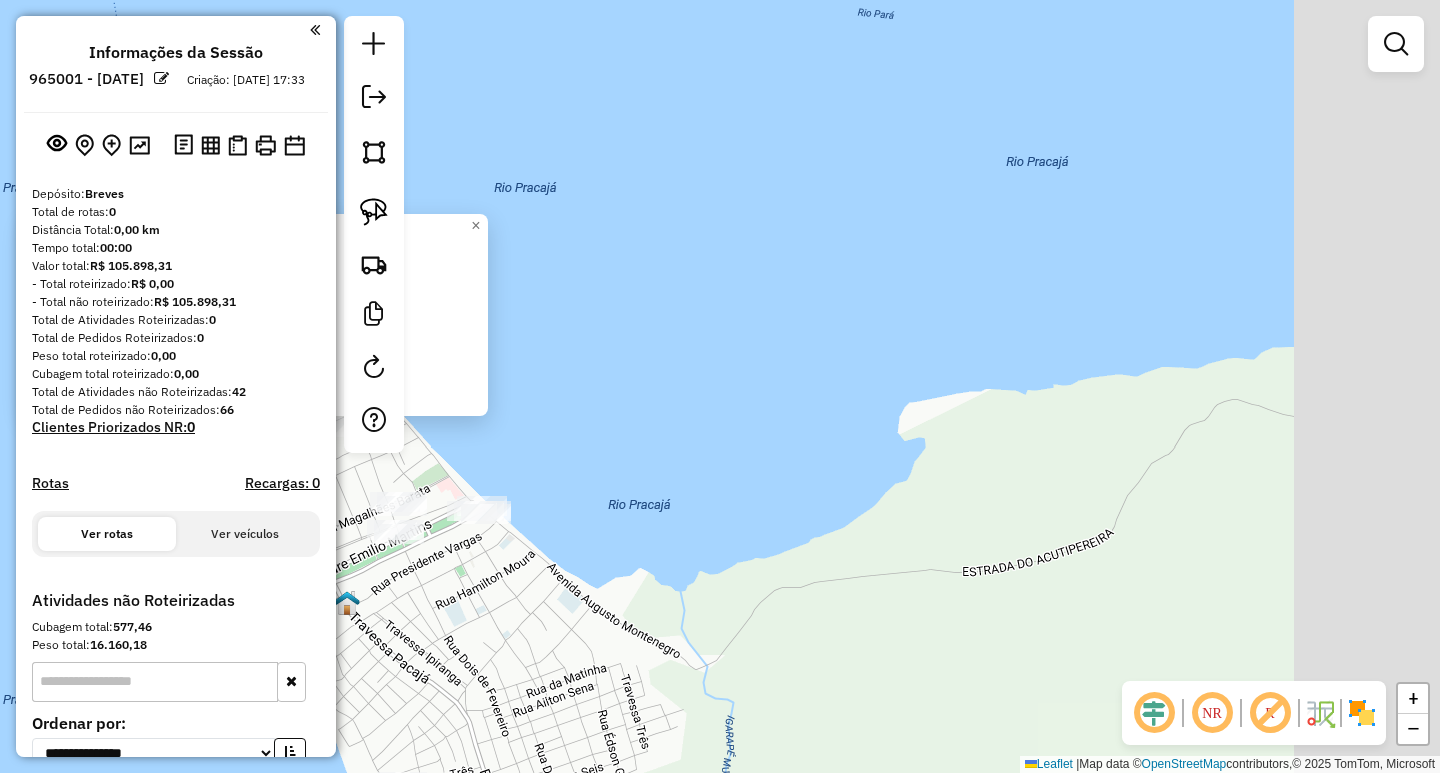 drag, startPoint x: 1363, startPoint y: 536, endPoint x: 907, endPoint y: 578, distance: 457.9301 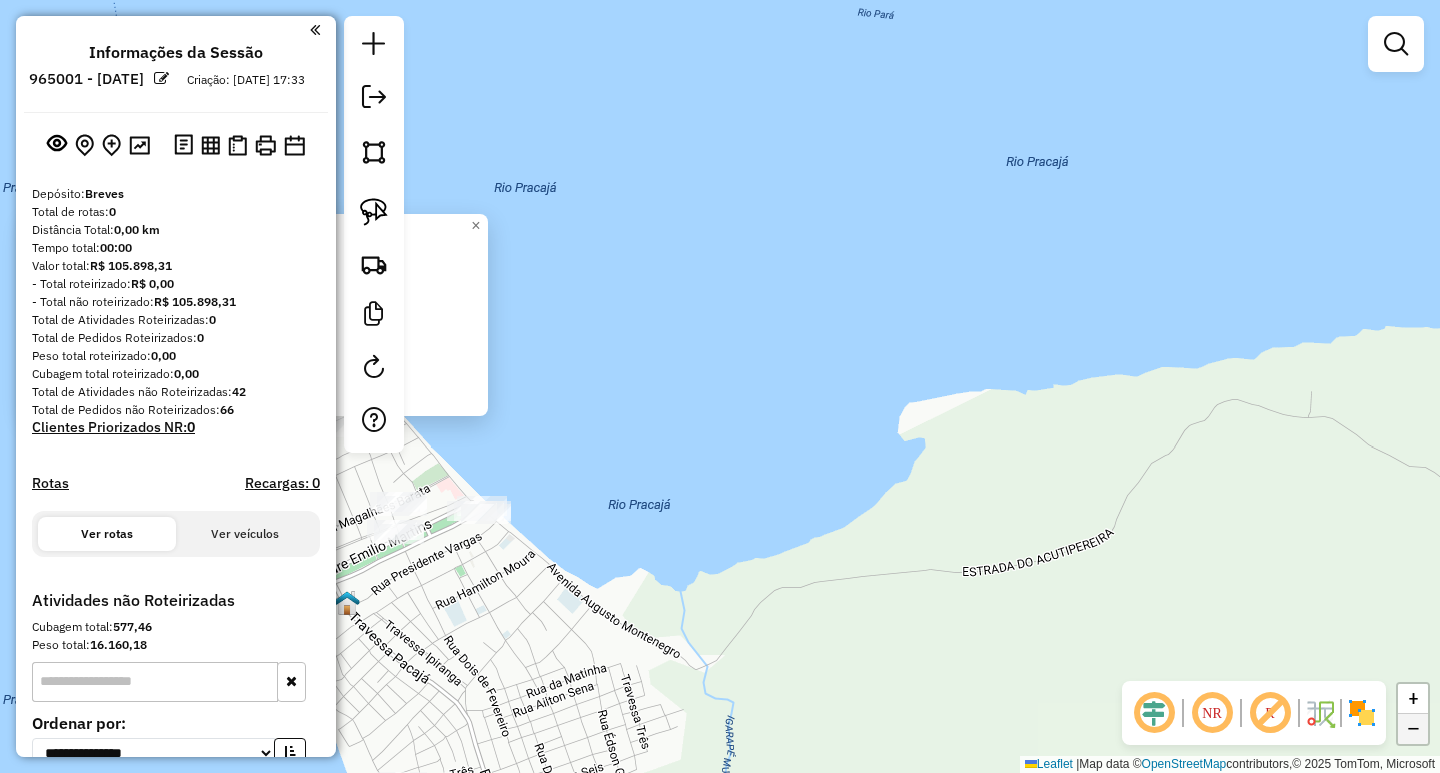click on "−" 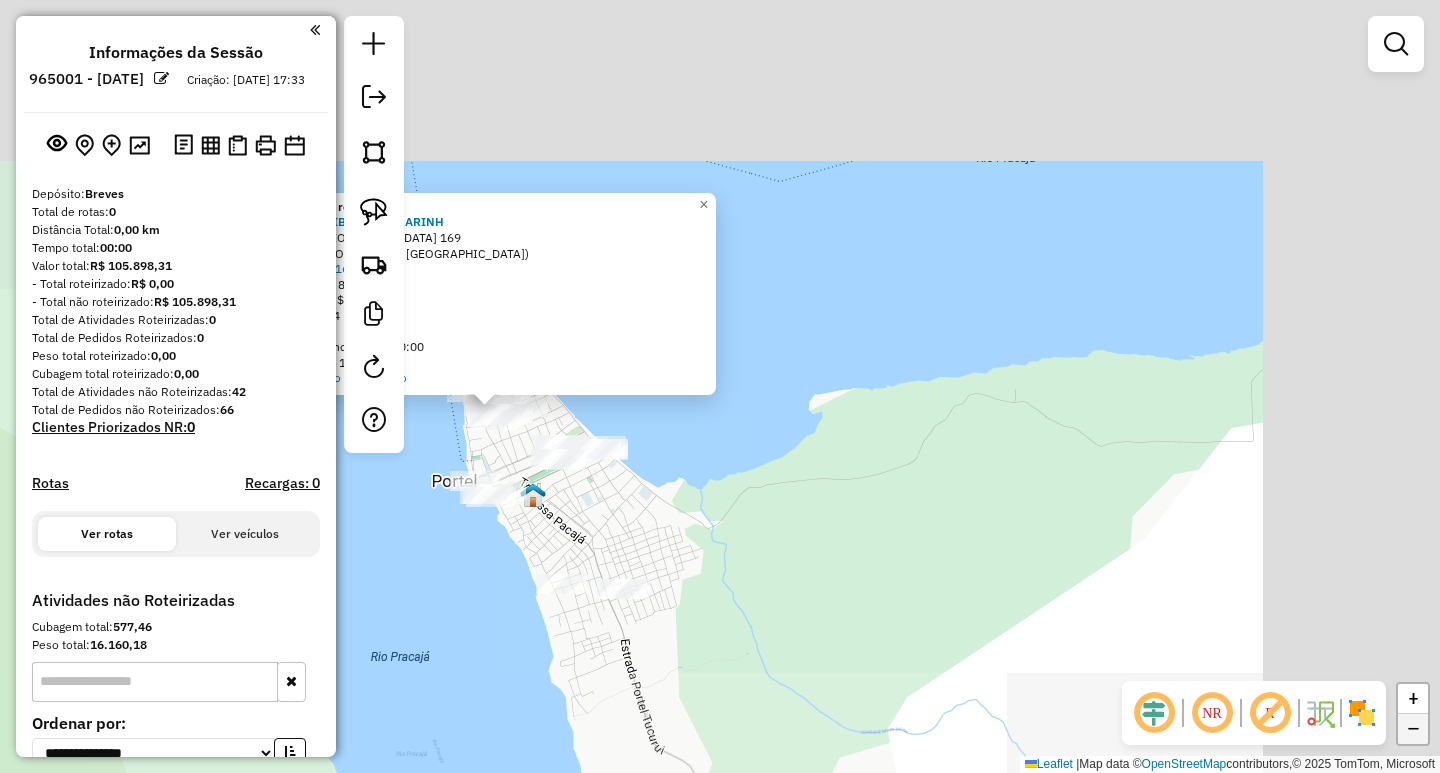 click on "−" 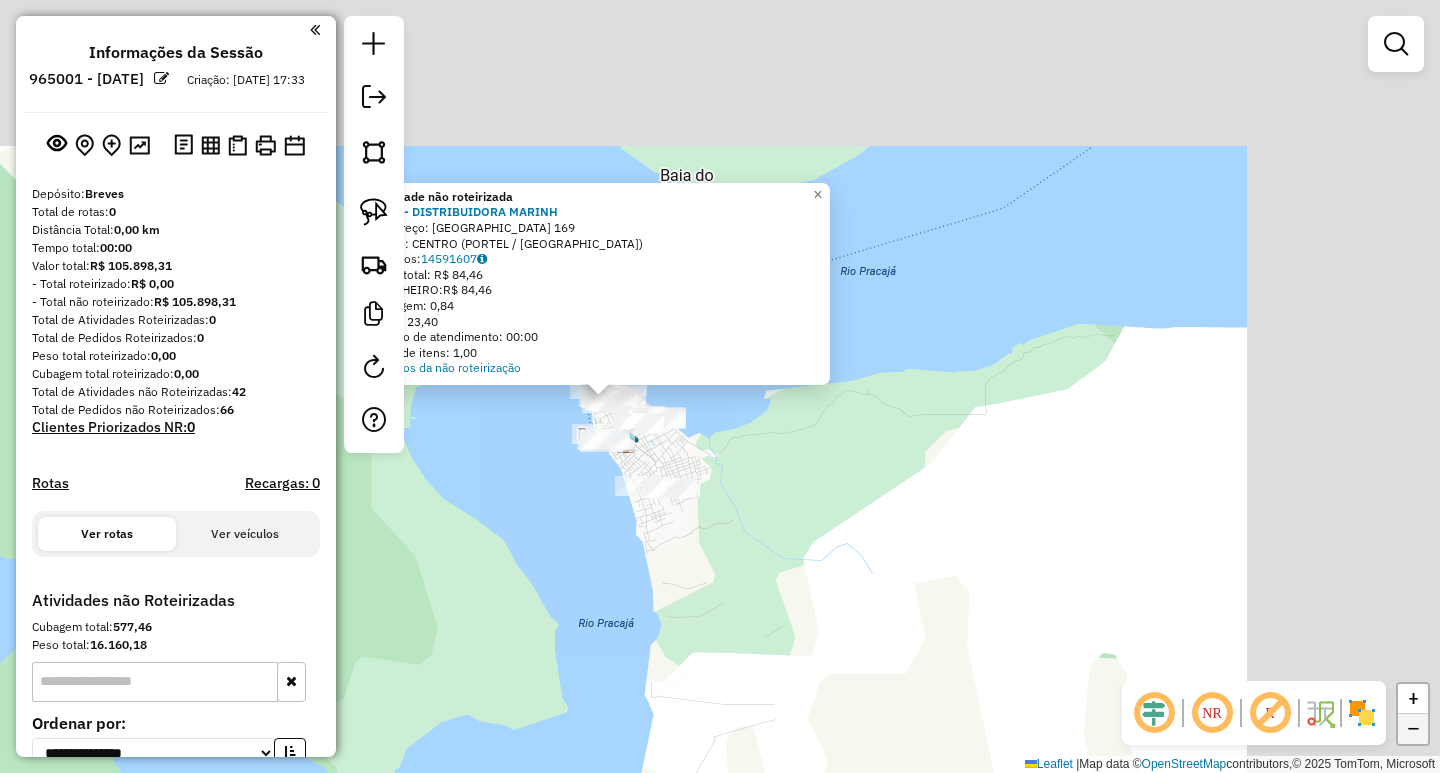 click on "−" 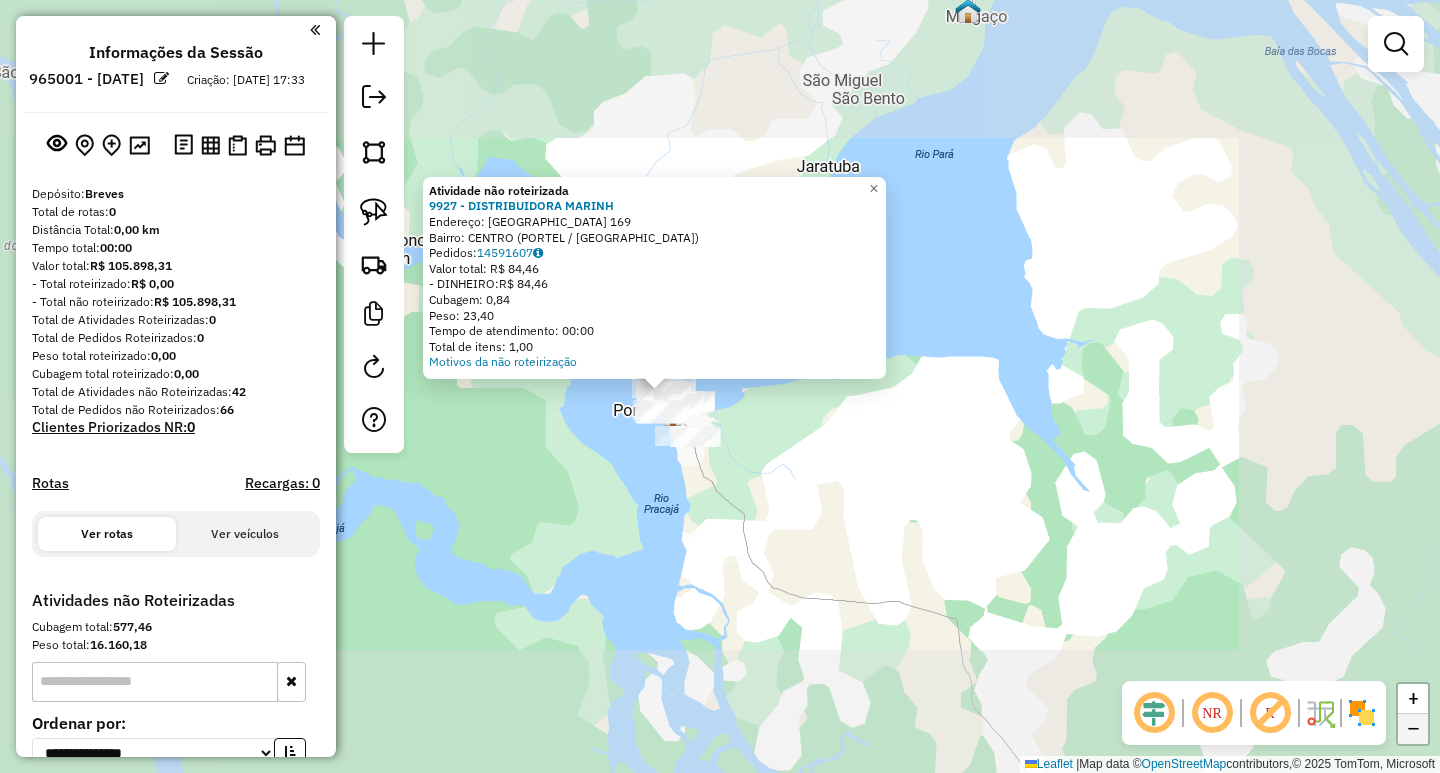 click on "−" 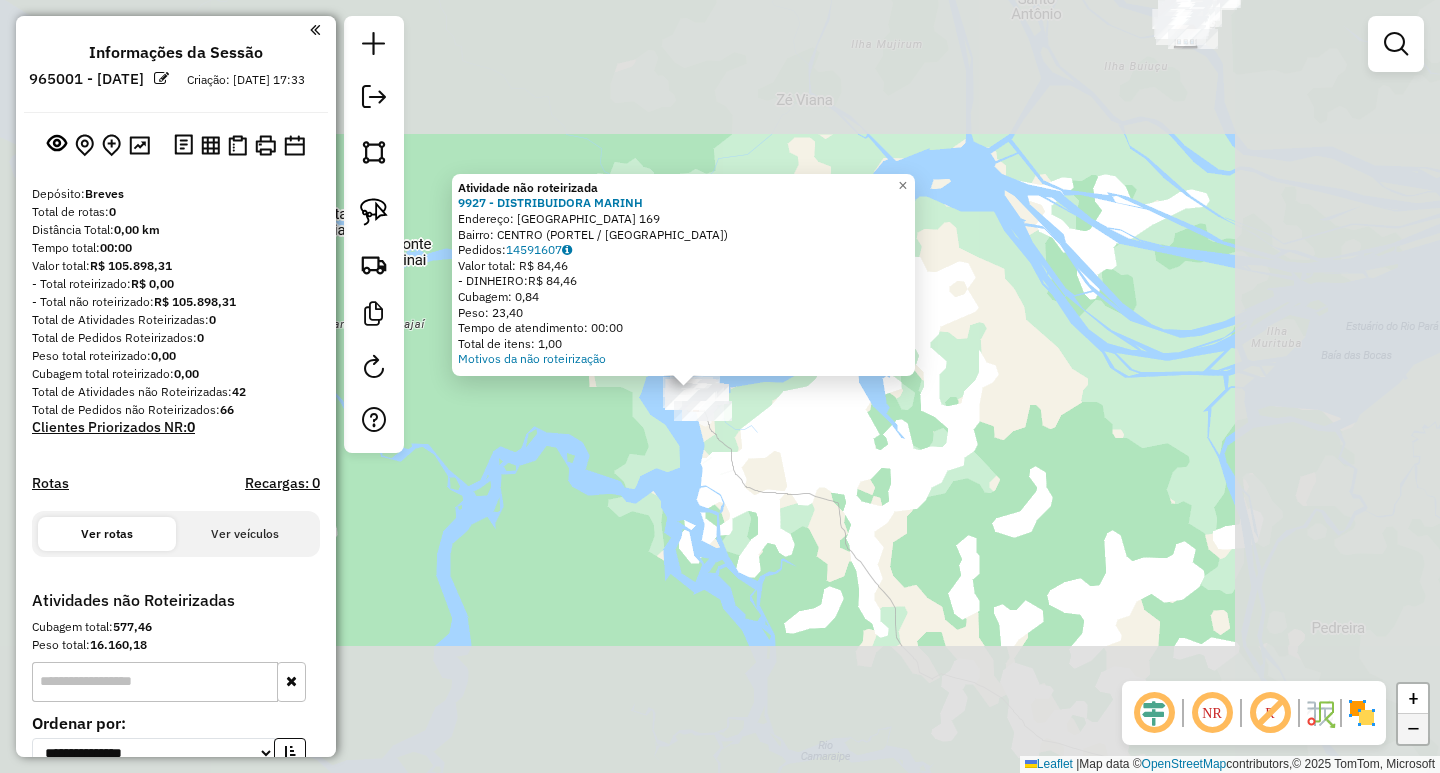 click on "−" 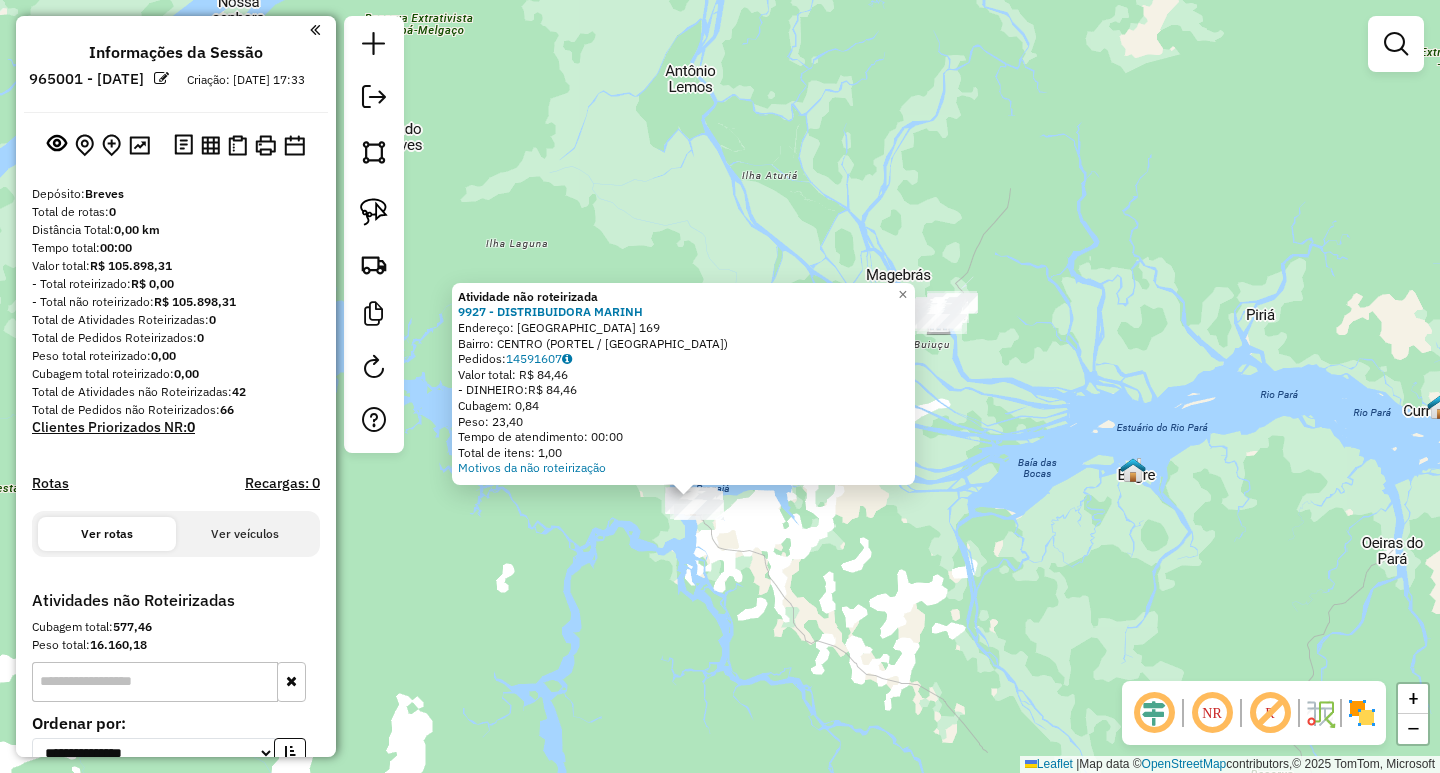 drag, startPoint x: 1016, startPoint y: 97, endPoint x: 980, endPoint y: 381, distance: 286.27258 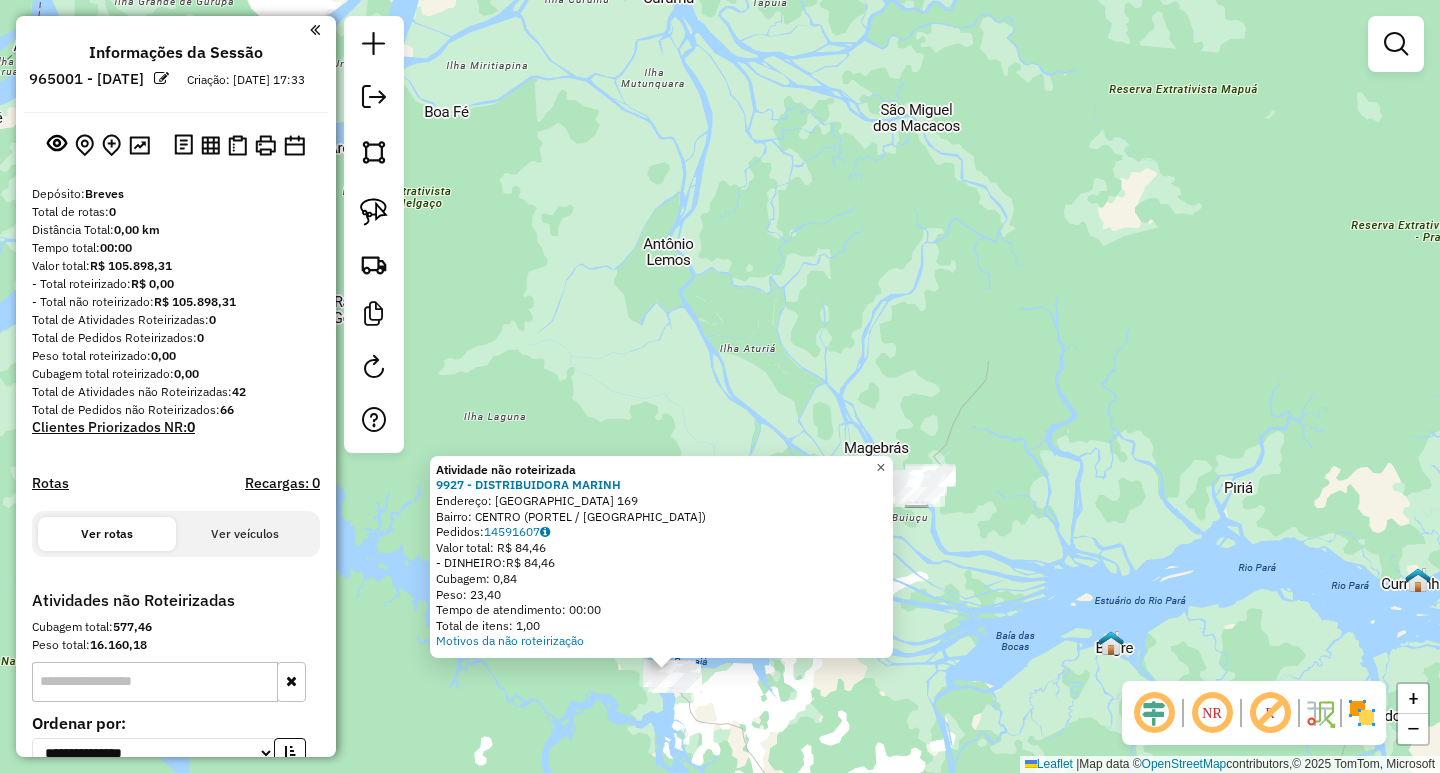 click on "×" 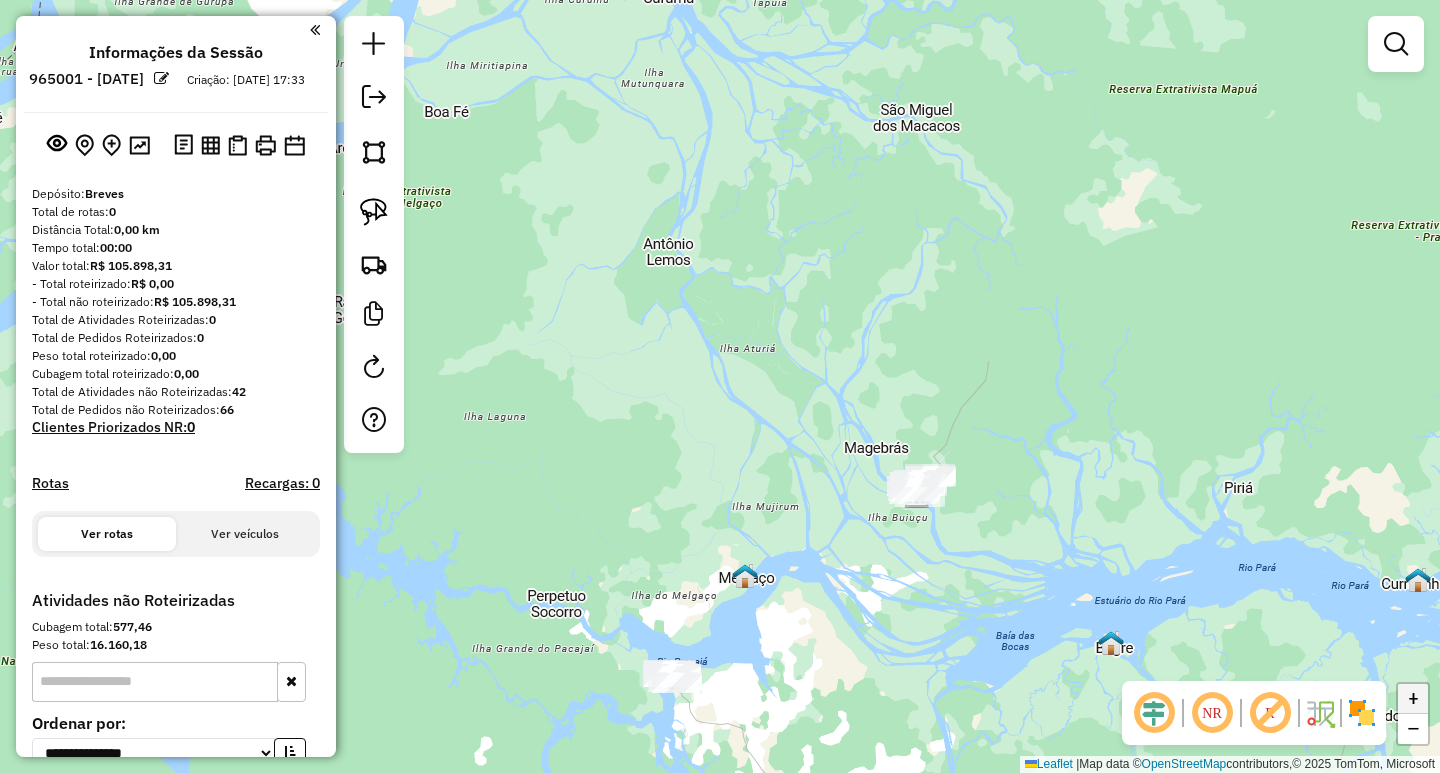 click on "+" 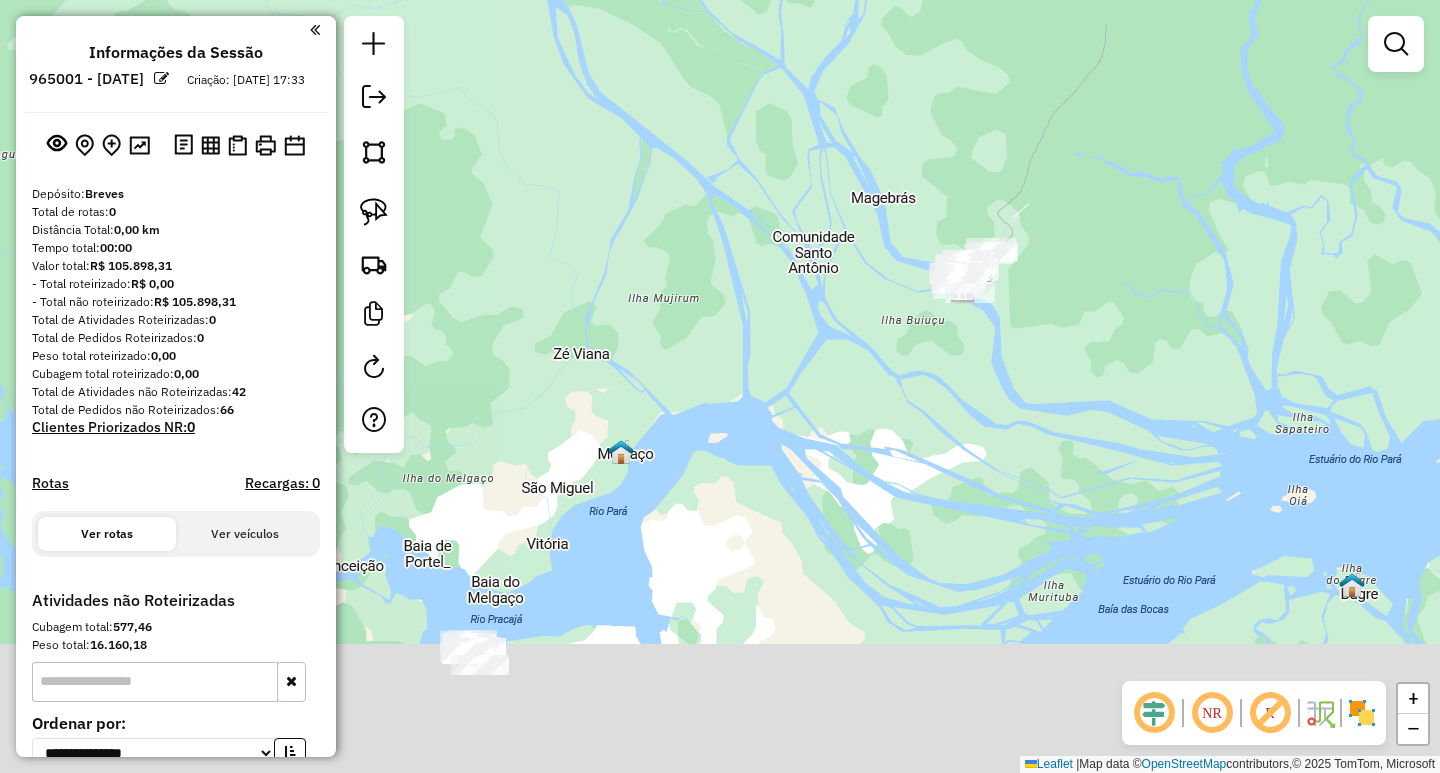 drag, startPoint x: 1249, startPoint y: 428, endPoint x: 1156, endPoint y: 290, distance: 166.41214 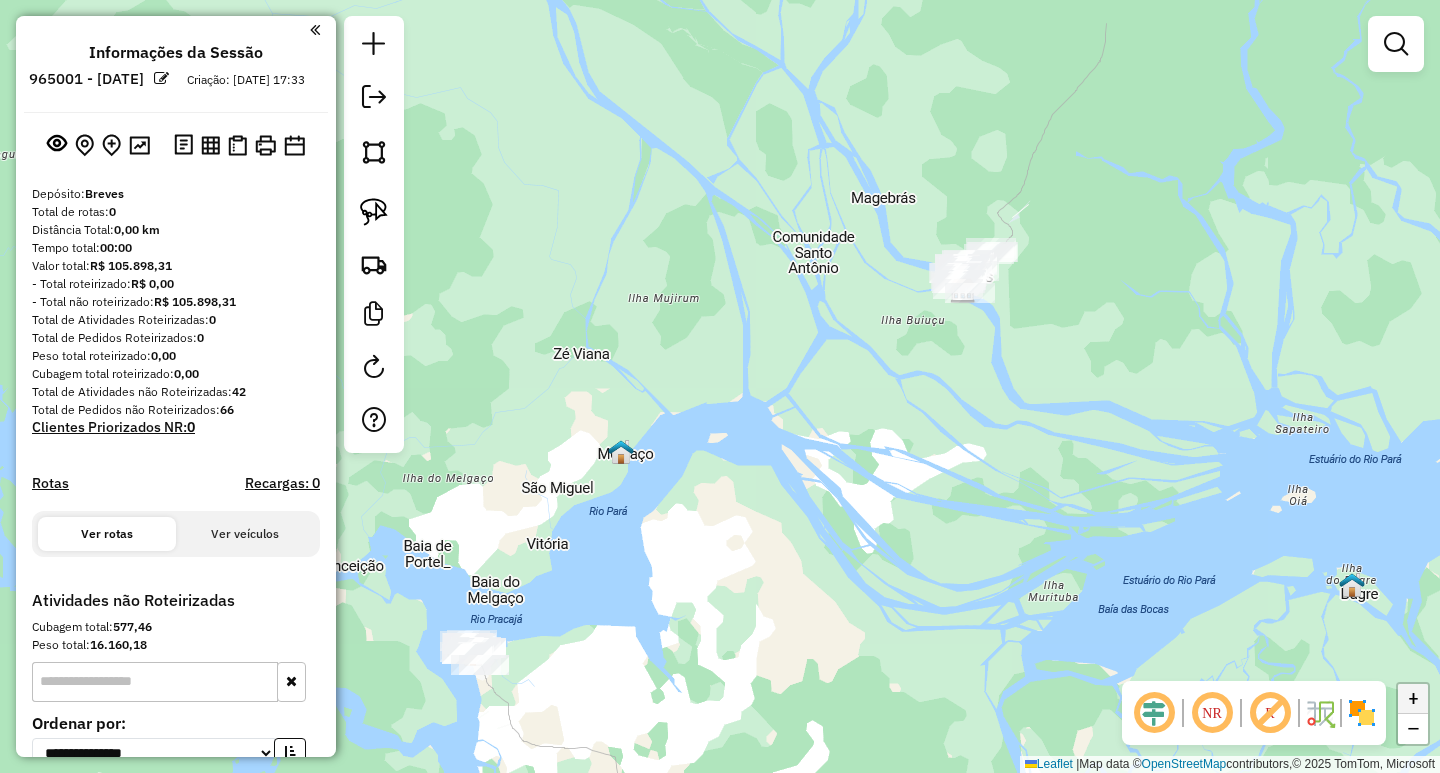 click on "+" 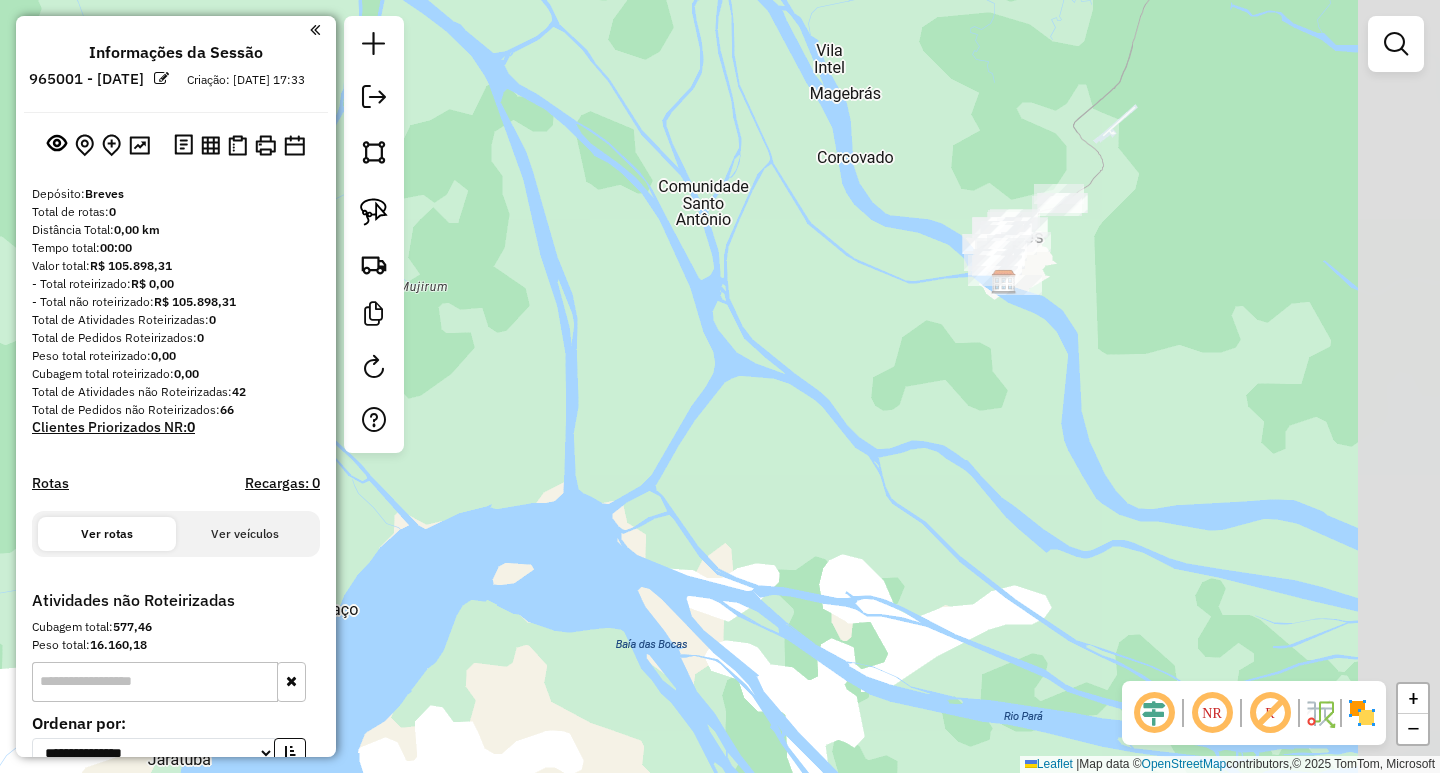 drag, startPoint x: 1261, startPoint y: 342, endPoint x: 1057, endPoint y: 430, distance: 222.17111 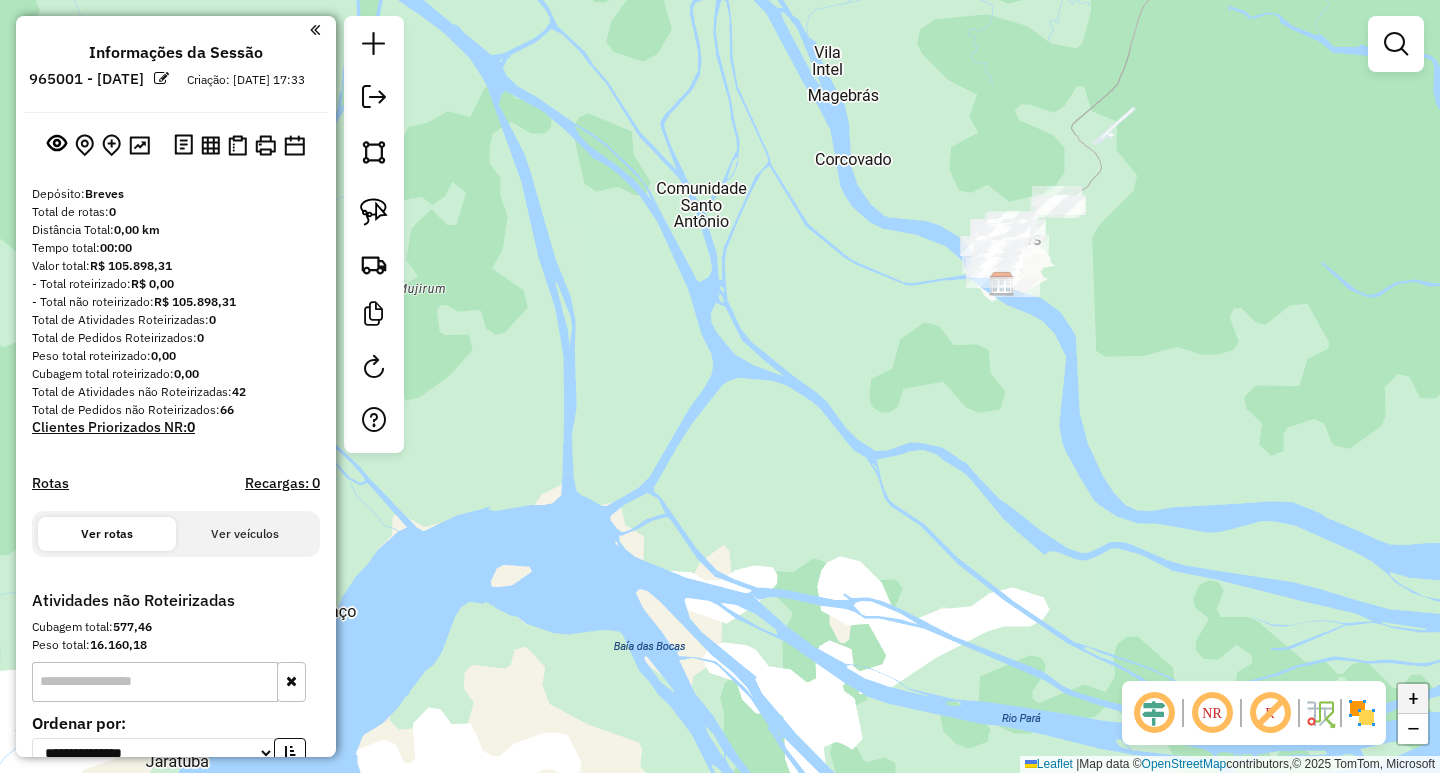 click on "+" 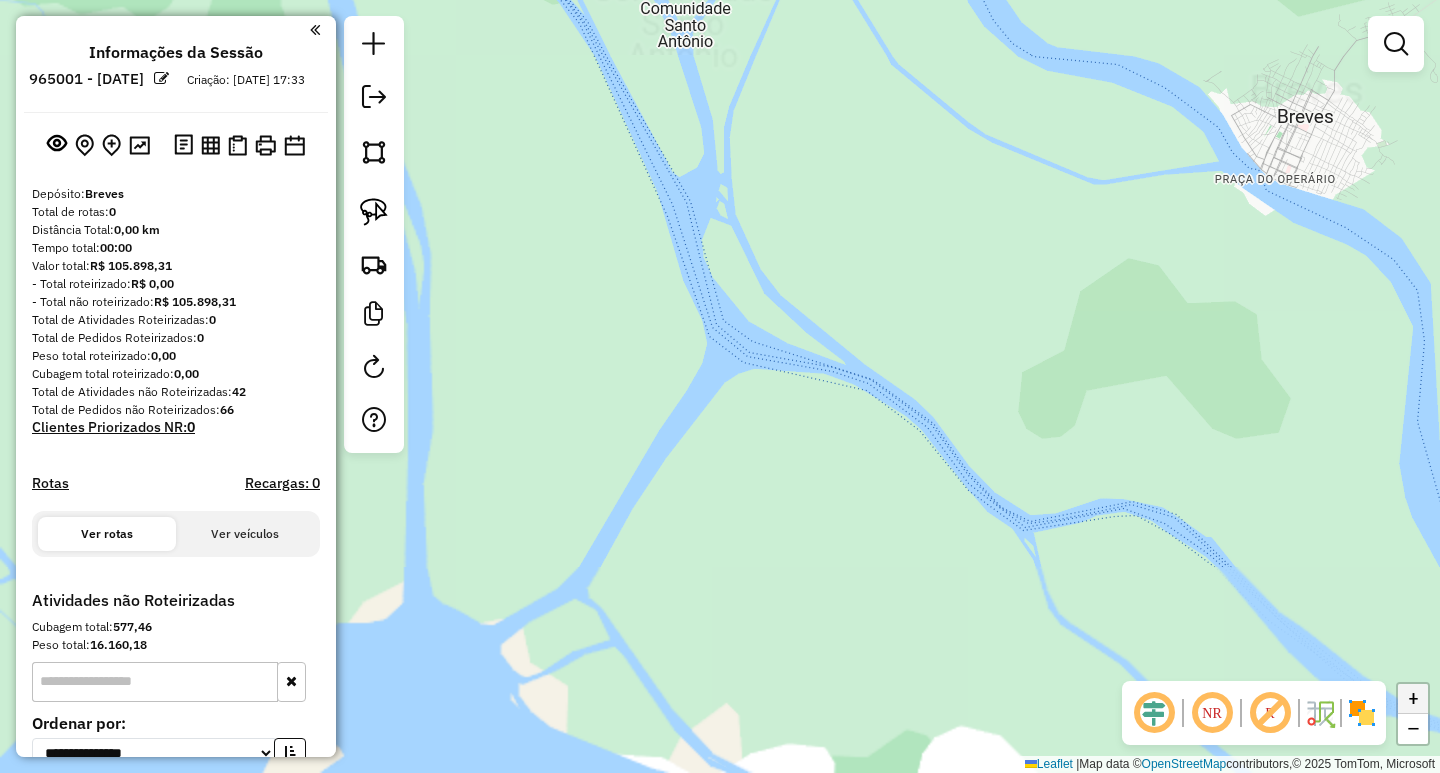 click on "+" 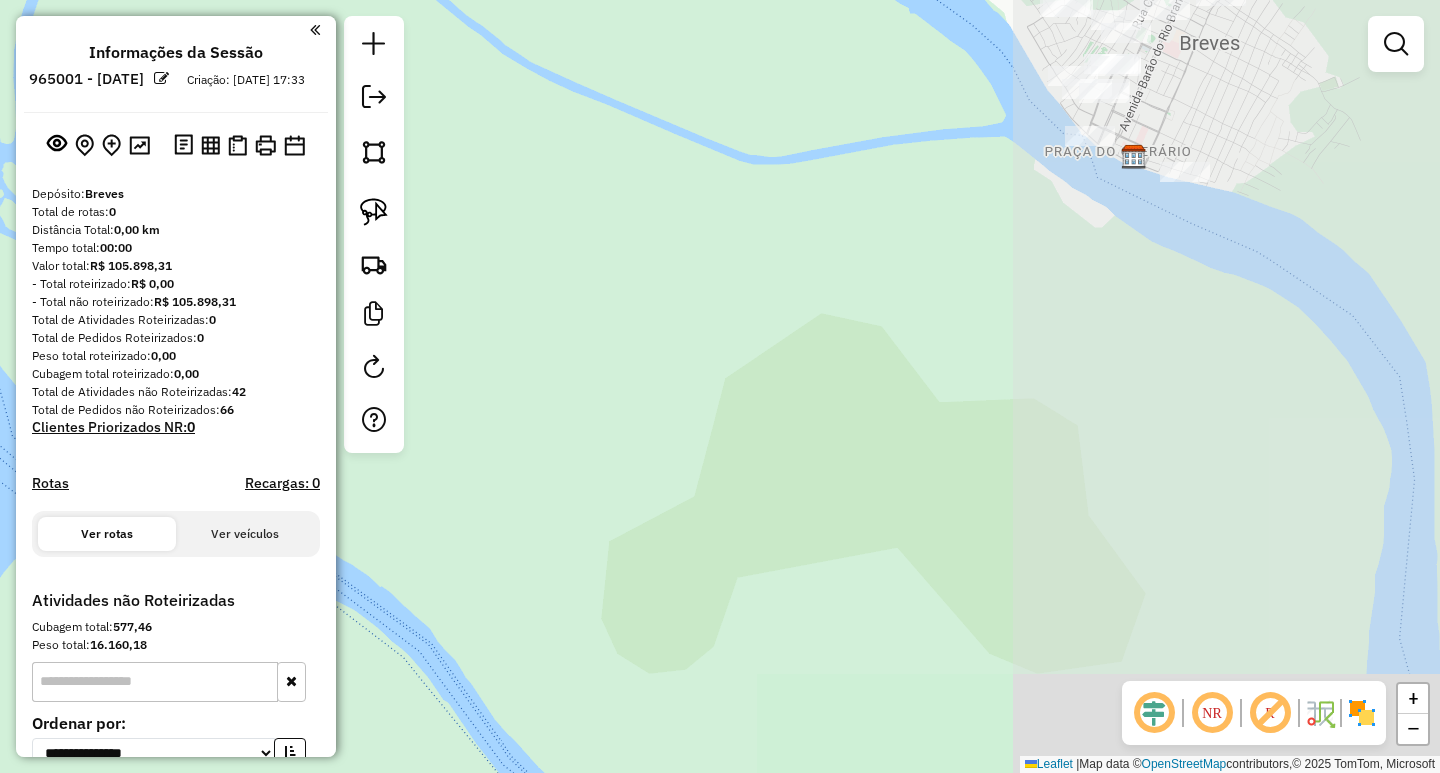 drag, startPoint x: 1346, startPoint y: 369, endPoint x: 631, endPoint y: 552, distance: 738.0474 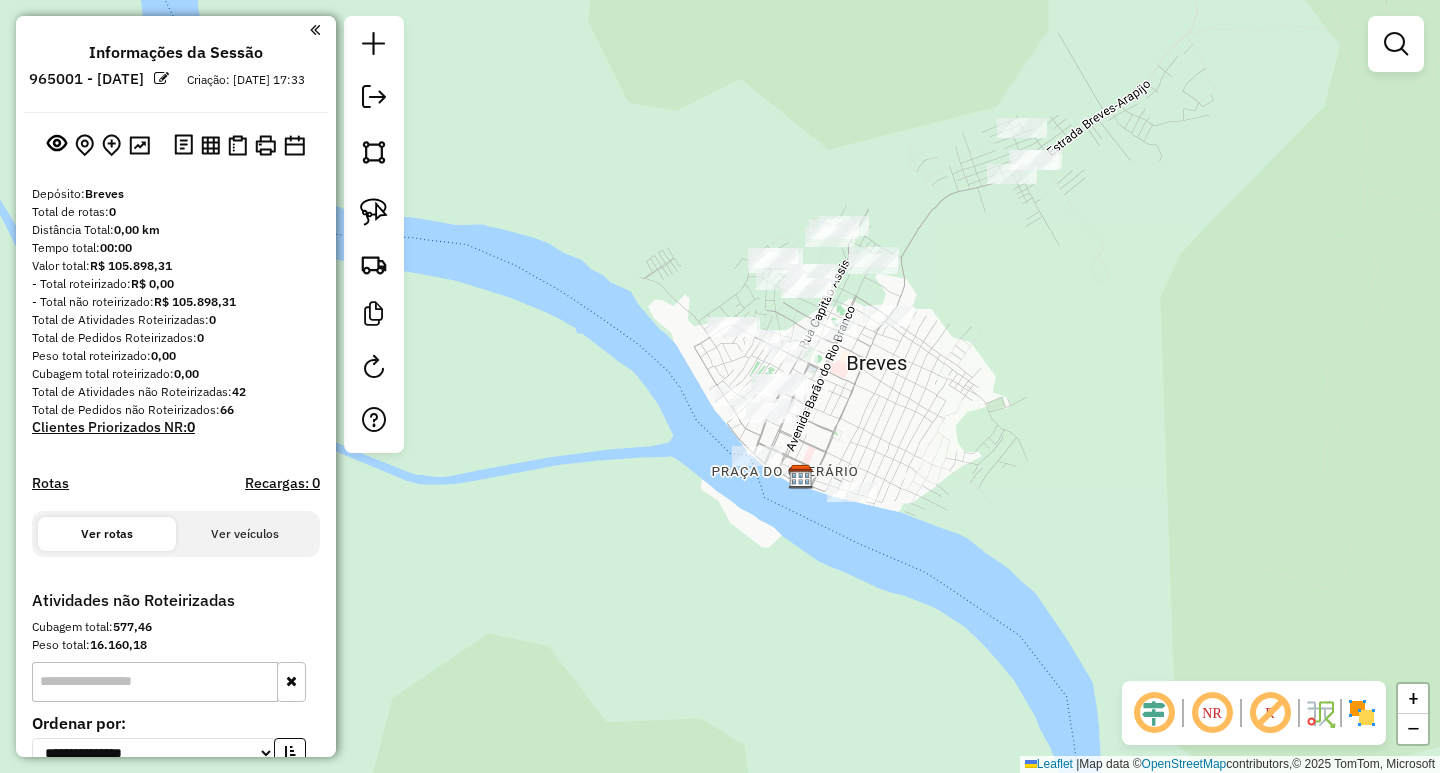 drag, startPoint x: 1257, startPoint y: 150, endPoint x: 924, endPoint y: 470, distance: 461.8322 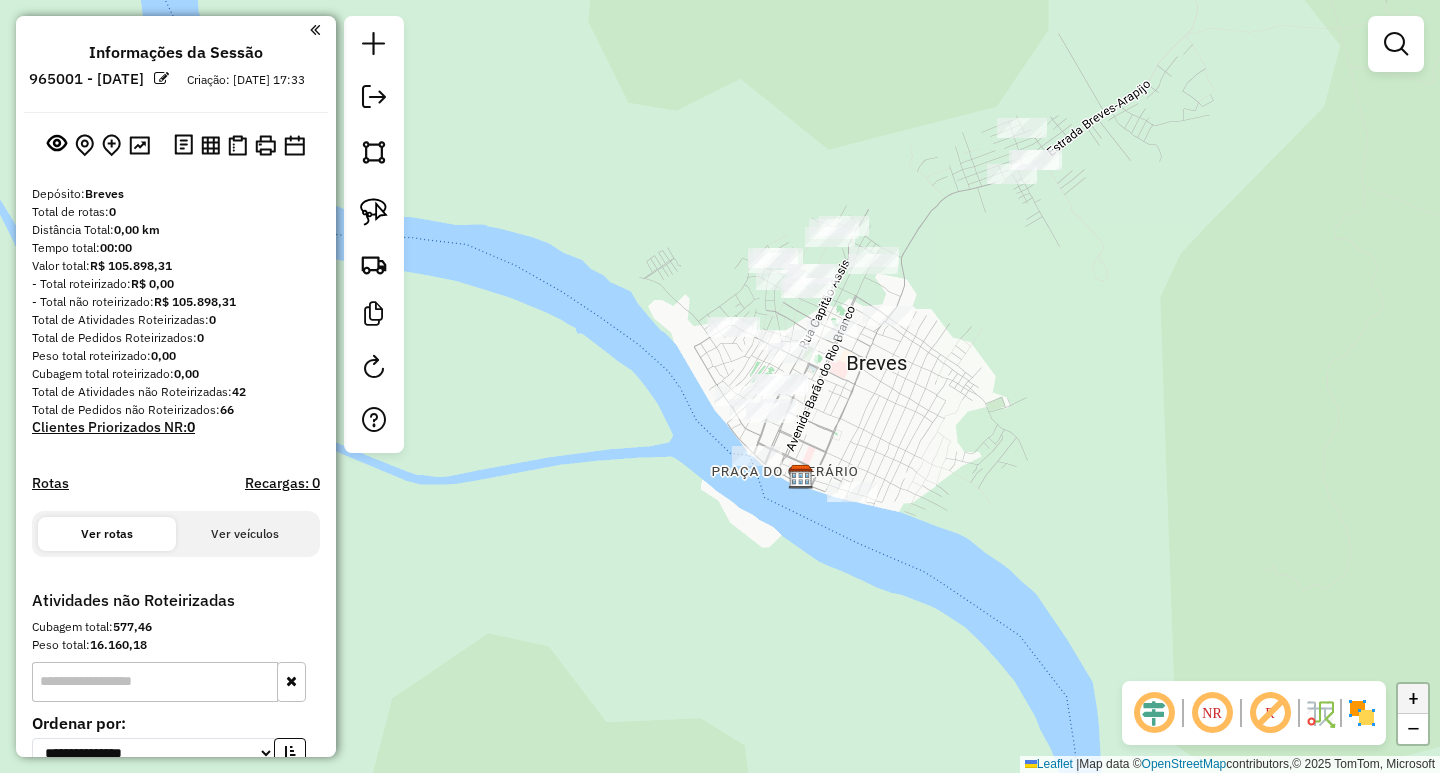 click on "+" 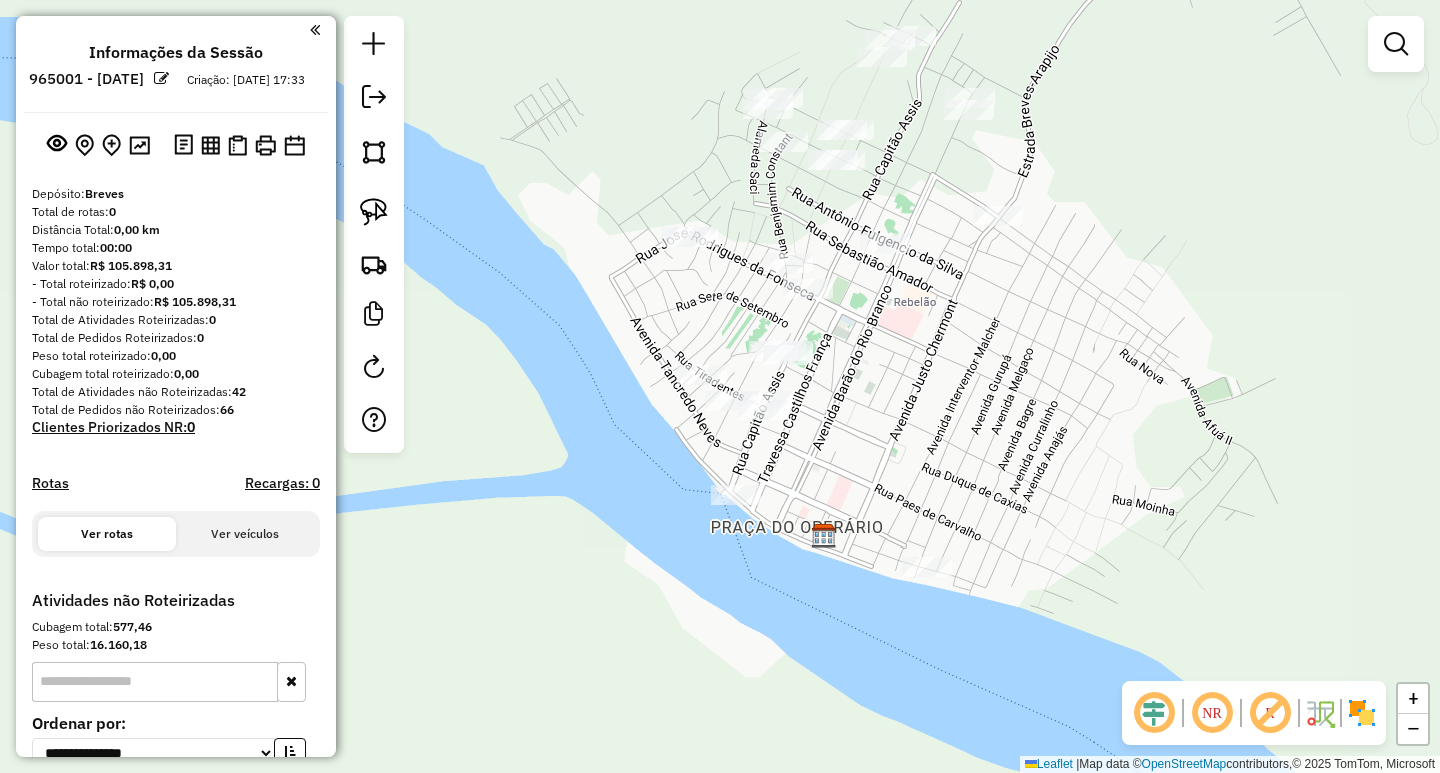 drag, startPoint x: 1323, startPoint y: 425, endPoint x: 1043, endPoint y: 392, distance: 281.93793 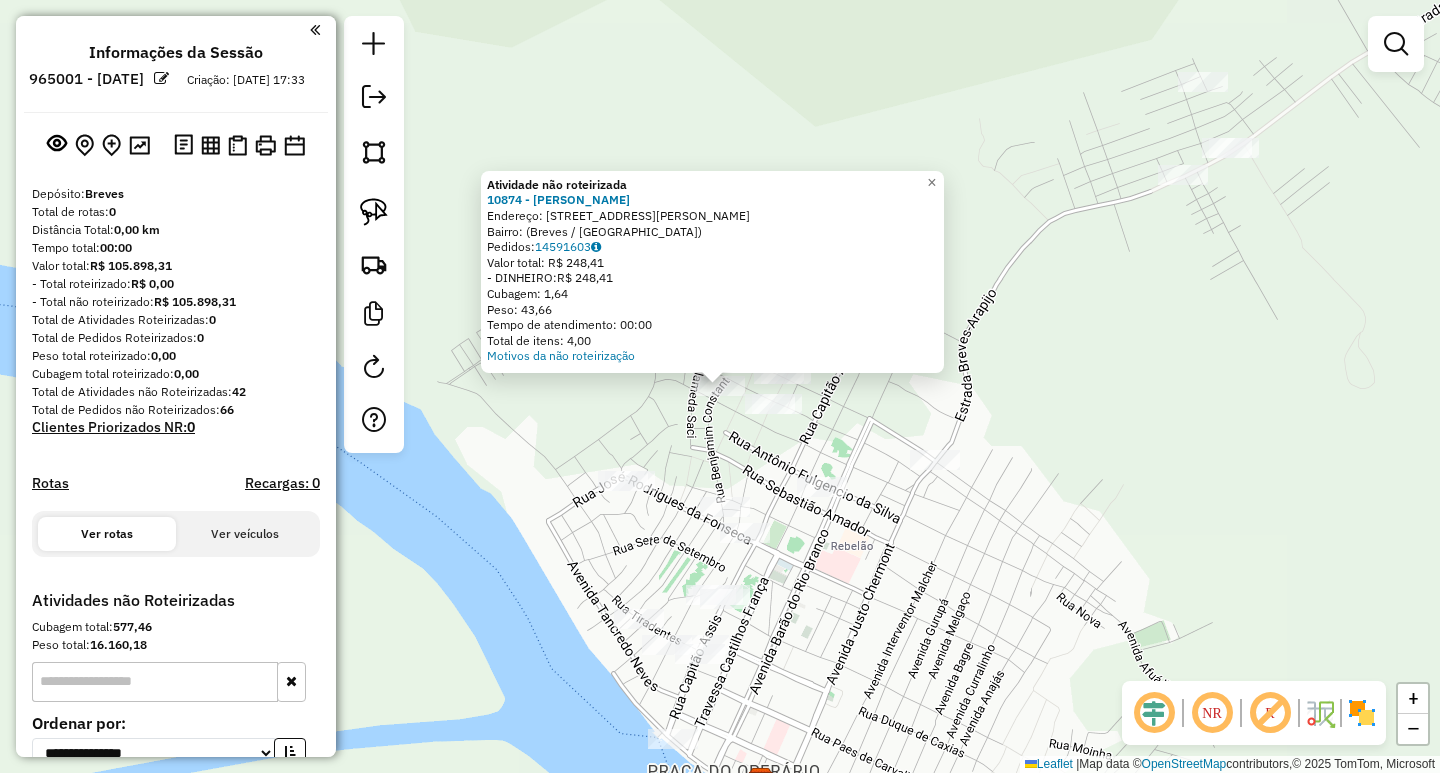 click on "Atividade não roteirizada 10874 - [PERSON_NAME]  [PERSON_NAME]: [STREET_ADDRESS][PERSON_NAME]   Pedidos:  14591603   Valor total: R$ 248,41   - DINHEIRO:  R$ 248,41   Cubagem: 1,64   Peso: 43,66   Tempo de atendimento: 00:00   Total de itens: 4,00  Motivos da não roteirização × Janela de atendimento Grade de atendimento Capacidade Transportadoras Veículos Cliente Pedidos  Rotas Selecione os dias de semana para filtrar as janelas de atendimento  Seg   Ter   Qua   Qui   Sex   Sáb   Dom  Informe o período da janela de atendimento: De: Até:  Filtrar exatamente a janela do cliente  Considerar janela de atendimento padrão  Selecione os dias de semana para filtrar as grades de atendimento  Seg   Ter   Qua   Qui   Sex   Sáb   Dom   Considerar clientes sem dia de atendimento cadastrado  Clientes fora do dia de atendimento selecionado Filtrar as atividades entre os valores definidos abaixo:  Peso mínimo:   Peso máximo:   Cubagem mínima:   Cubagem máxima:   De:   De:" 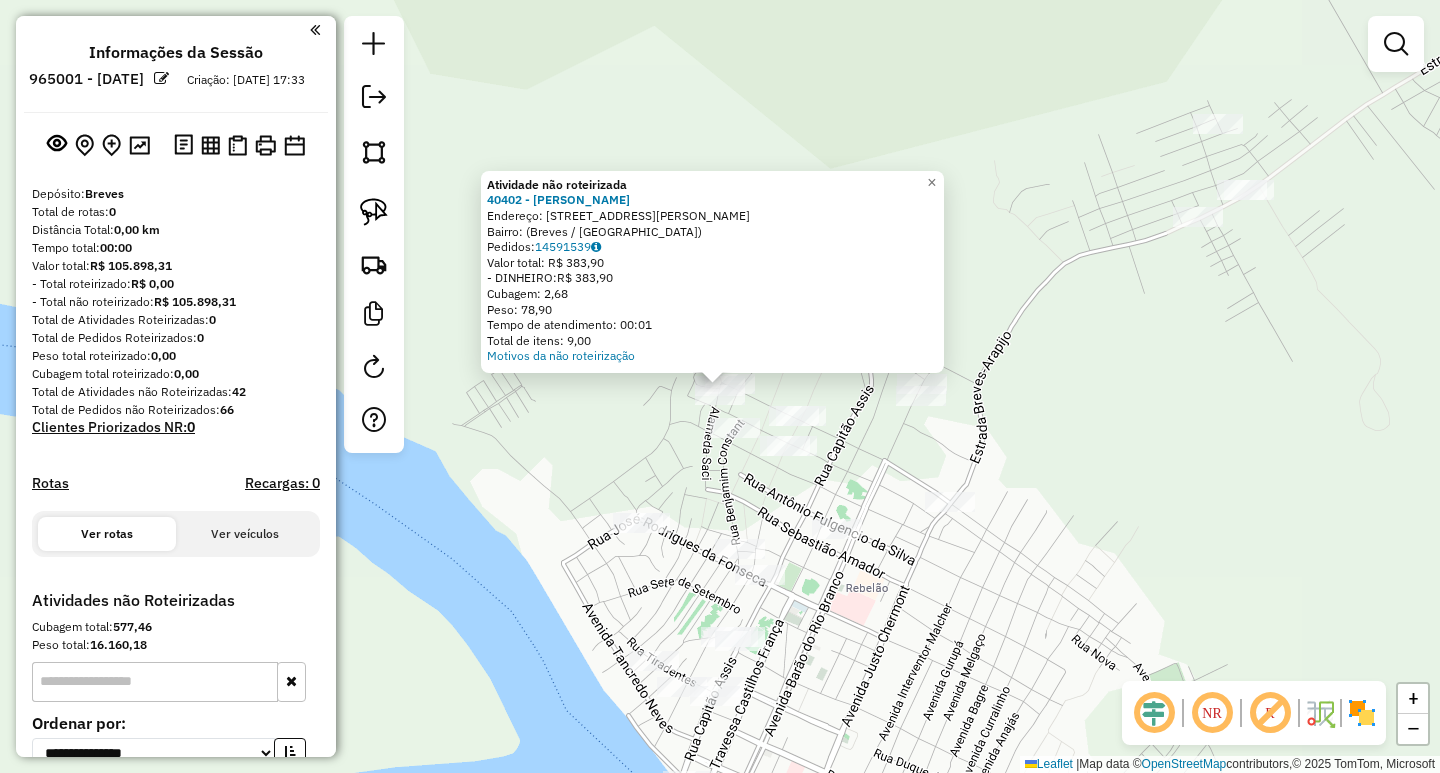click on "Atividade não roteirizada 40402 - [PERSON_NAME]: [STREET_ADDRESS][PERSON_NAME]   Pedidos:  14591539   Valor total: R$ 383,90   - DINHEIRO:  R$ 383,90   Cubagem: 2,68   Peso: 78,90   Tempo de atendimento: 00:01   Total de itens: 9,00  Motivos da não roteirização × Janela de atendimento Grade de atendimento Capacidade Transportadoras Veículos Cliente Pedidos  Rotas Selecione os dias de semana para filtrar as janelas de atendimento  Seg   Ter   Qua   Qui   Sex   Sáb   Dom  Informe o período da janela de atendimento: De: Até:  Filtrar exatamente a janela do cliente  Considerar janela de atendimento padrão  Selecione os dias de semana para filtrar as grades de atendimento  Seg   Ter   Qua   Qui   Sex   Sáb   Dom   Considerar clientes sem dia de atendimento cadastrado  Clientes fora do dia de atendimento selecionado Filtrar as atividades entre os valores definidos abaixo:  Peso mínimo:   Peso máximo:   Cubagem mínima:   Cubagem máxima:   De:" 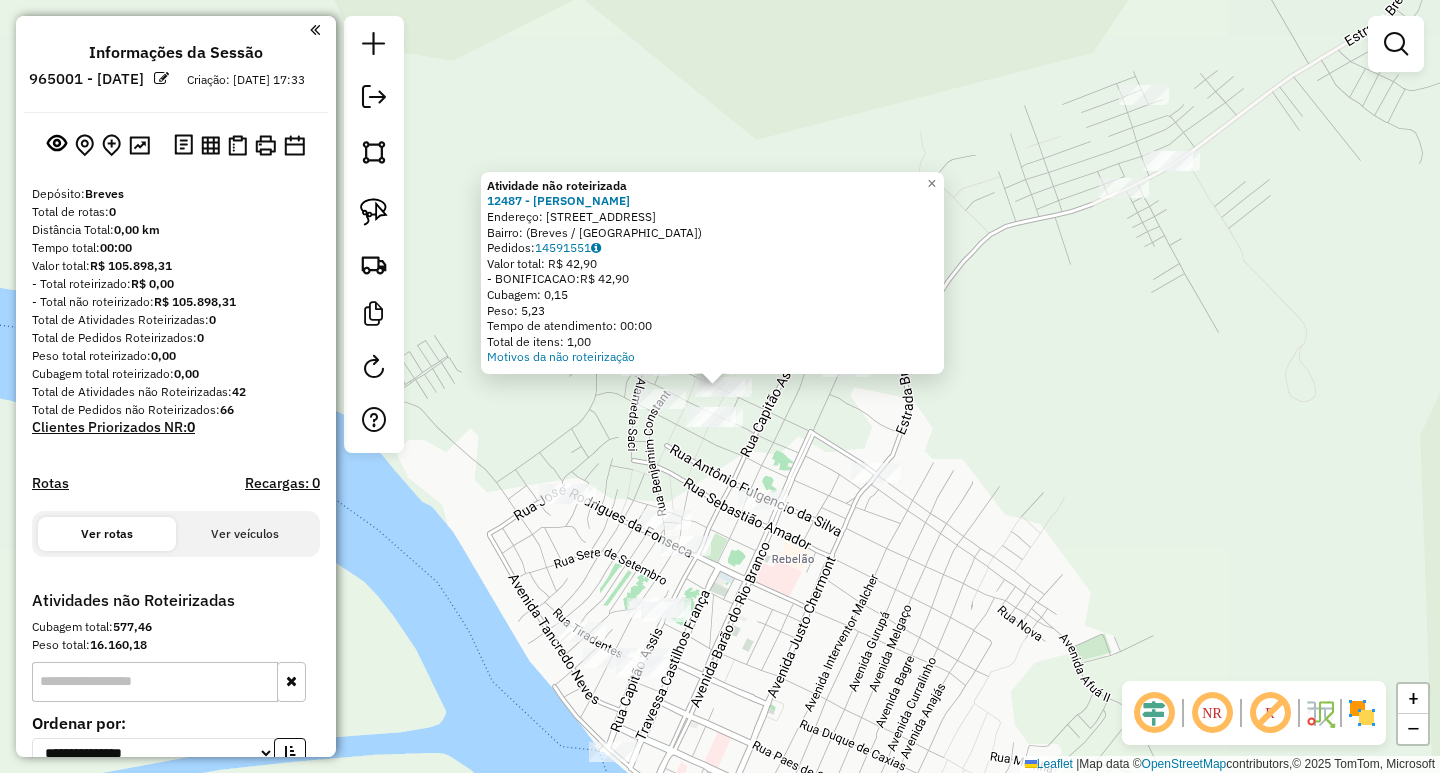 click on "Atividade não roteirizada 12487 - [PERSON_NAME]: [STREET_ADDRESS]   Pedidos:  14591551   Valor total: R$ 42,90   - BONIFICACAO:  R$ 42,90   Cubagem: 0,15   Peso: 5,23   Tempo de atendimento: 00:00   Total de itens: 1,00  Motivos da não roteirização × Janela de atendimento Grade de atendimento Capacidade Transportadoras Veículos Cliente Pedidos  Rotas Selecione os dias de semana para filtrar as janelas de atendimento  Seg   Ter   Qua   Qui   Sex   Sáb   Dom  Informe o período da janela de atendimento: De: Até:  Filtrar exatamente a janela do cliente  Considerar janela de atendimento padrão  Selecione os dias de semana para filtrar as grades de atendimento  Seg   Ter   Qua   Qui   Sex   Sáb   Dom   Considerar clientes sem dia de atendimento cadastrado  Clientes fora do dia de atendimento selecionado Filtrar as atividades entre os valores definidos abaixo:  Peso mínimo:   Peso máximo:   Cubagem mínima:   Cubagem máxima:   De:   Até:   De:" 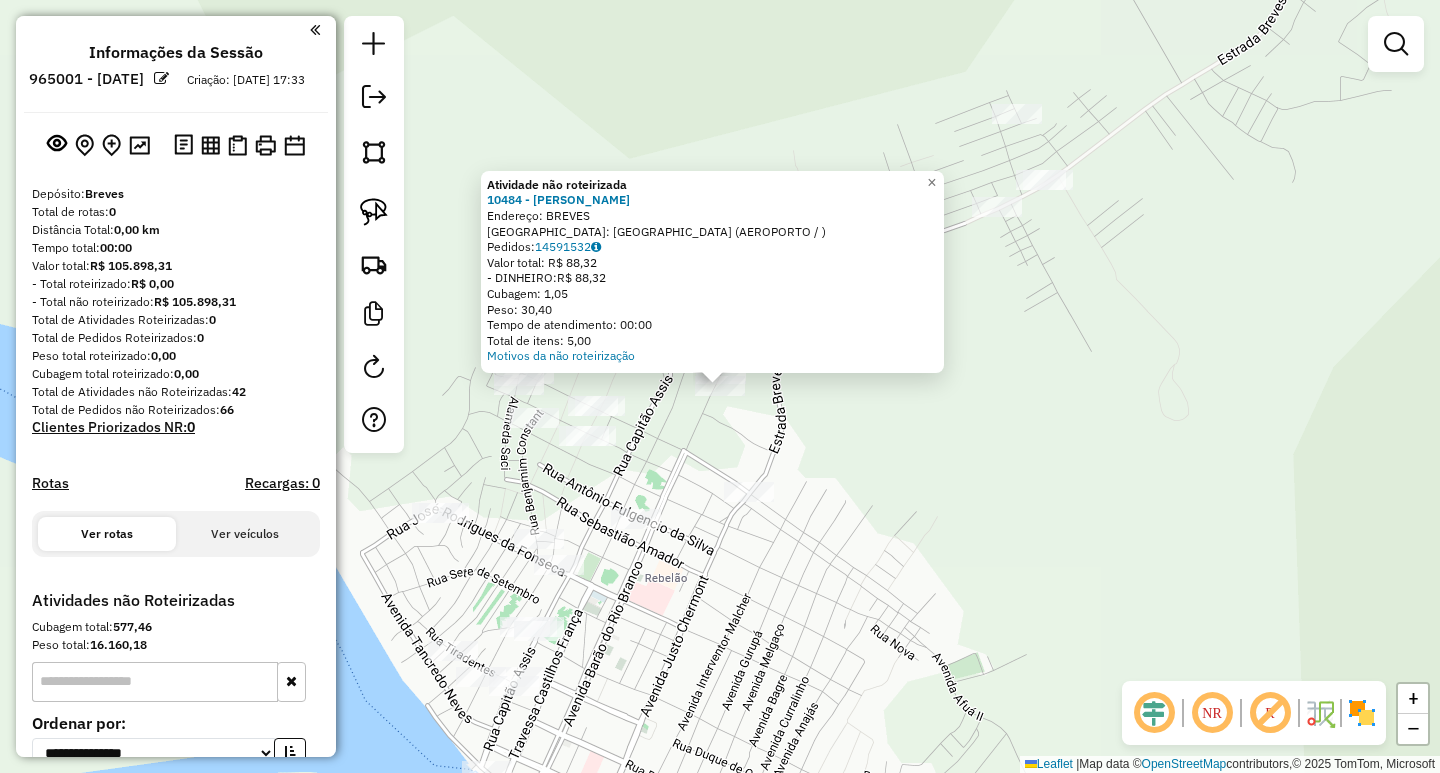 click on "Atividade não roteirizada 10484 - [PERSON_NAME]: BREVES   Bairro: [GEOGRAPHIC_DATA] (AEROPORTO / )   Pedidos:  14591532   Valor total: R$ 88,32   - DINHEIRO:  R$ 88,32   Cubagem: 1,05   Peso: 30,40   Tempo de atendimento: 00:00   Total de itens: 5,00  Motivos da não roteirização × Janela de atendimento Grade de atendimento Capacidade Transportadoras Veículos Cliente Pedidos  Rotas Selecione os dias de semana para filtrar as janelas de atendimento  Seg   Ter   Qua   Qui   Sex   Sáb   Dom  Informe o período da janela de atendimento: De: Até:  Filtrar exatamente a janela do cliente  Considerar janela de atendimento padrão  Selecione os dias de semana para filtrar as grades de atendimento  Seg   Ter   Qua   Qui   Sex   Sáb   Dom   Considerar clientes sem dia de atendimento cadastrado  Clientes fora do dia de atendimento selecionado Filtrar as atividades entre os valores definidos abaixo:  Peso mínimo:   Peso máximo:   Cubagem mínima:   Cubagem máxima:   De:   Até:   De:   Até:  Nome: +" 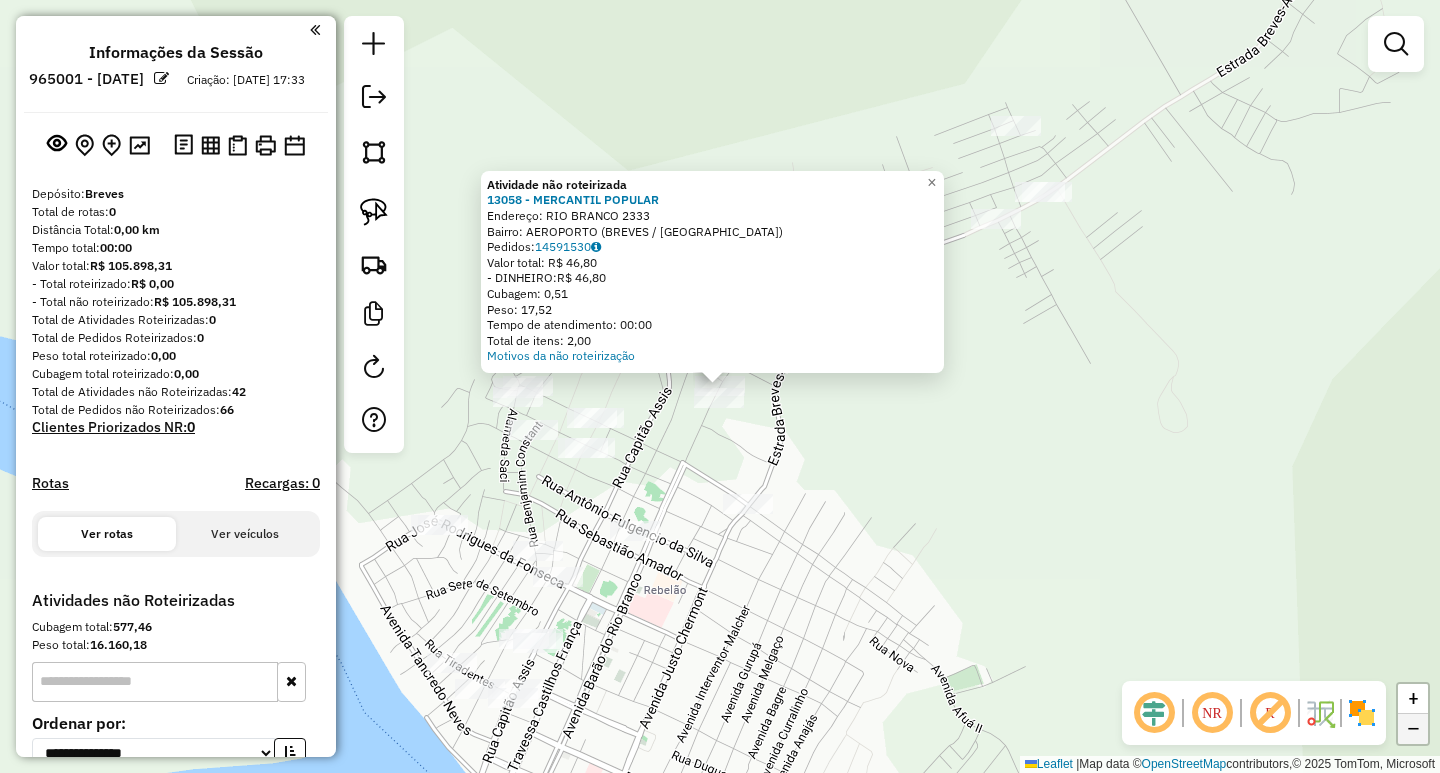 click on "−" 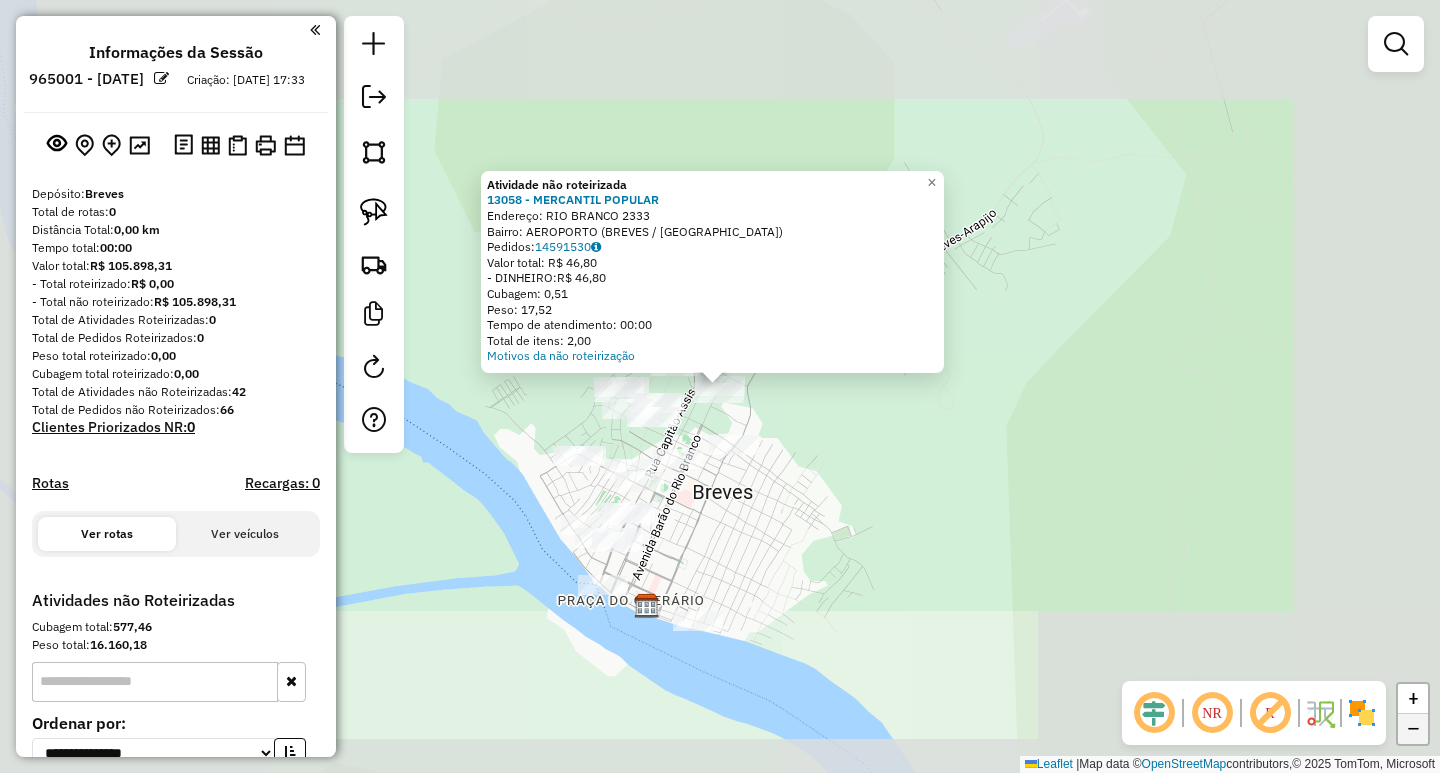 click on "−" 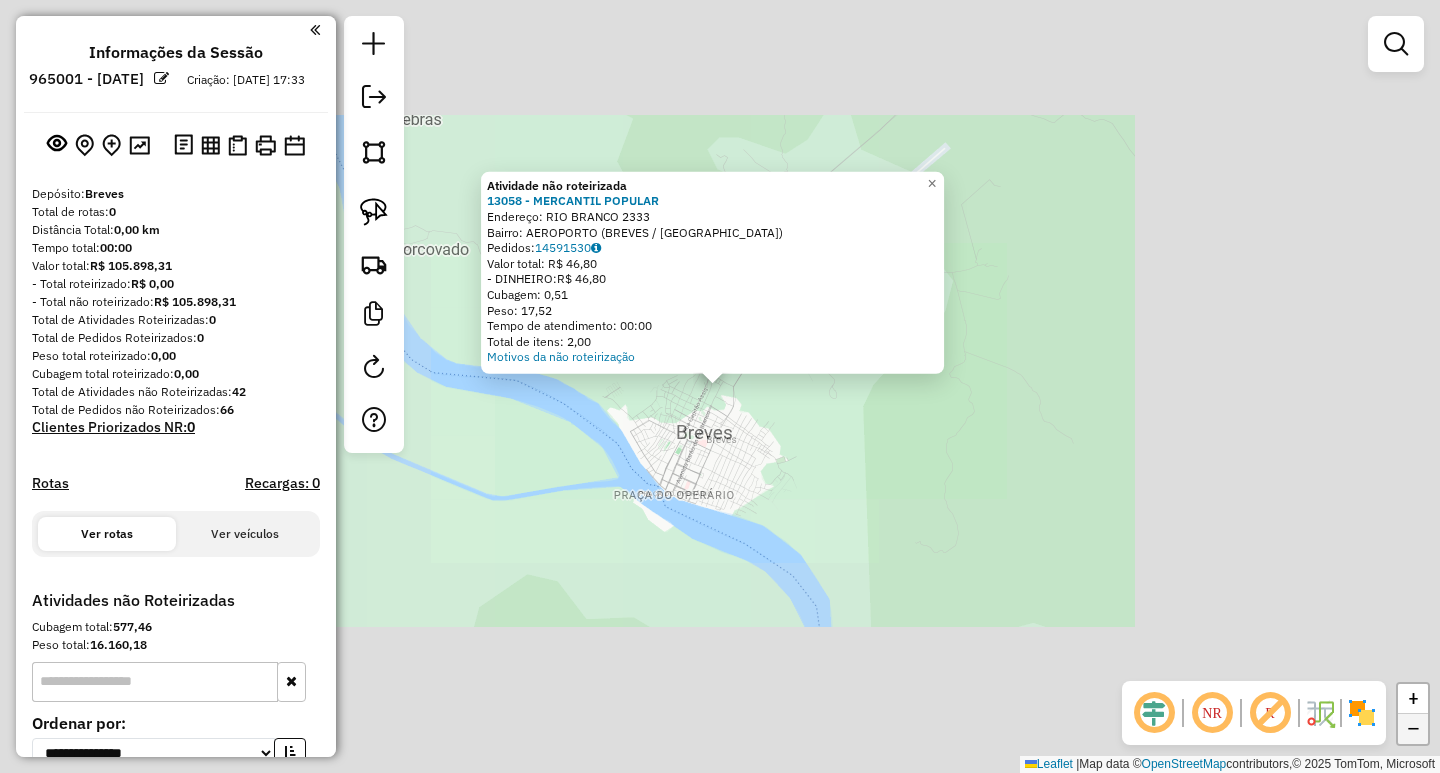 click on "−" 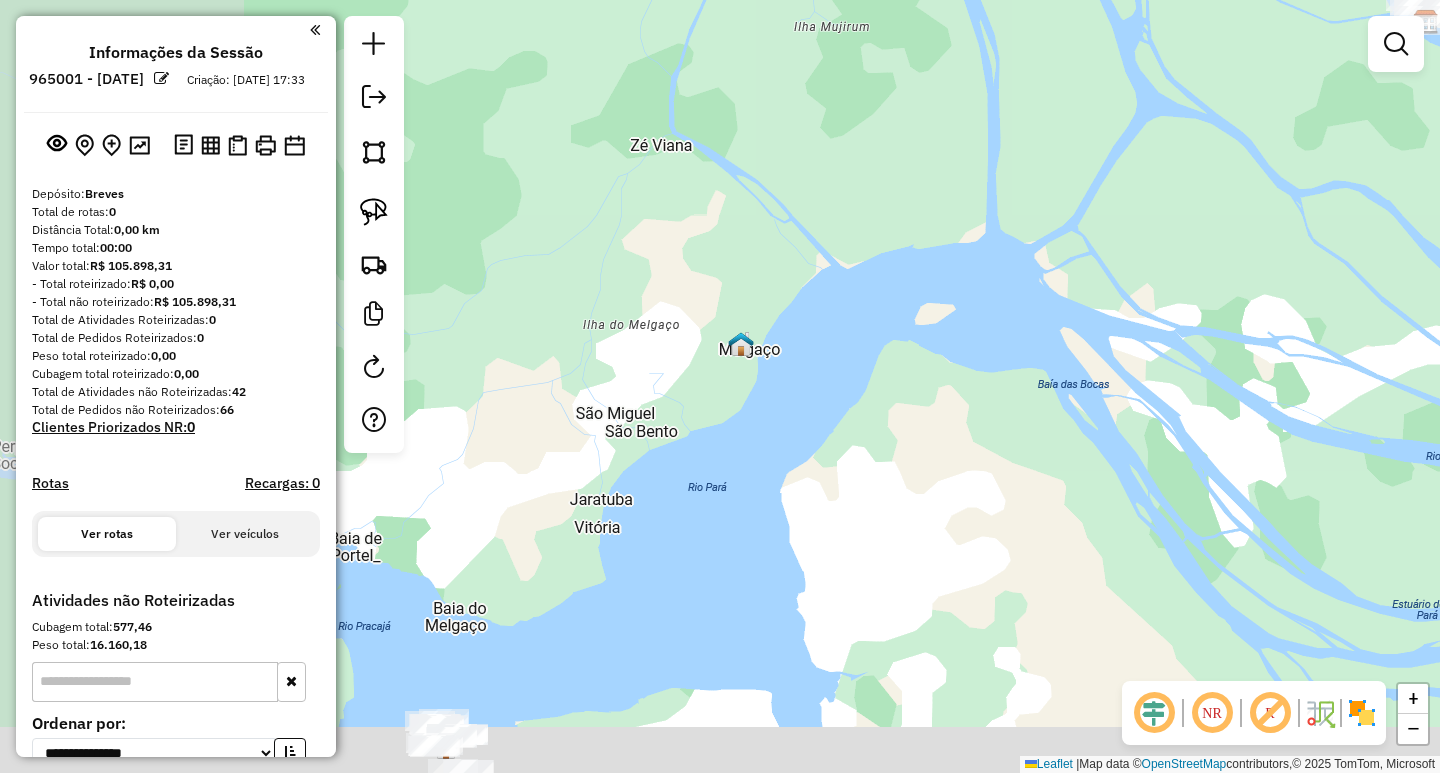 drag, startPoint x: 761, startPoint y: 642, endPoint x: 1433, endPoint y: 239, distance: 783.577 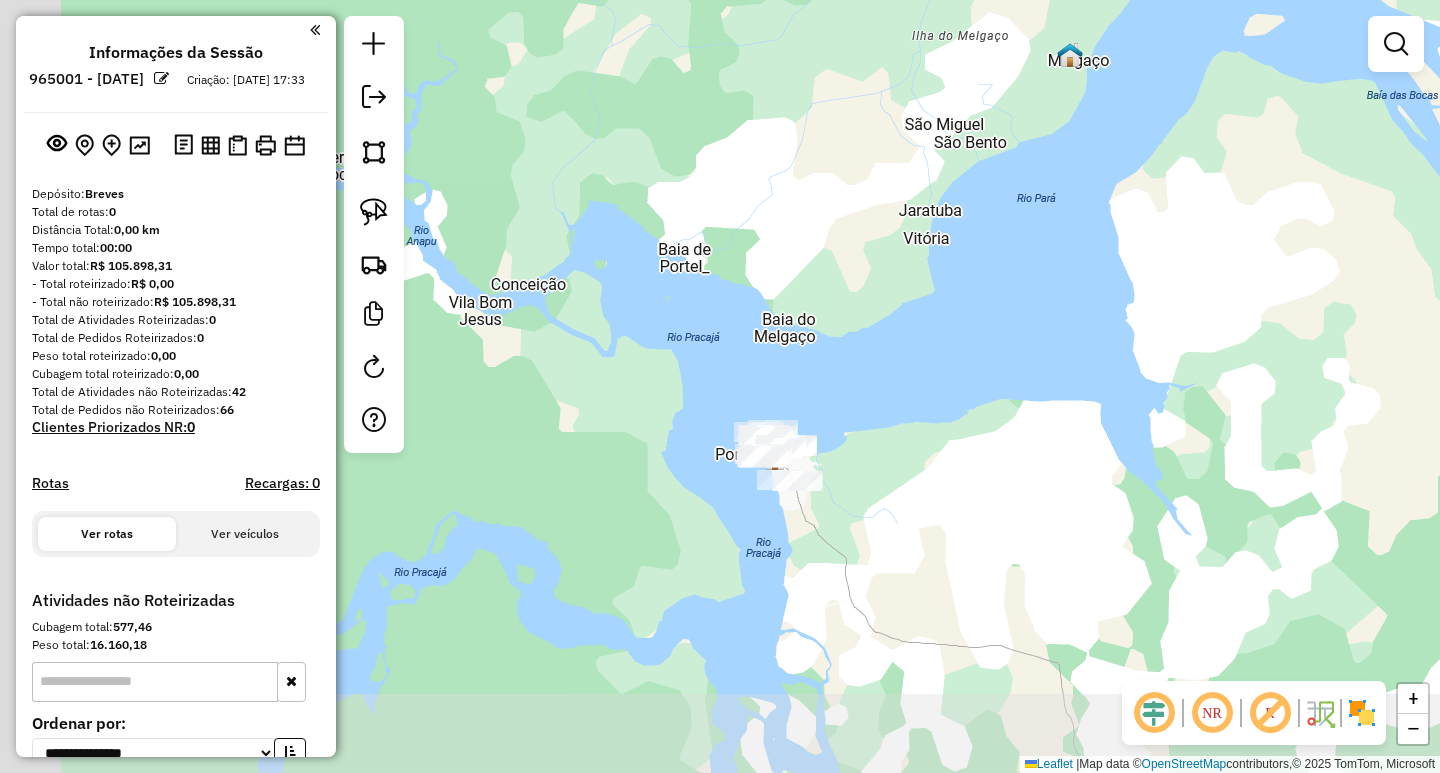 drag, startPoint x: 859, startPoint y: 585, endPoint x: 1178, endPoint y: 299, distance: 428.43552 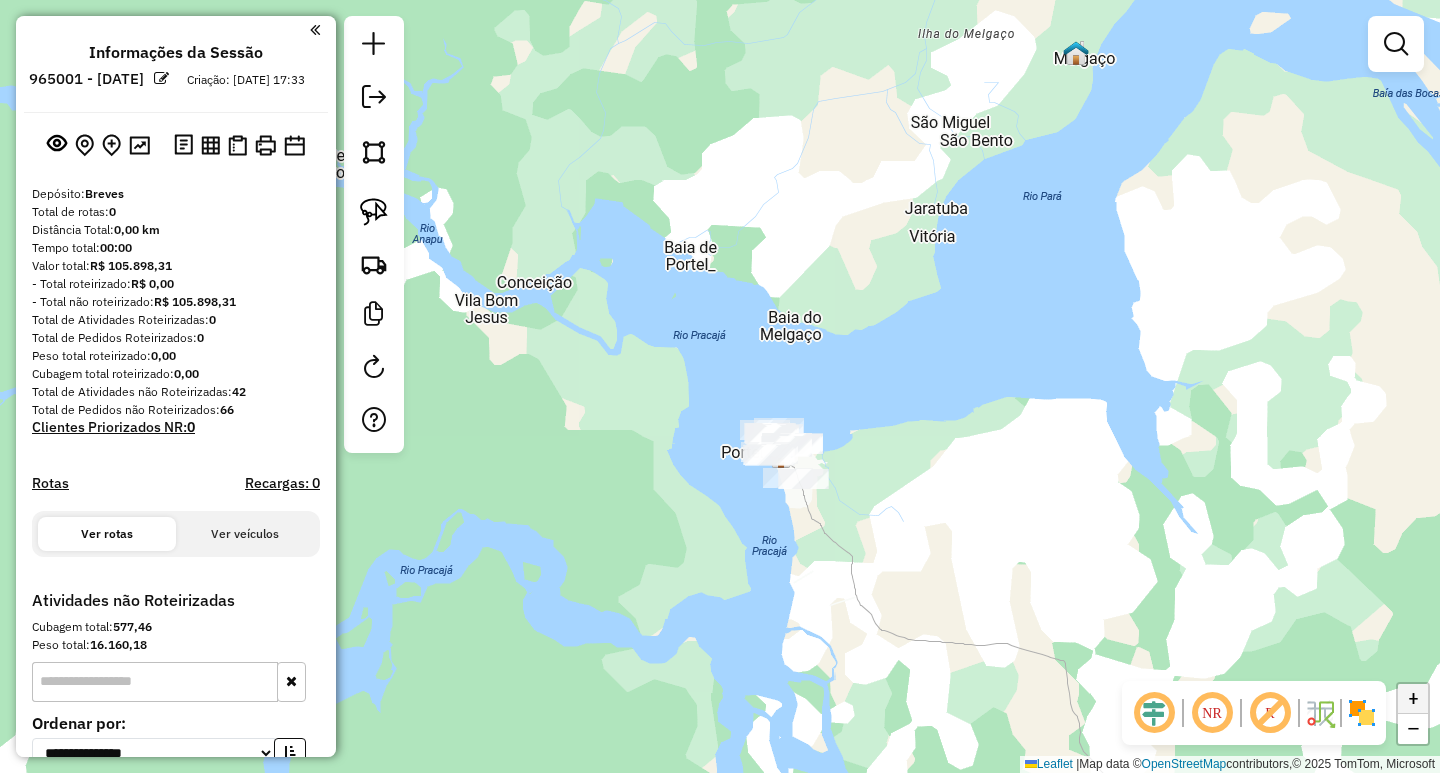 click on "+" 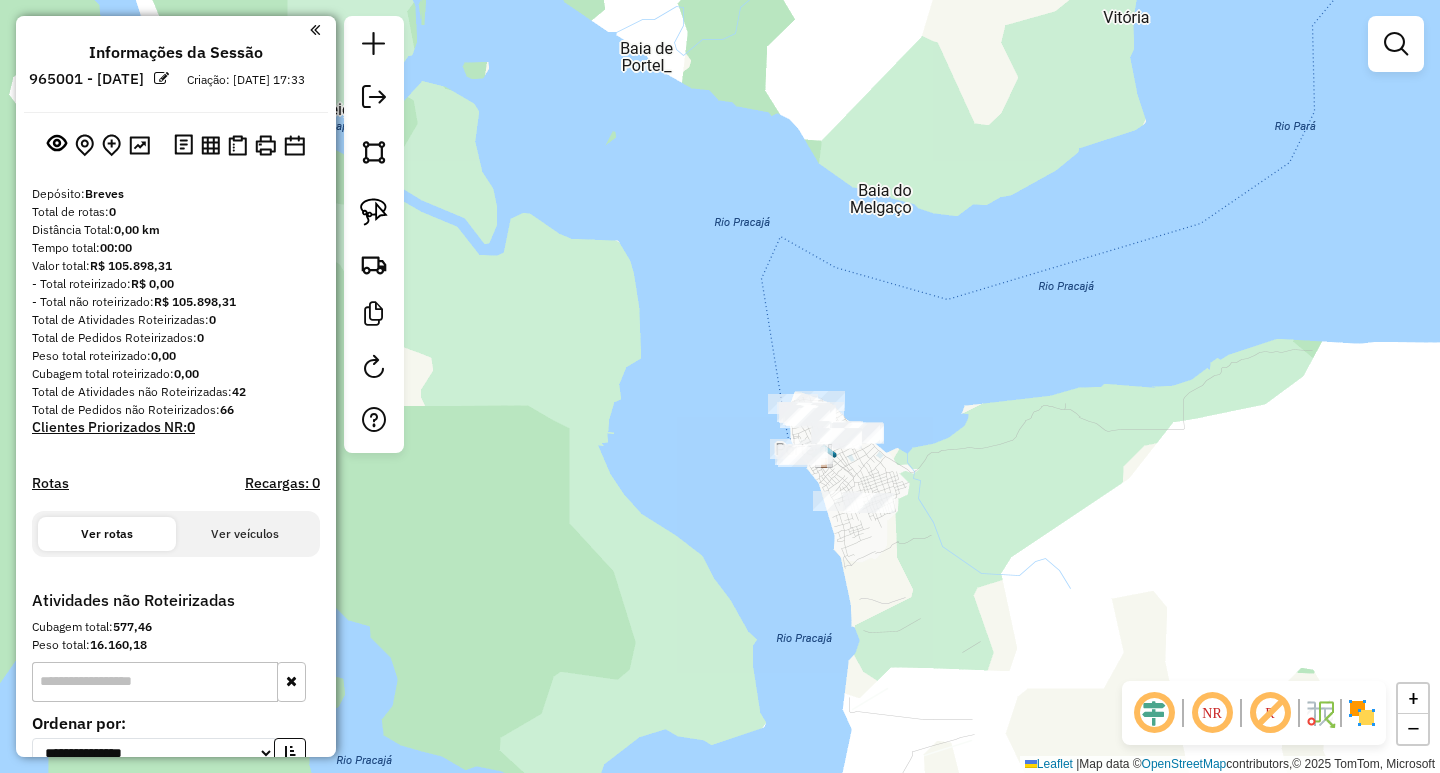drag, startPoint x: 1086, startPoint y: 512, endPoint x: 1059, endPoint y: 372, distance: 142.5798 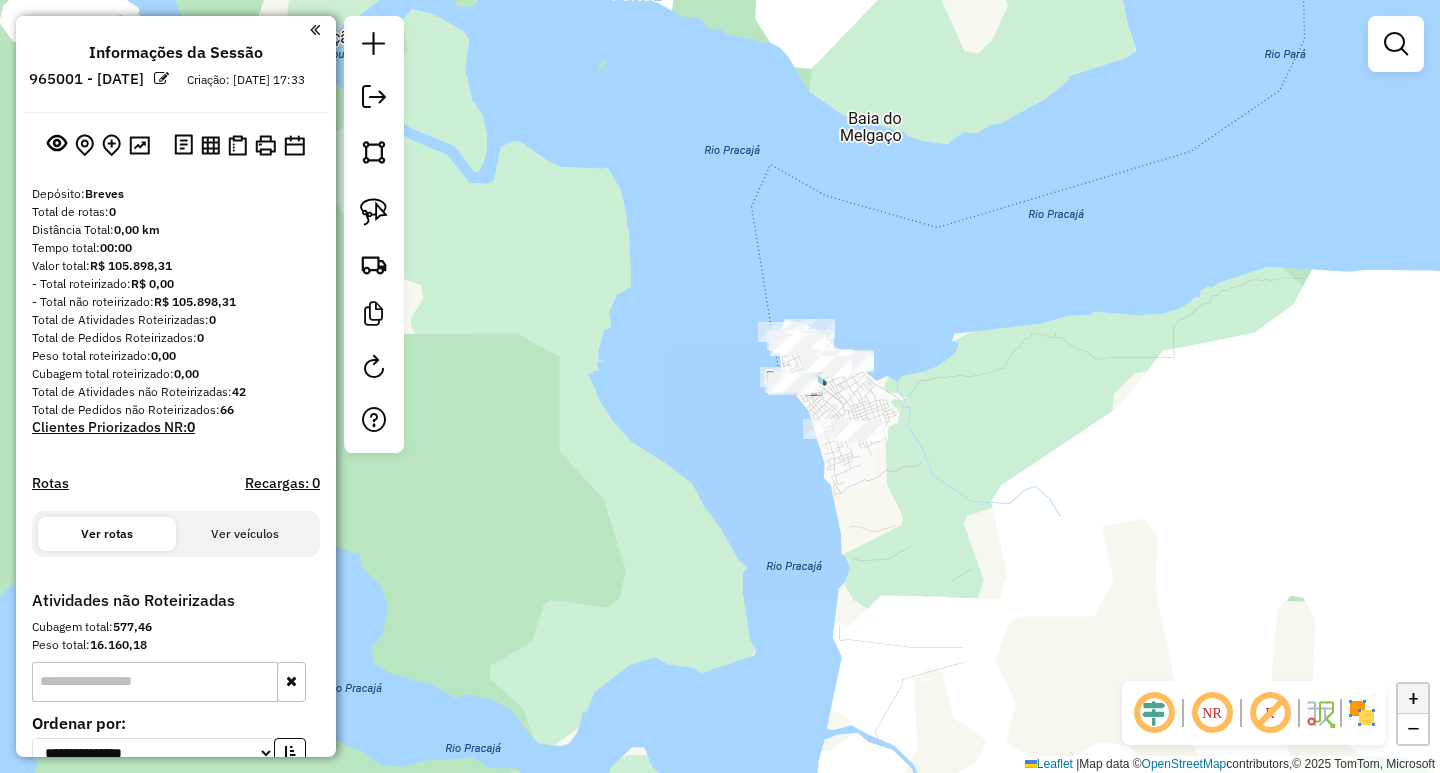 click on "+" 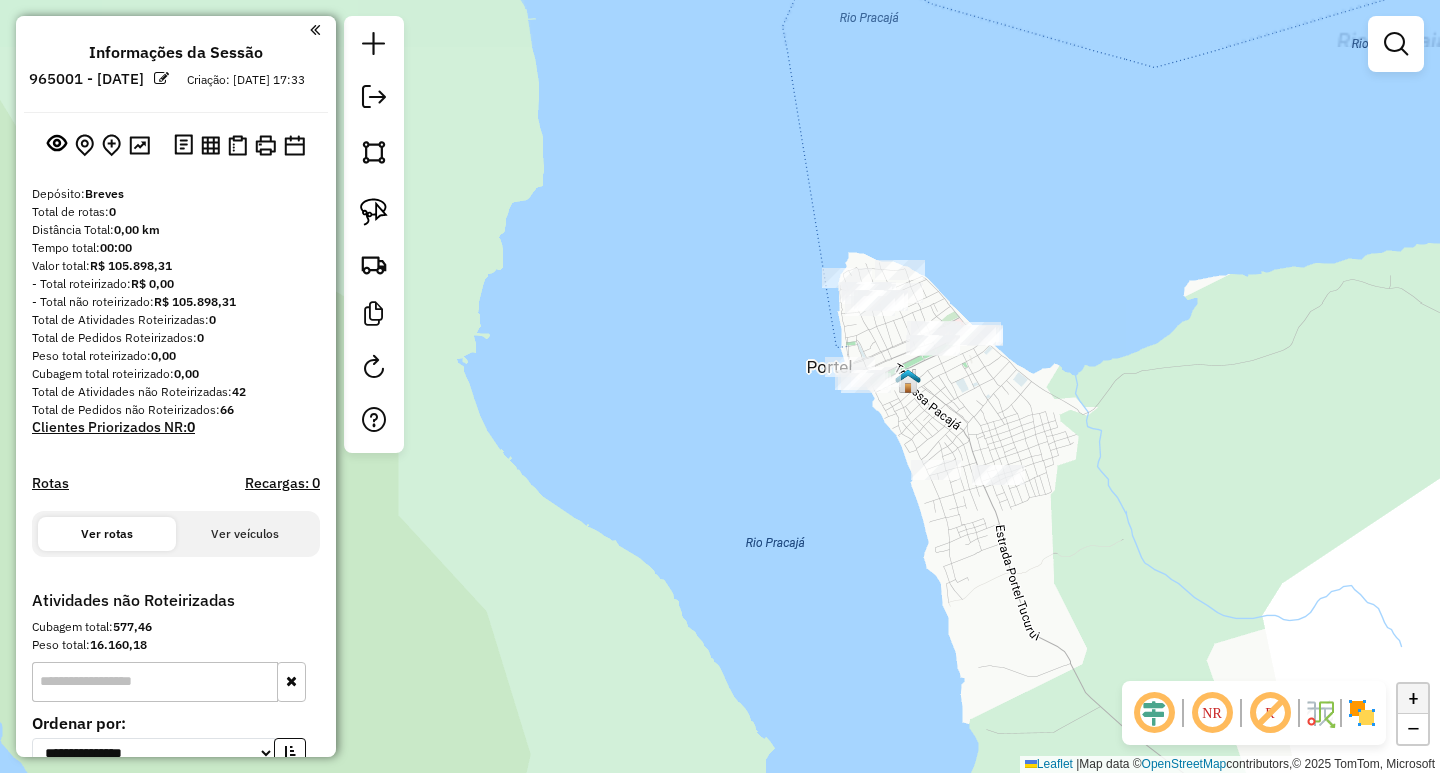 click on "+" 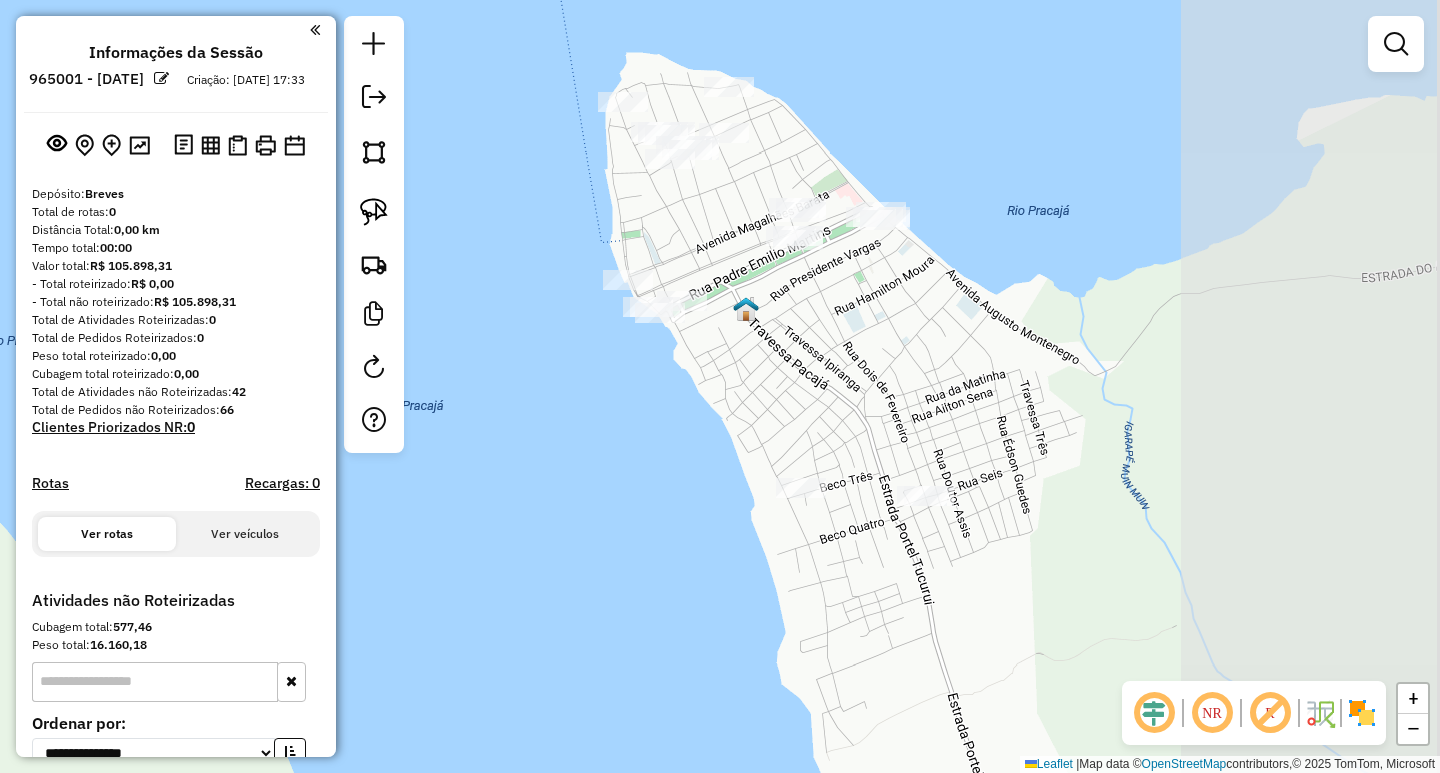 drag, startPoint x: 1252, startPoint y: 401, endPoint x: 893, endPoint y: 335, distance: 365.01645 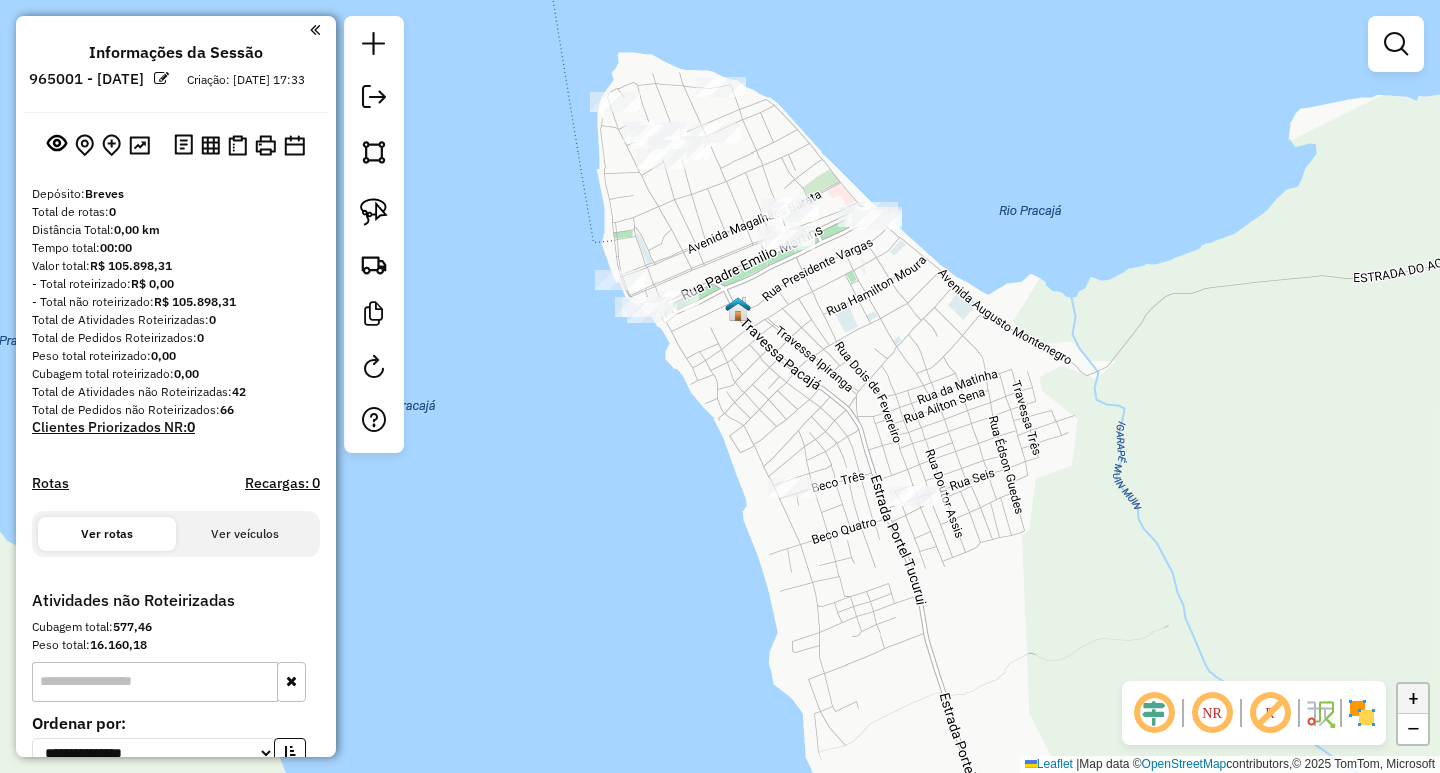 click on "+" 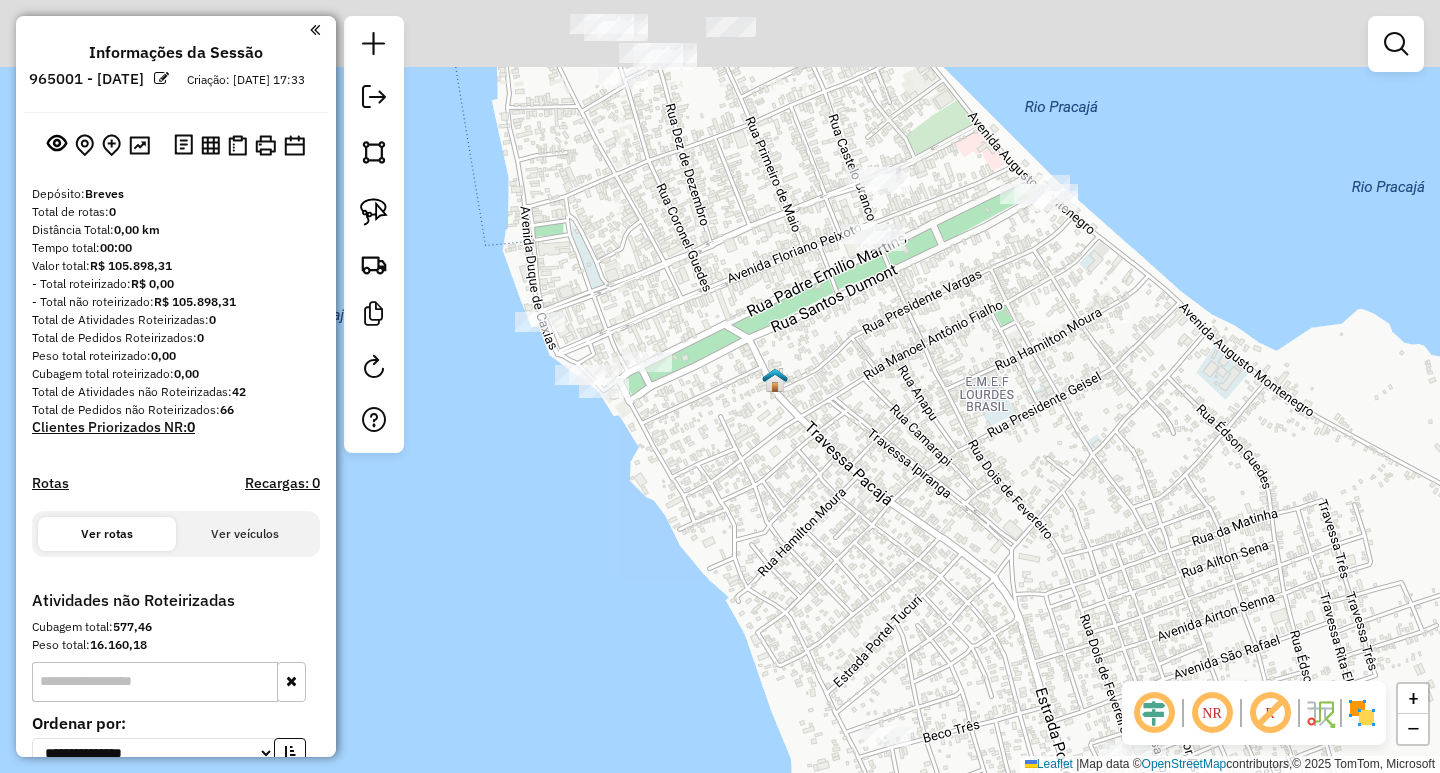 drag, startPoint x: 908, startPoint y: 273, endPoint x: 927, endPoint y: 421, distance: 149.21461 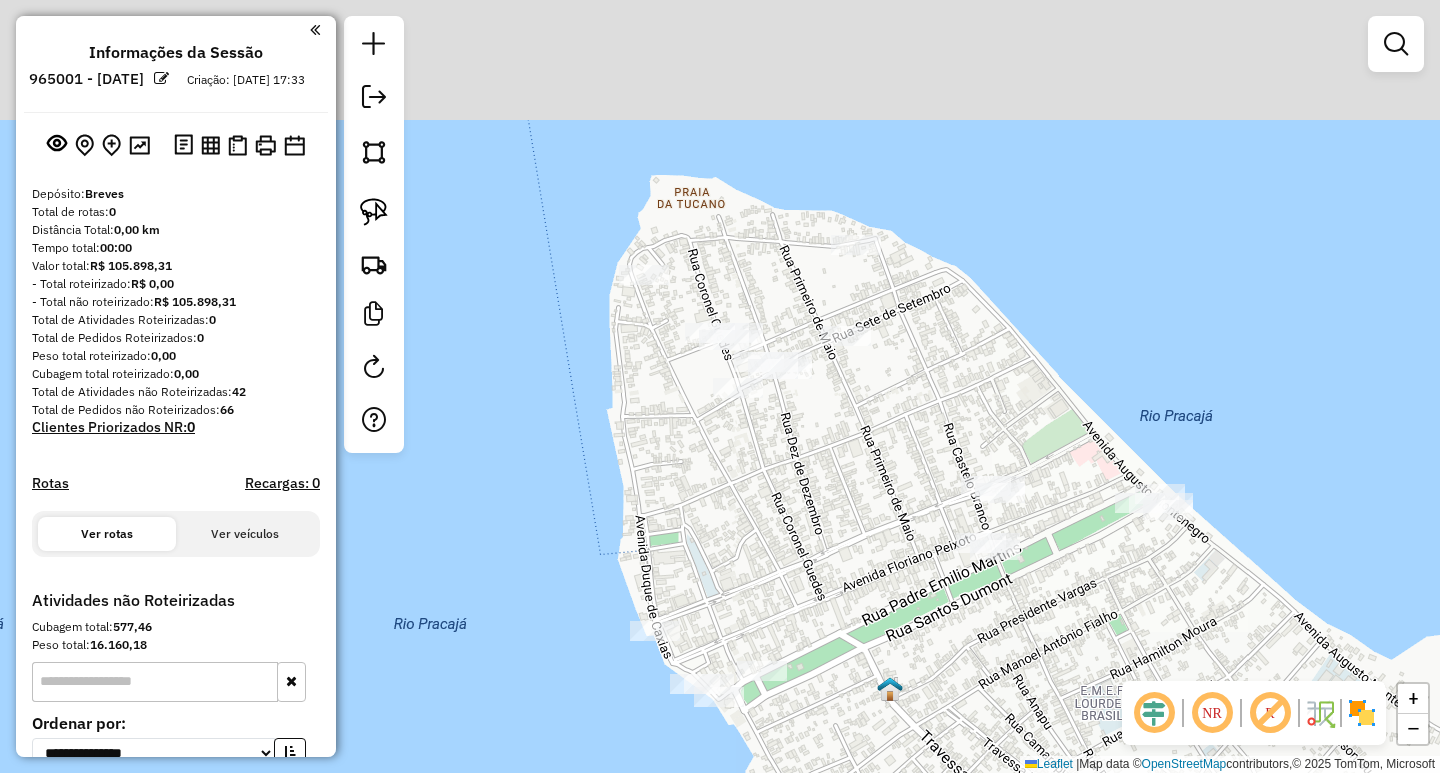 drag, startPoint x: 655, startPoint y: 156, endPoint x: 770, endPoint y: 465, distance: 329.70593 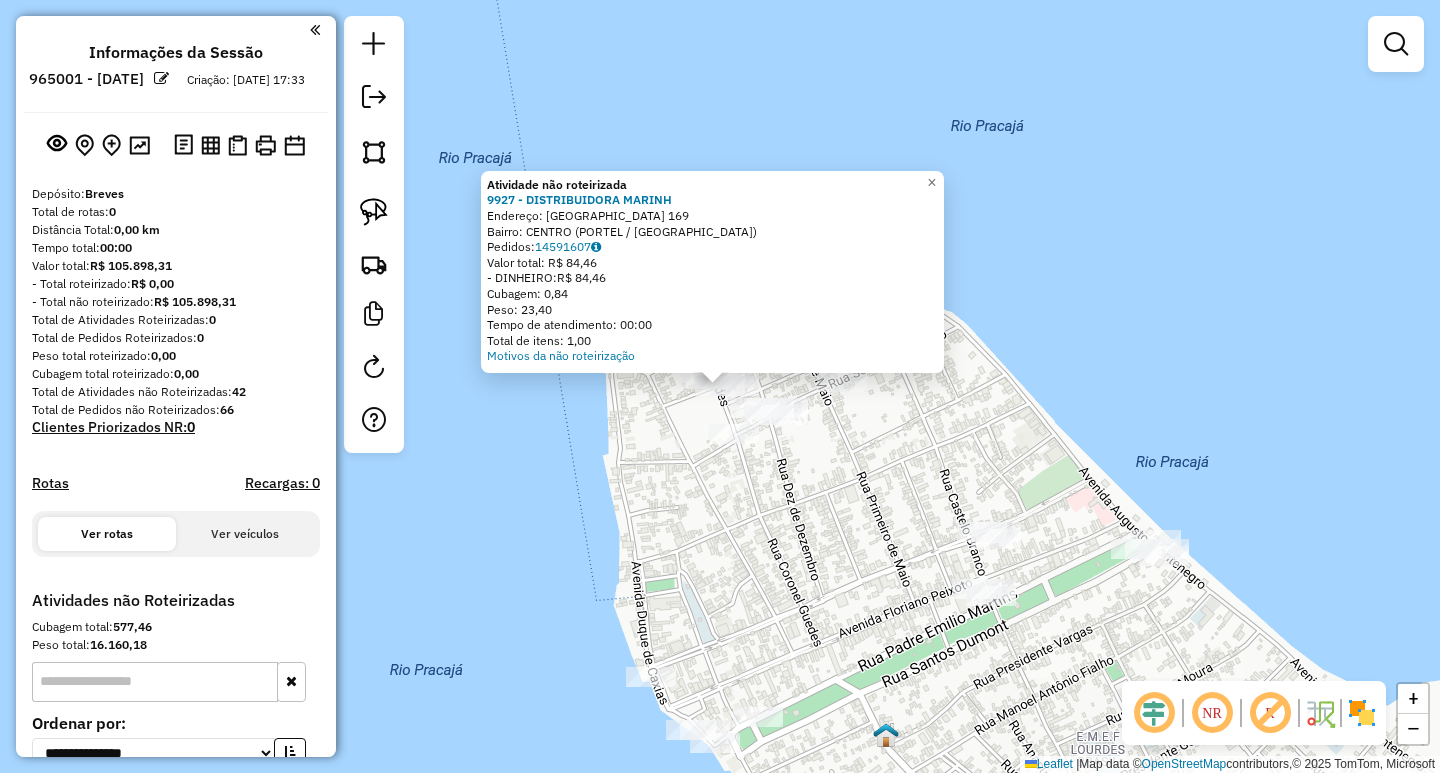click on "+ −" 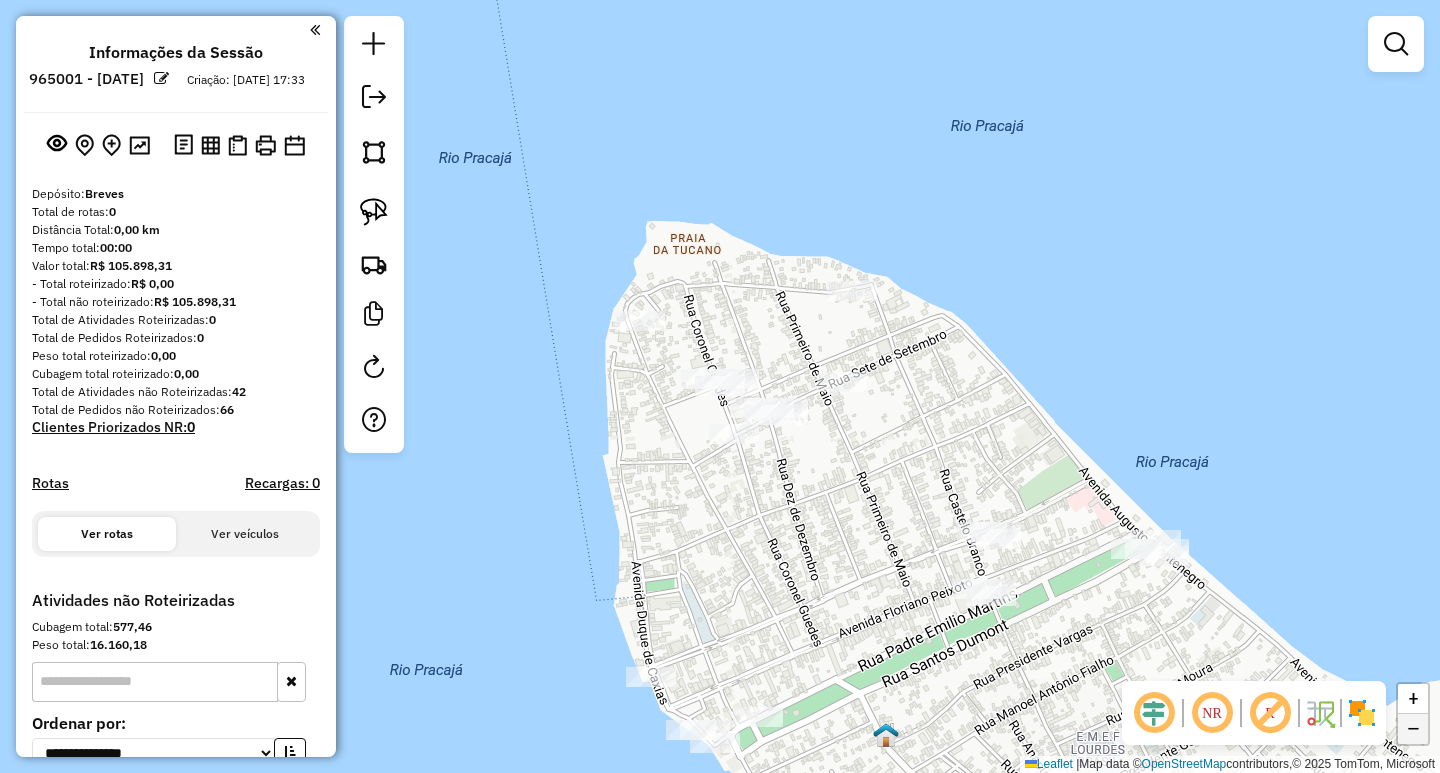 click on "−" 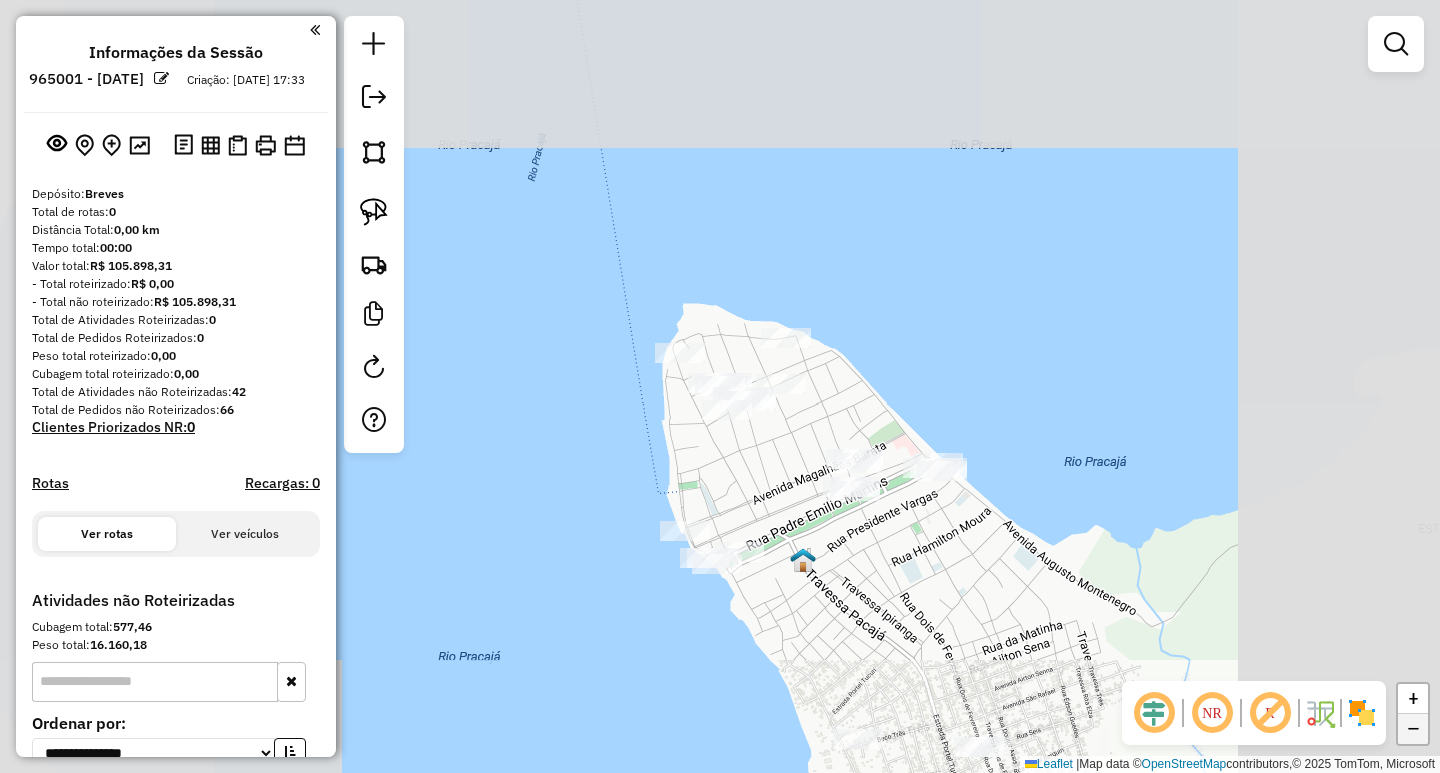 click on "−" 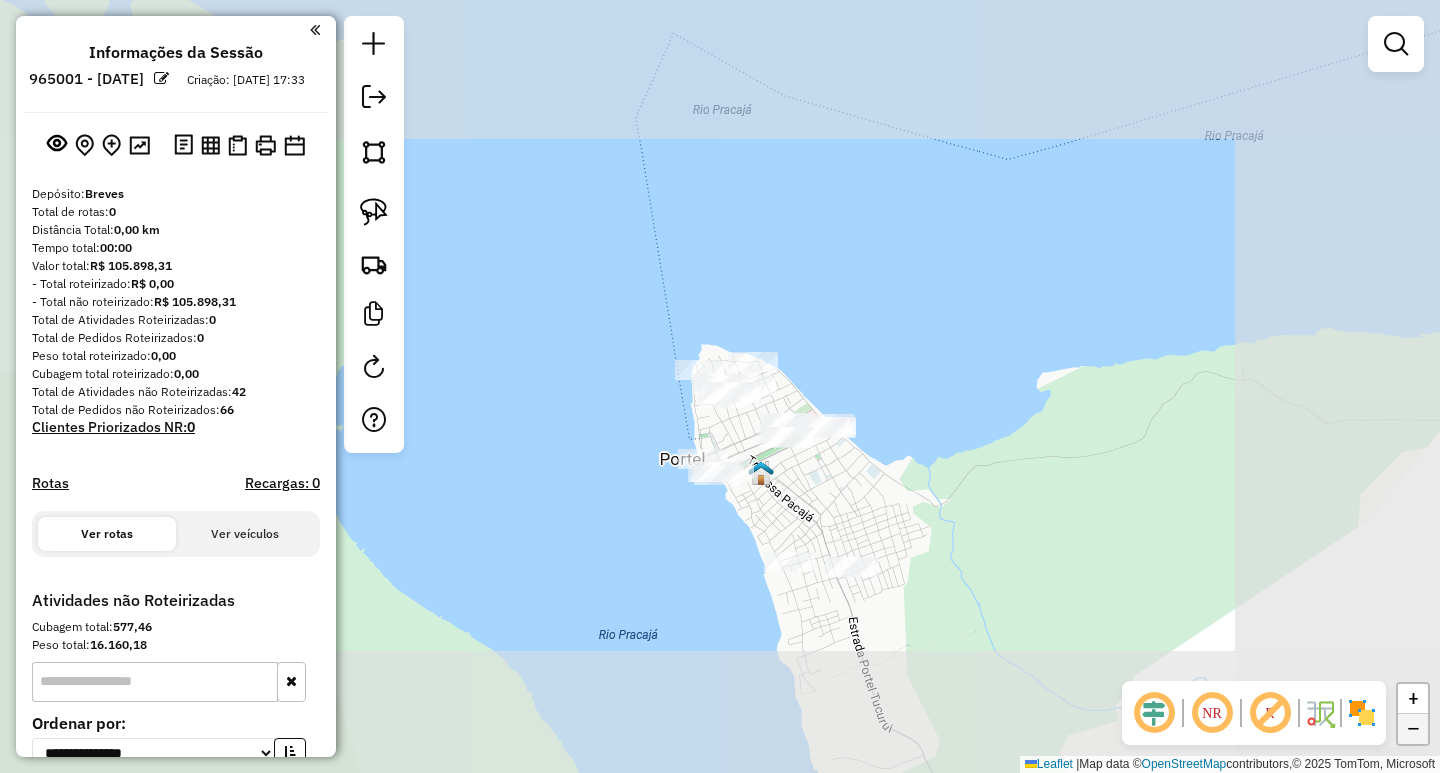 click on "−" 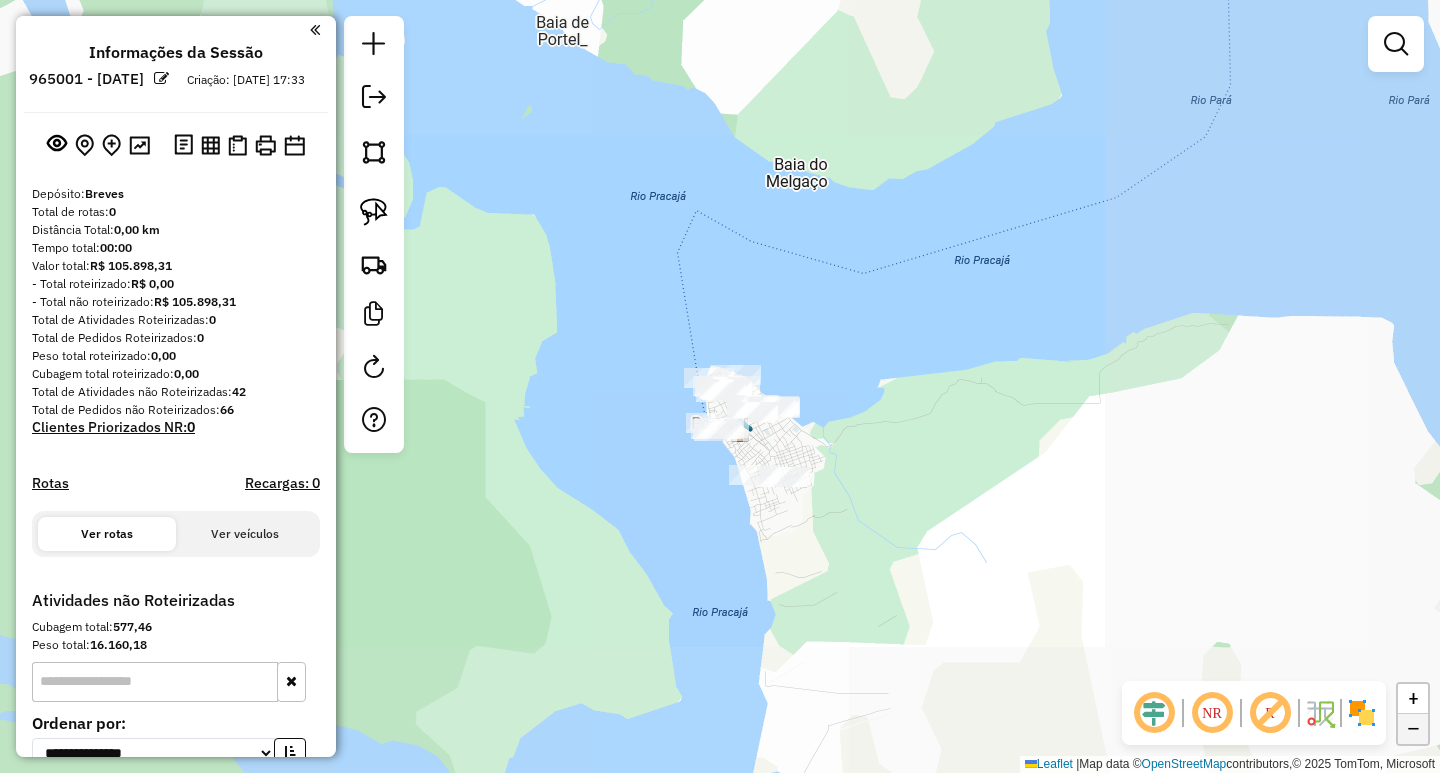 click on "−" 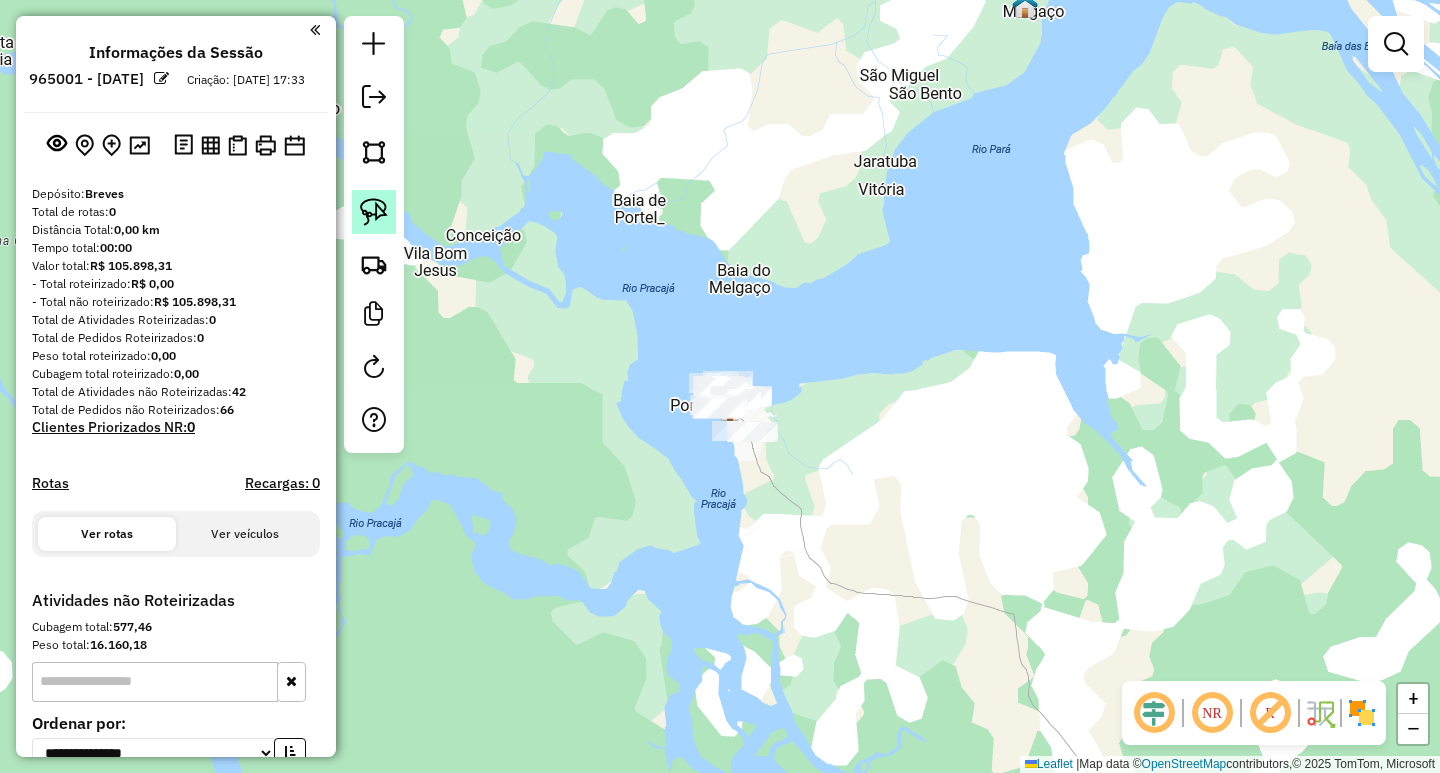 click 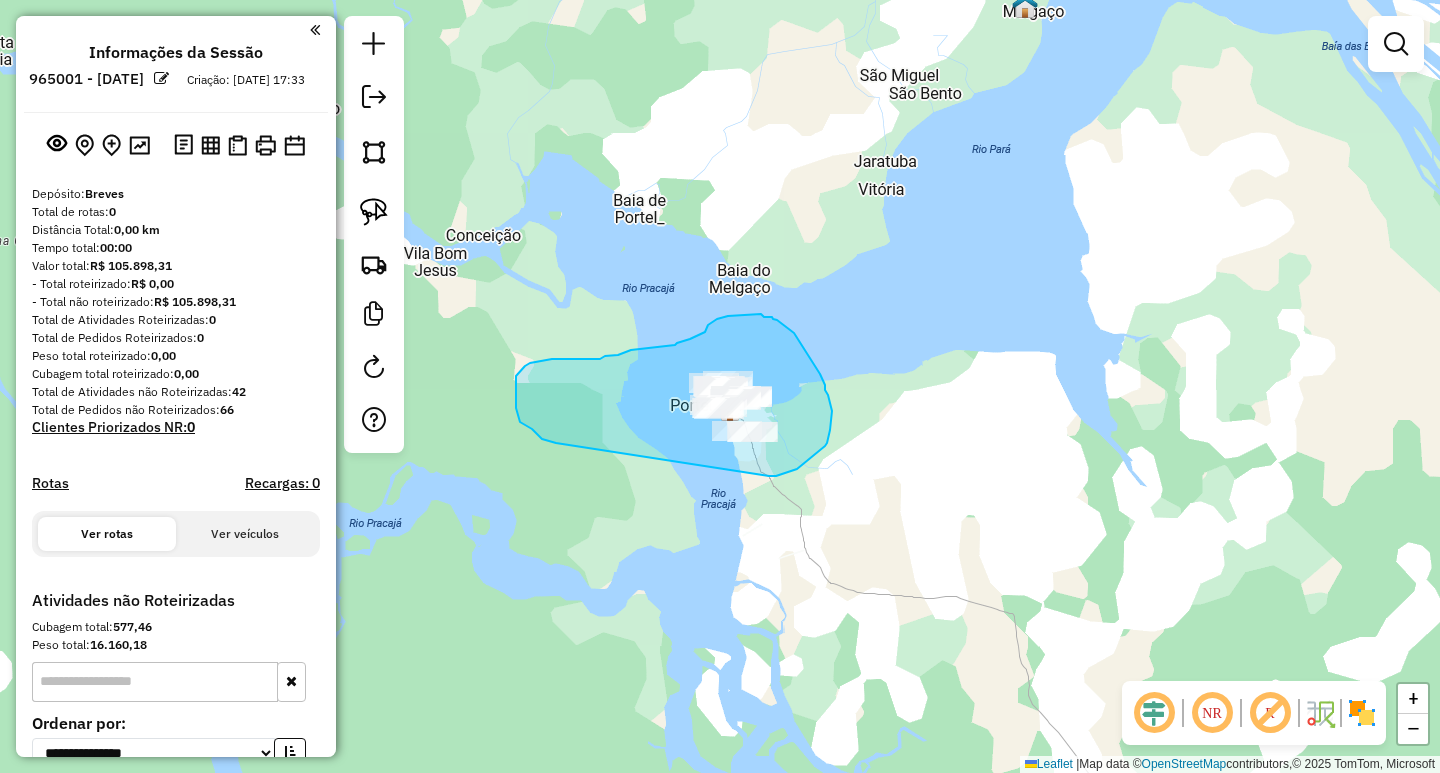 drag, startPoint x: 769, startPoint y: 476, endPoint x: 562, endPoint y: 447, distance: 209.02153 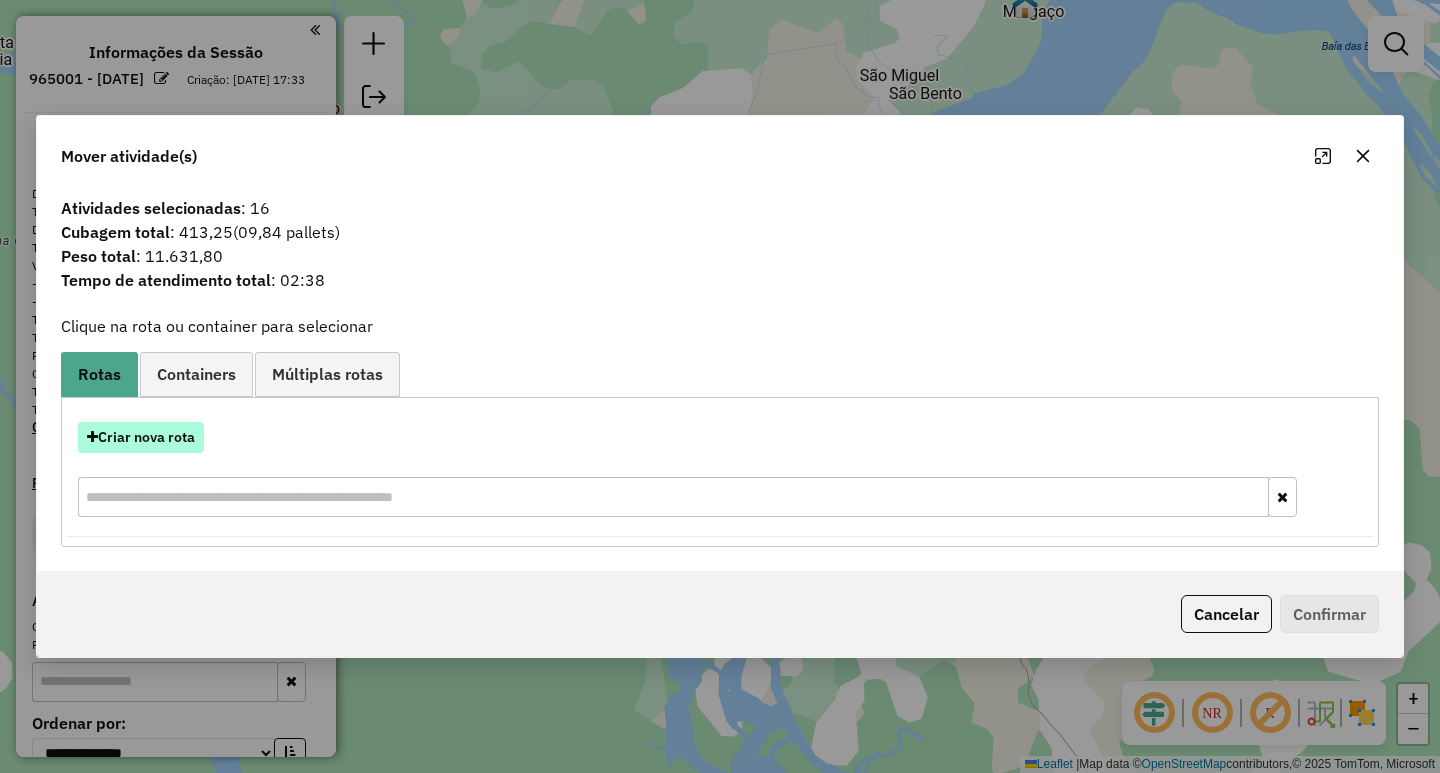 click on "Criar nova rota" at bounding box center [141, 437] 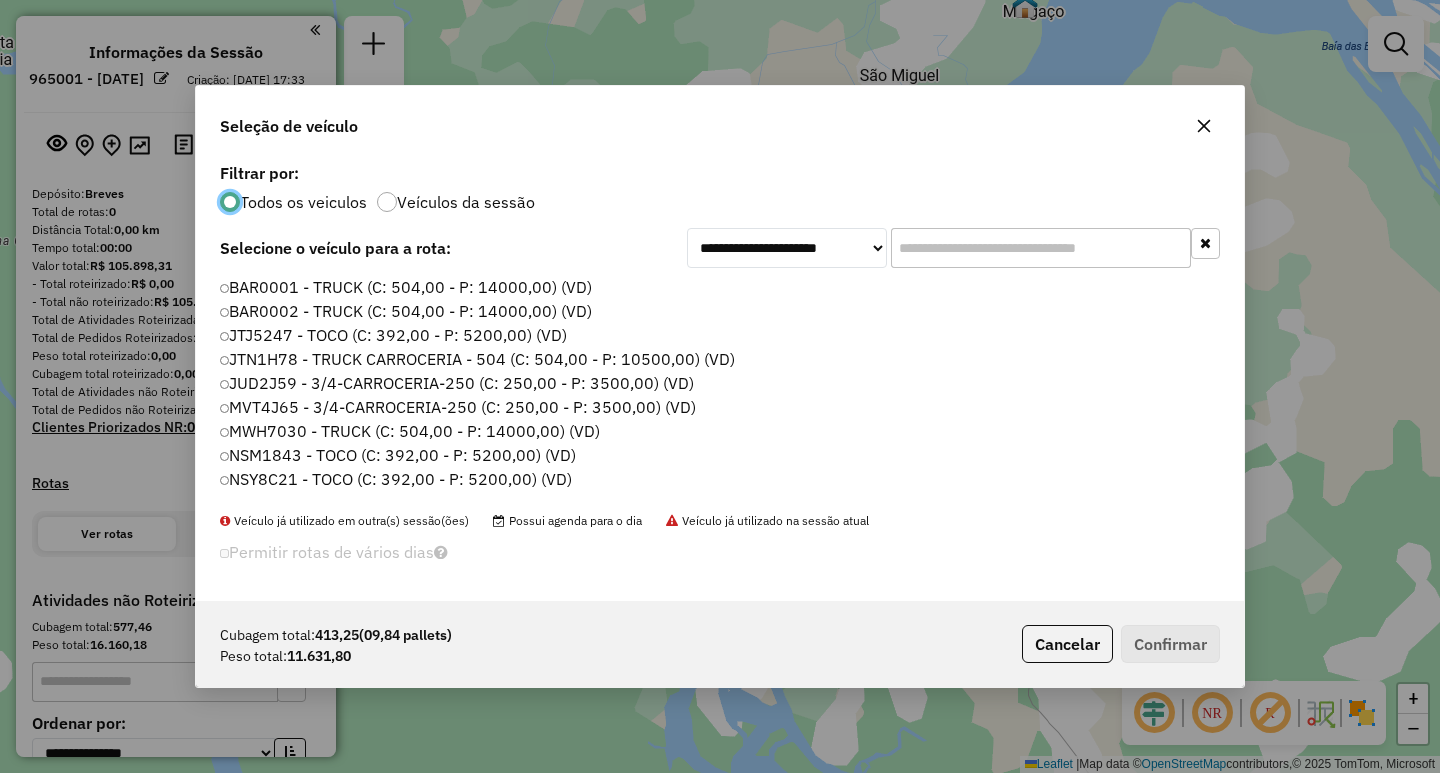 scroll, scrollTop: 11, scrollLeft: 6, axis: both 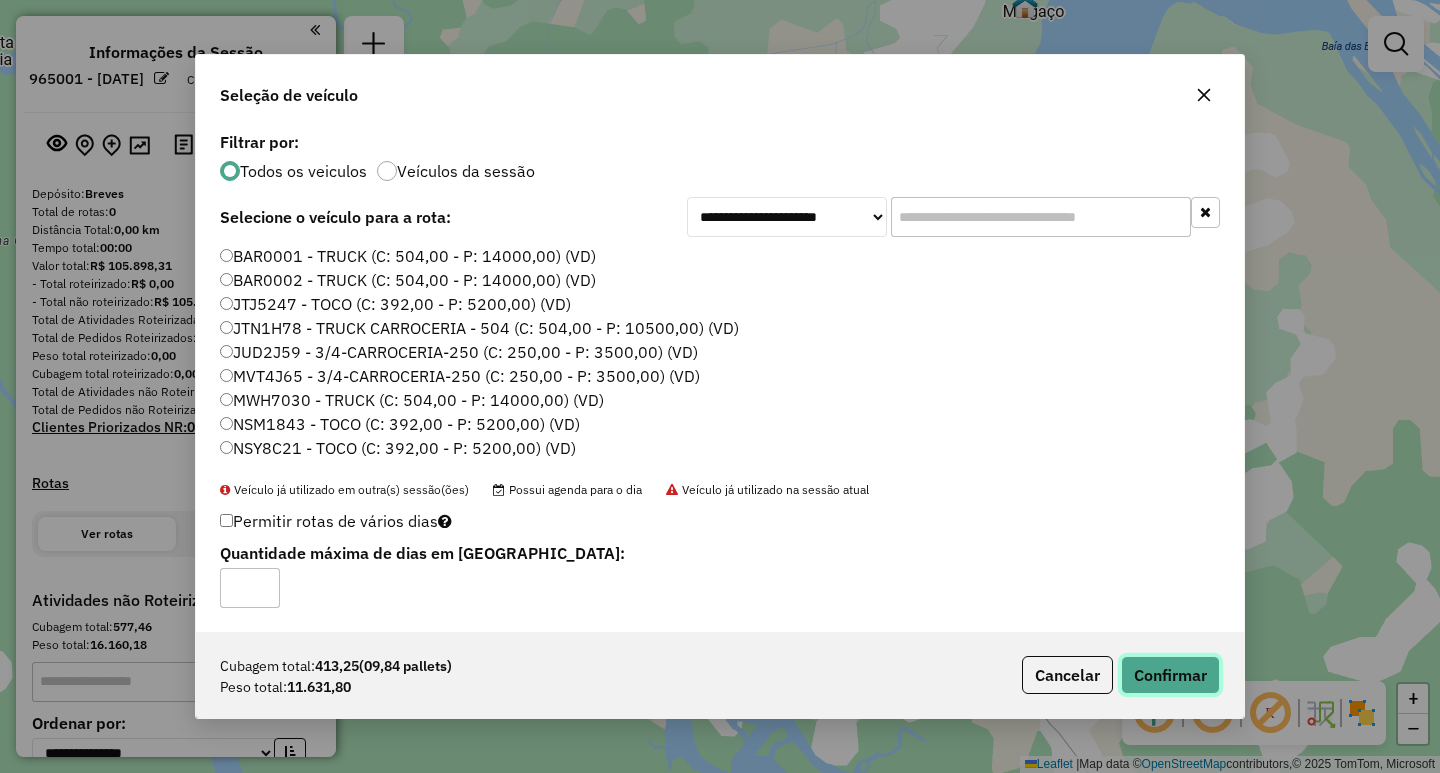click on "Confirmar" 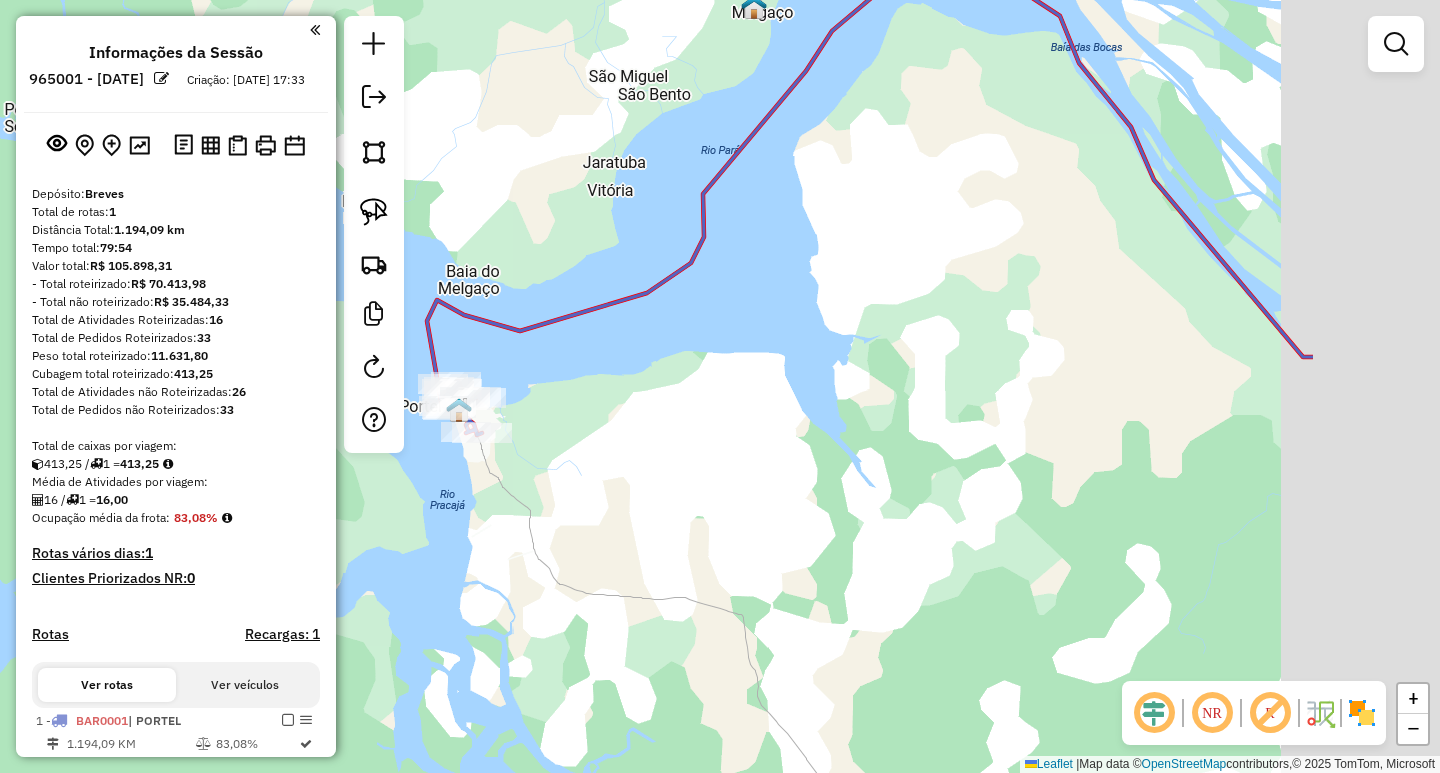 drag, startPoint x: 1201, startPoint y: 452, endPoint x: 740, endPoint y: 468, distance: 461.2776 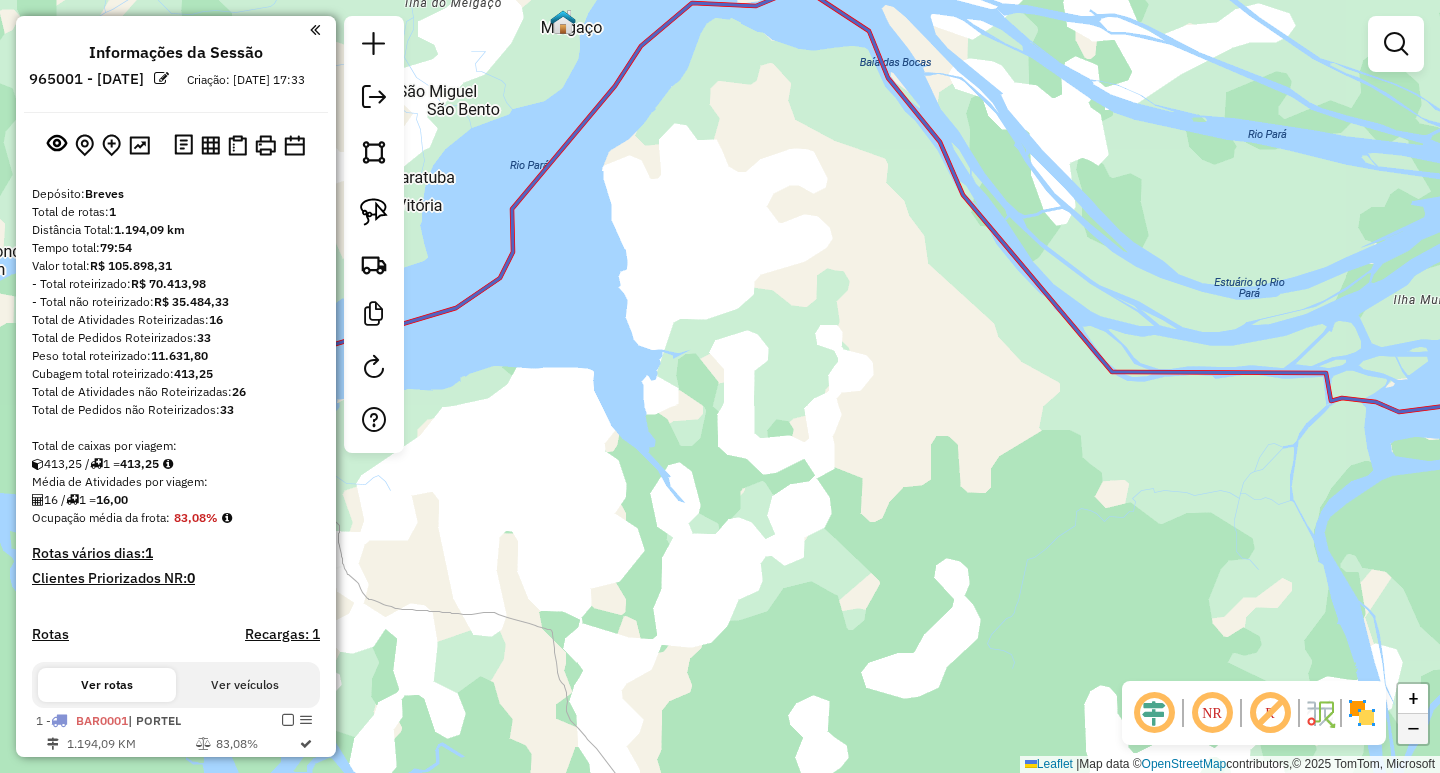 click on "−" 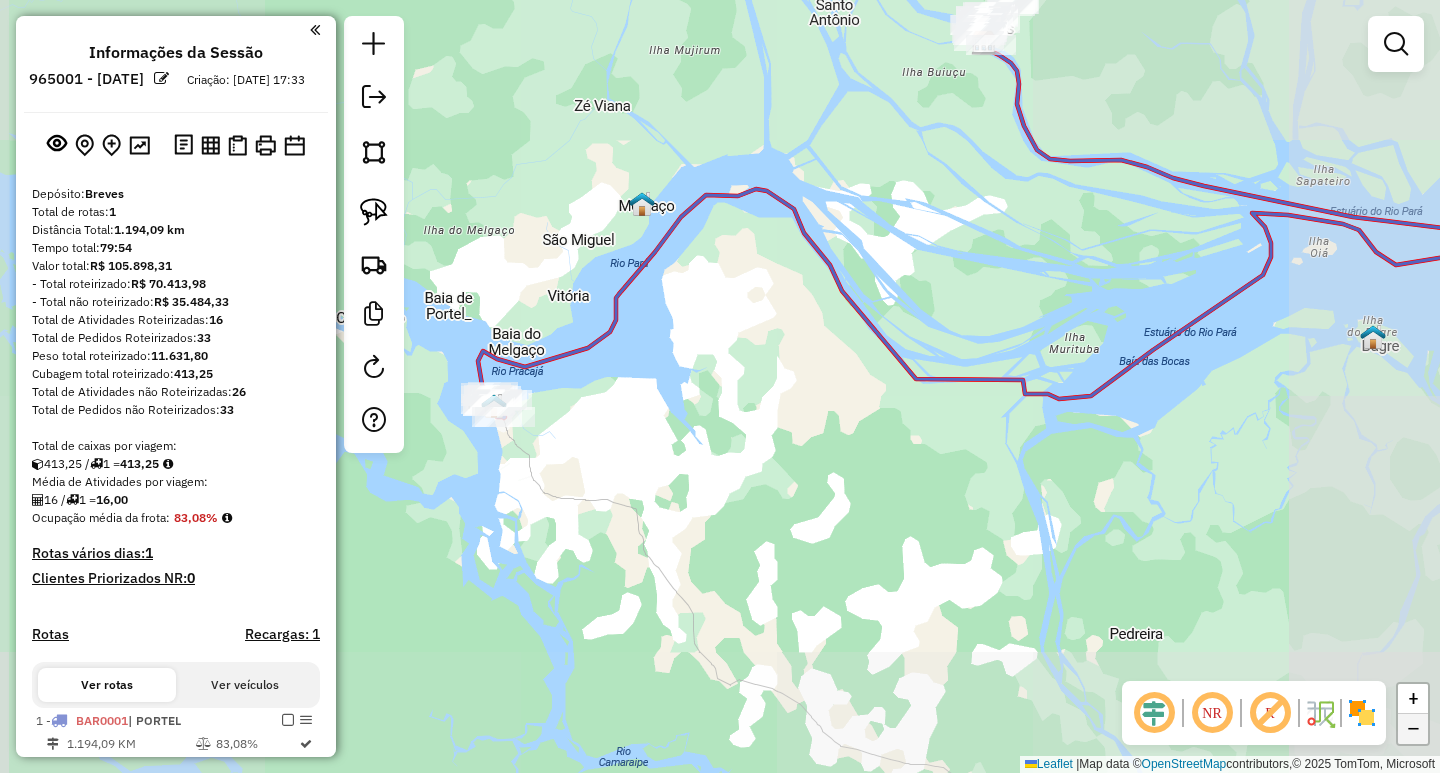 click on "−" 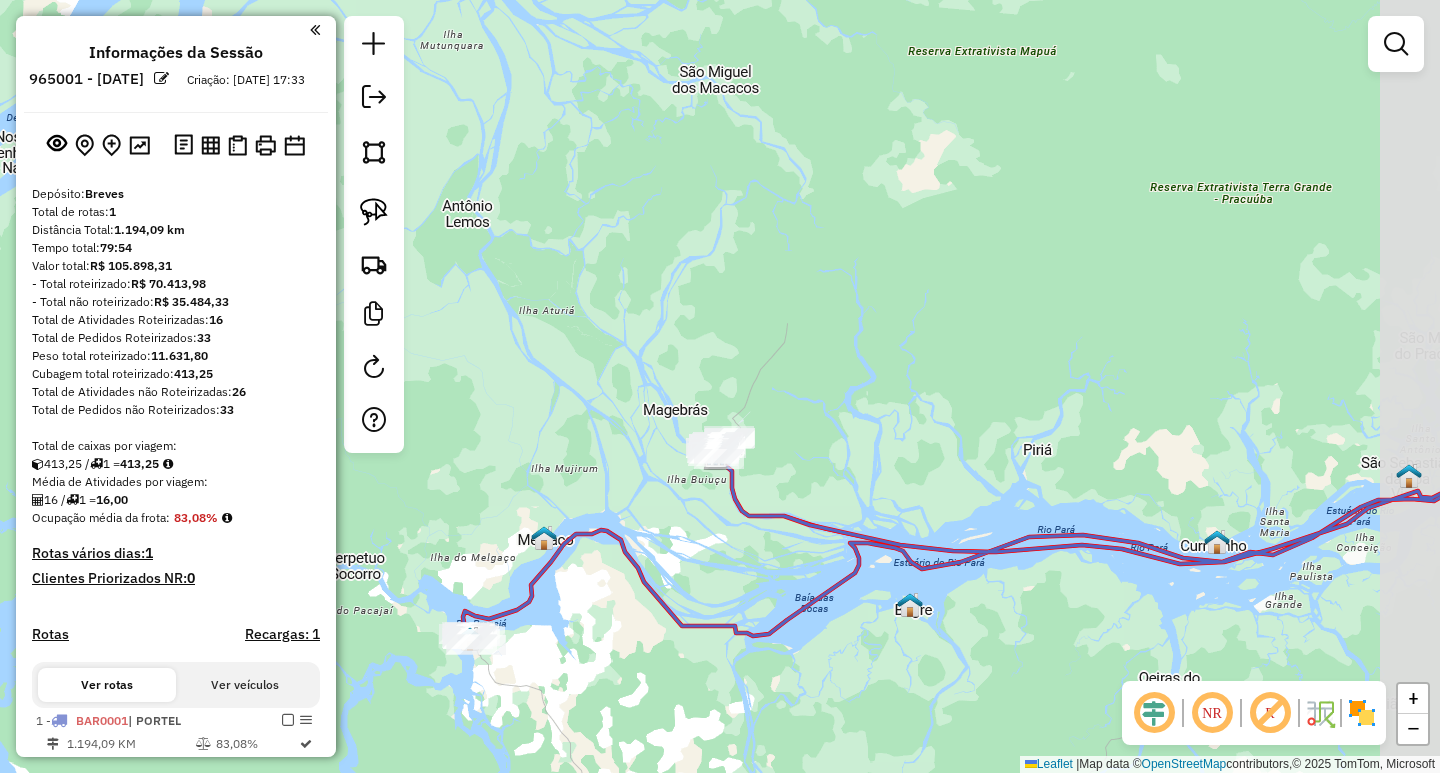 drag, startPoint x: 888, startPoint y: 69, endPoint x: 712, endPoint y: 323, distance: 309.0178 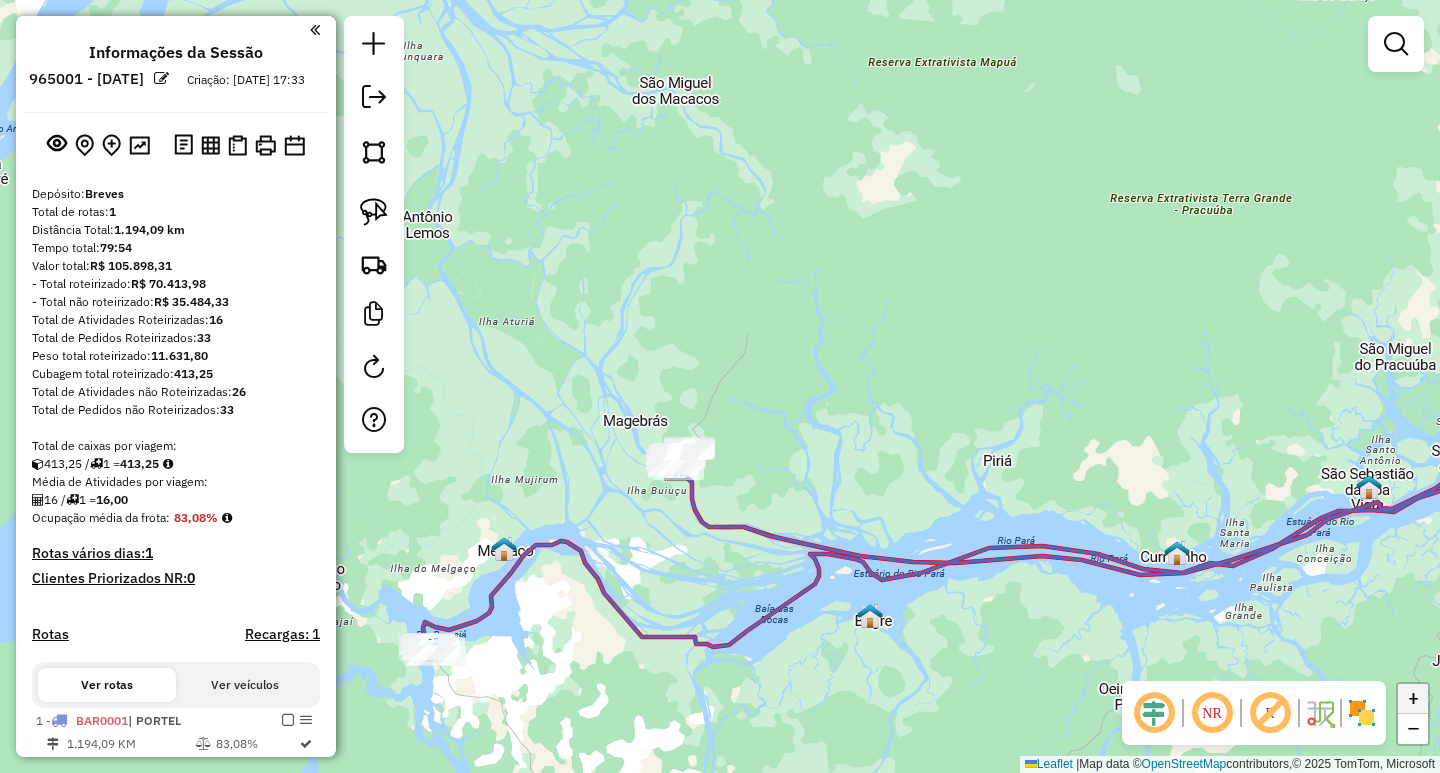 click on "+" 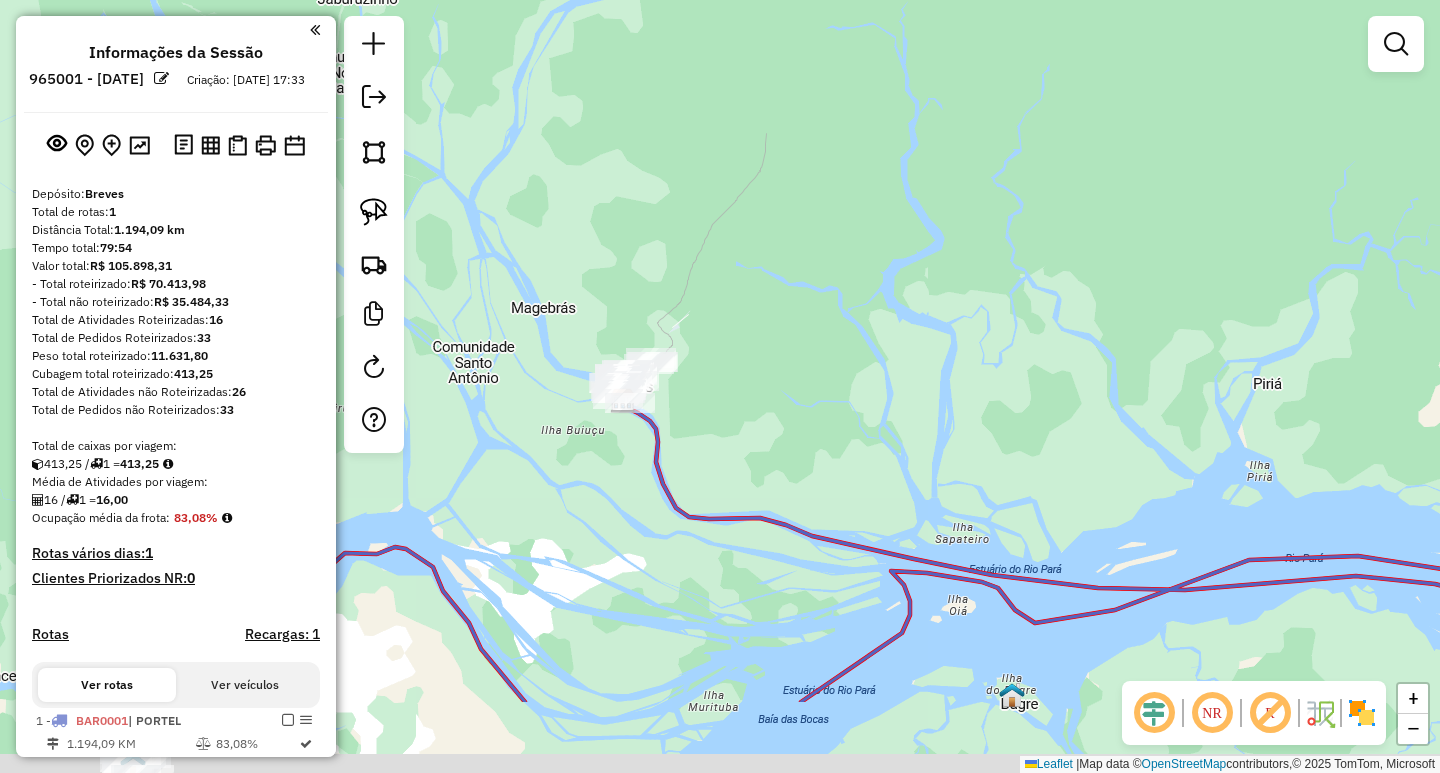 drag, startPoint x: 805, startPoint y: 534, endPoint x: 797, endPoint y: 385, distance: 149.21461 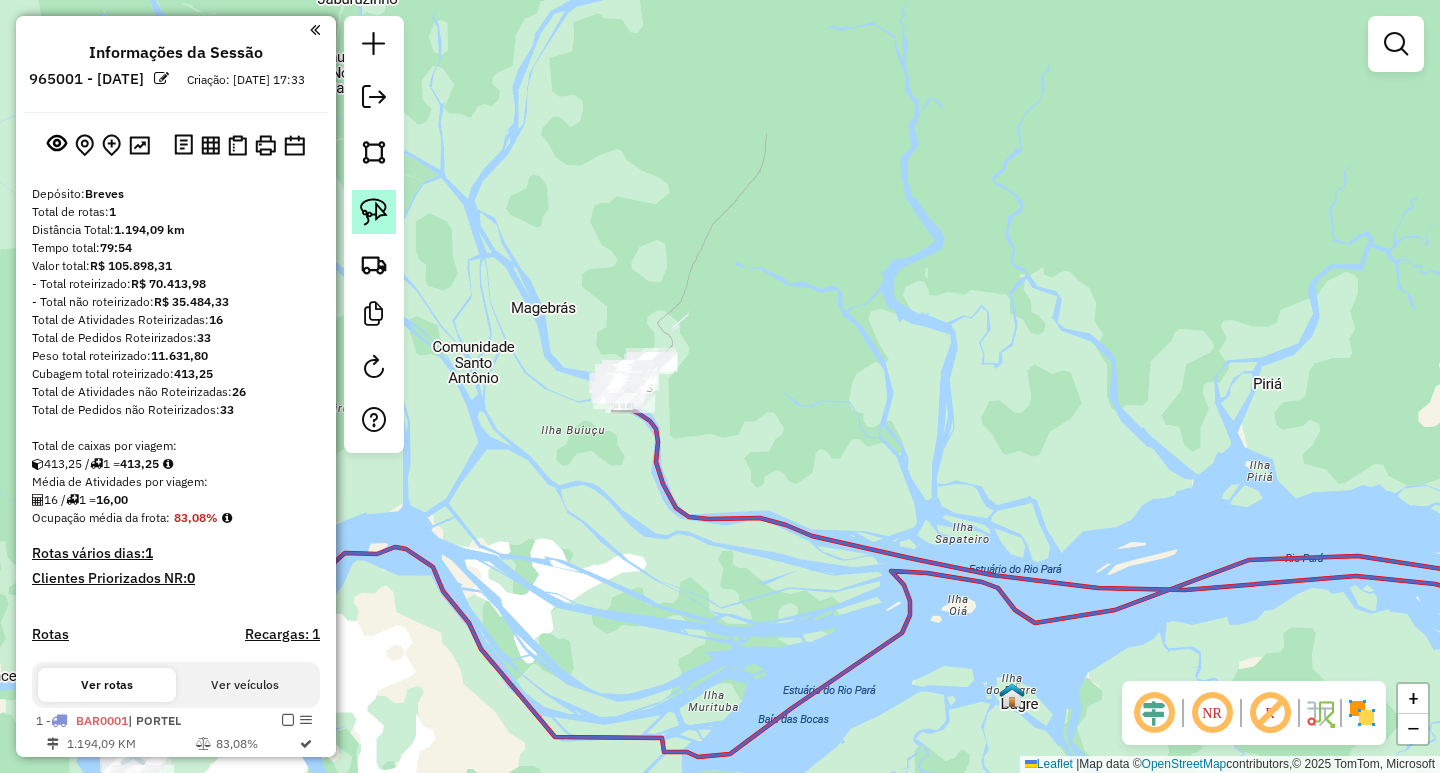 click 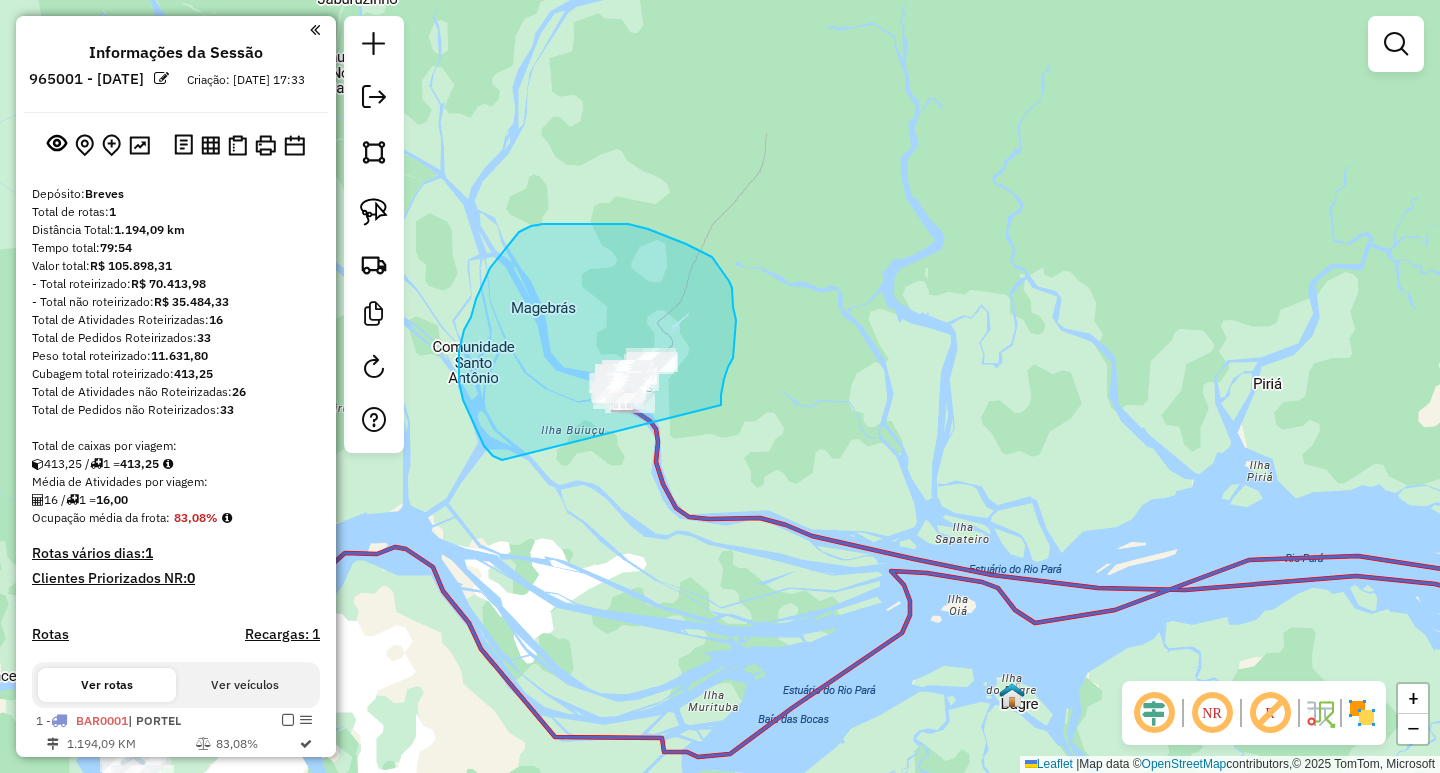 drag, startPoint x: 721, startPoint y: 405, endPoint x: 605, endPoint y: 485, distance: 140.91132 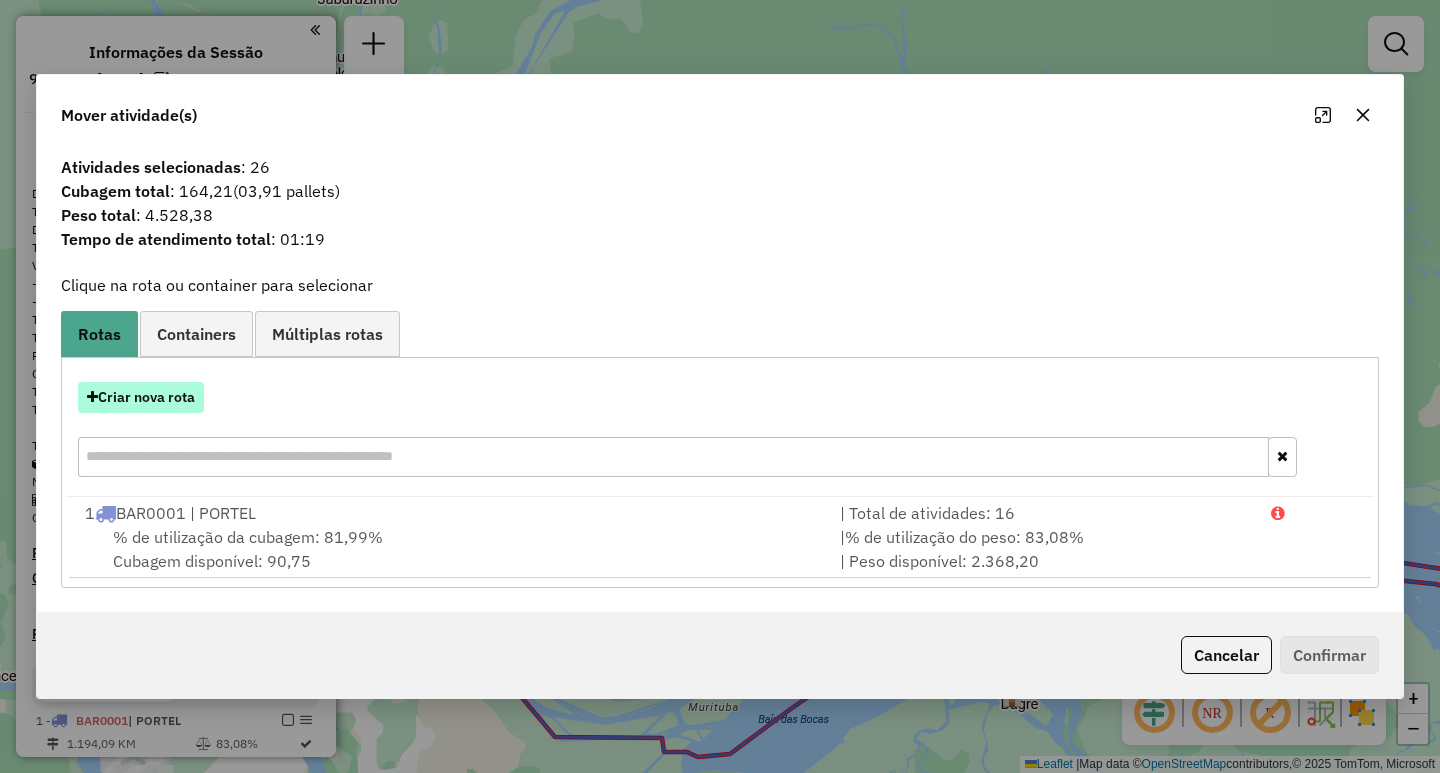 click on "Criar nova rota" at bounding box center [141, 397] 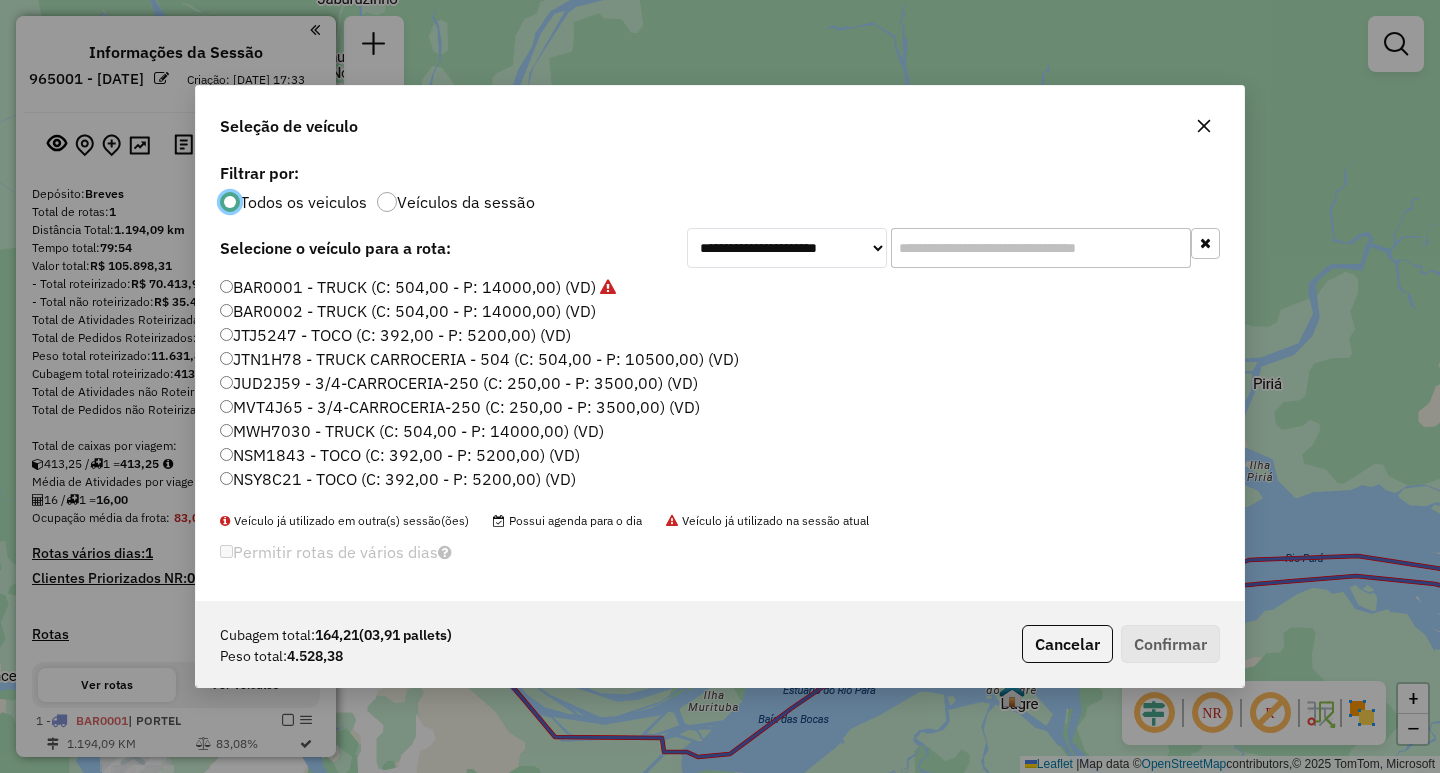 scroll, scrollTop: 11, scrollLeft: 6, axis: both 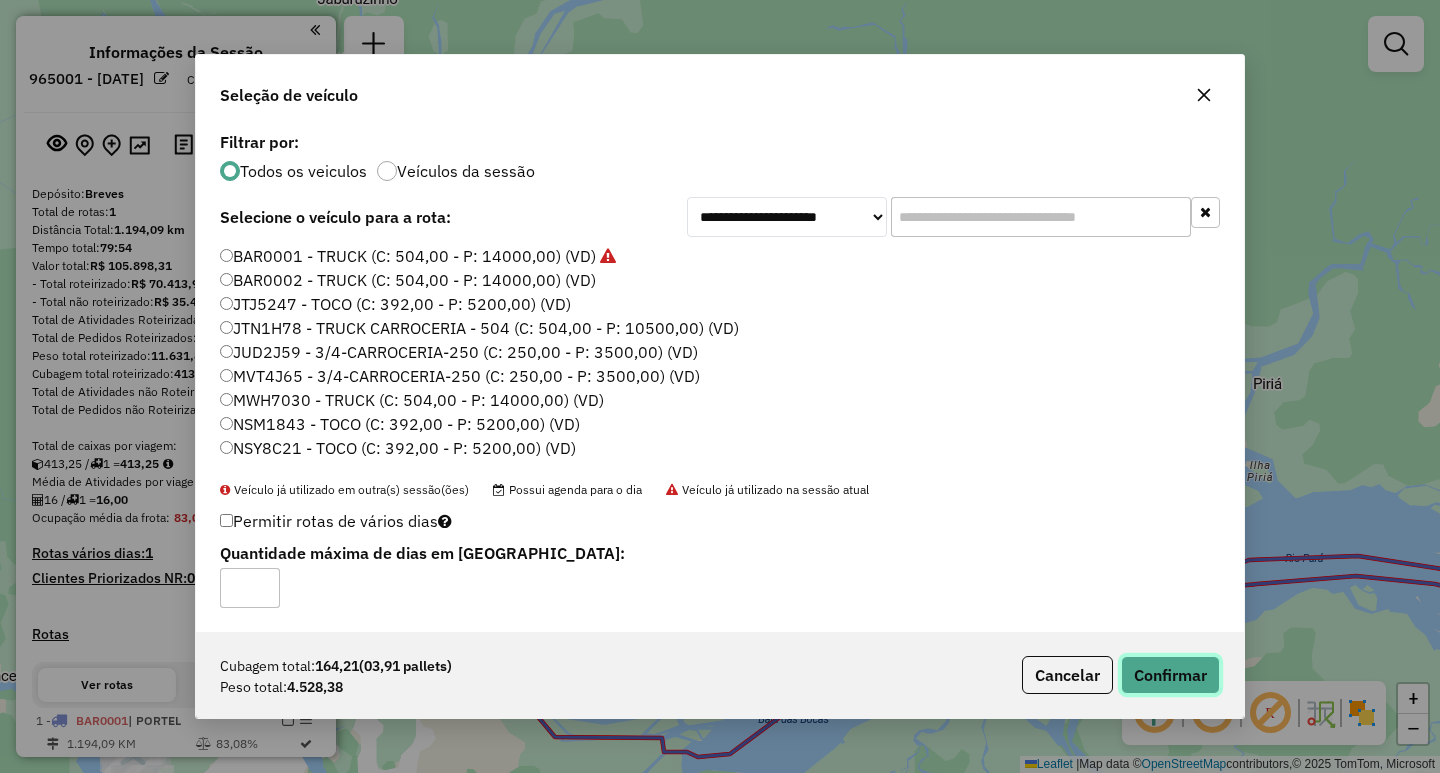 click on "Confirmar" 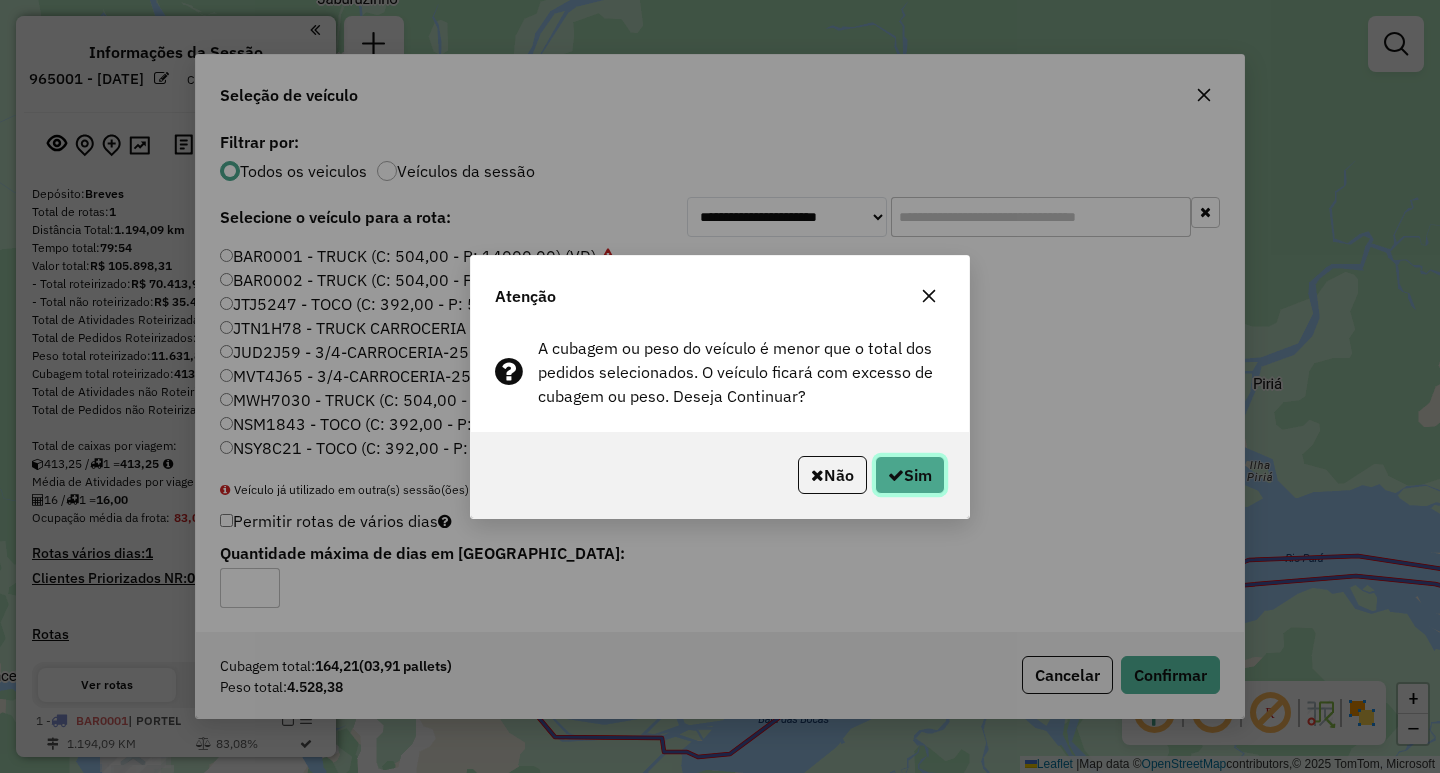 click 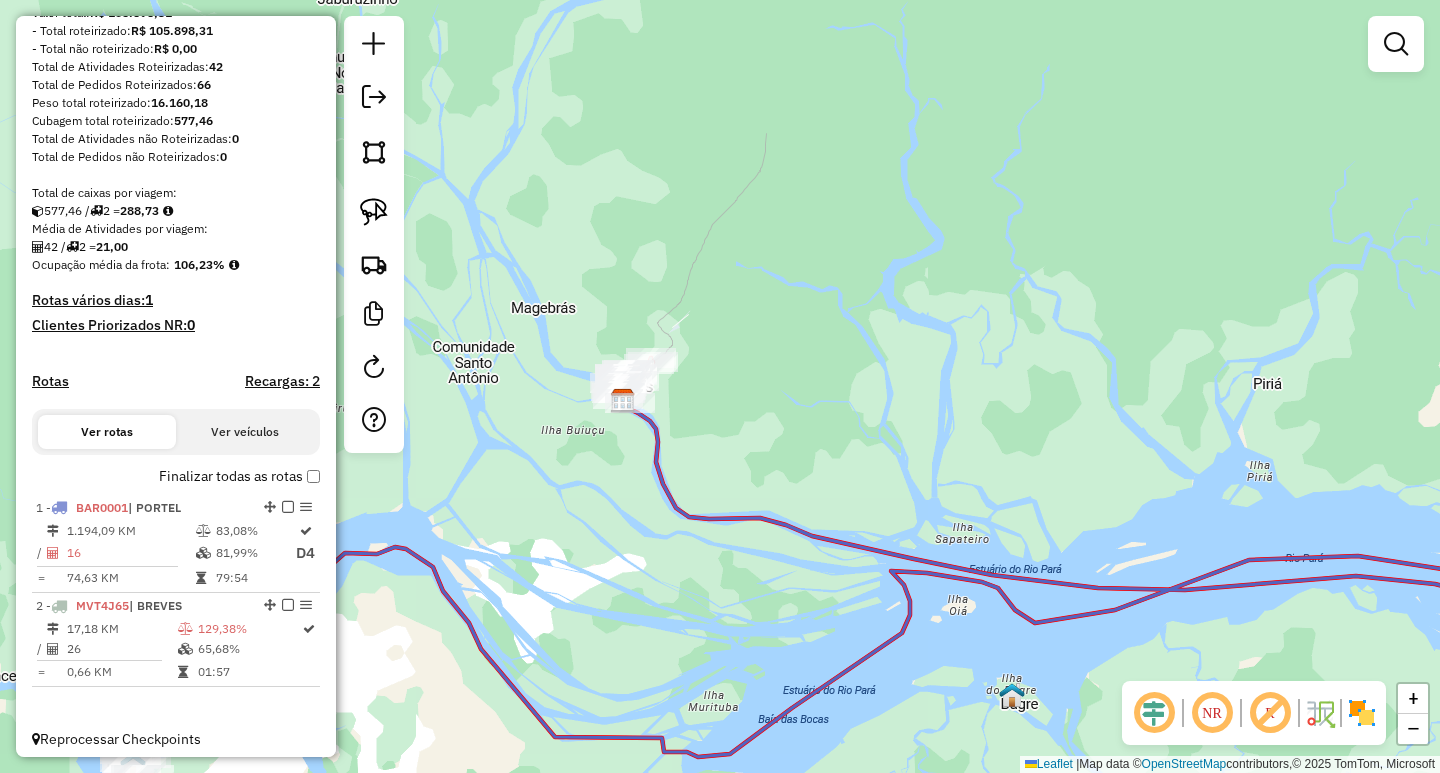 scroll, scrollTop: 255, scrollLeft: 0, axis: vertical 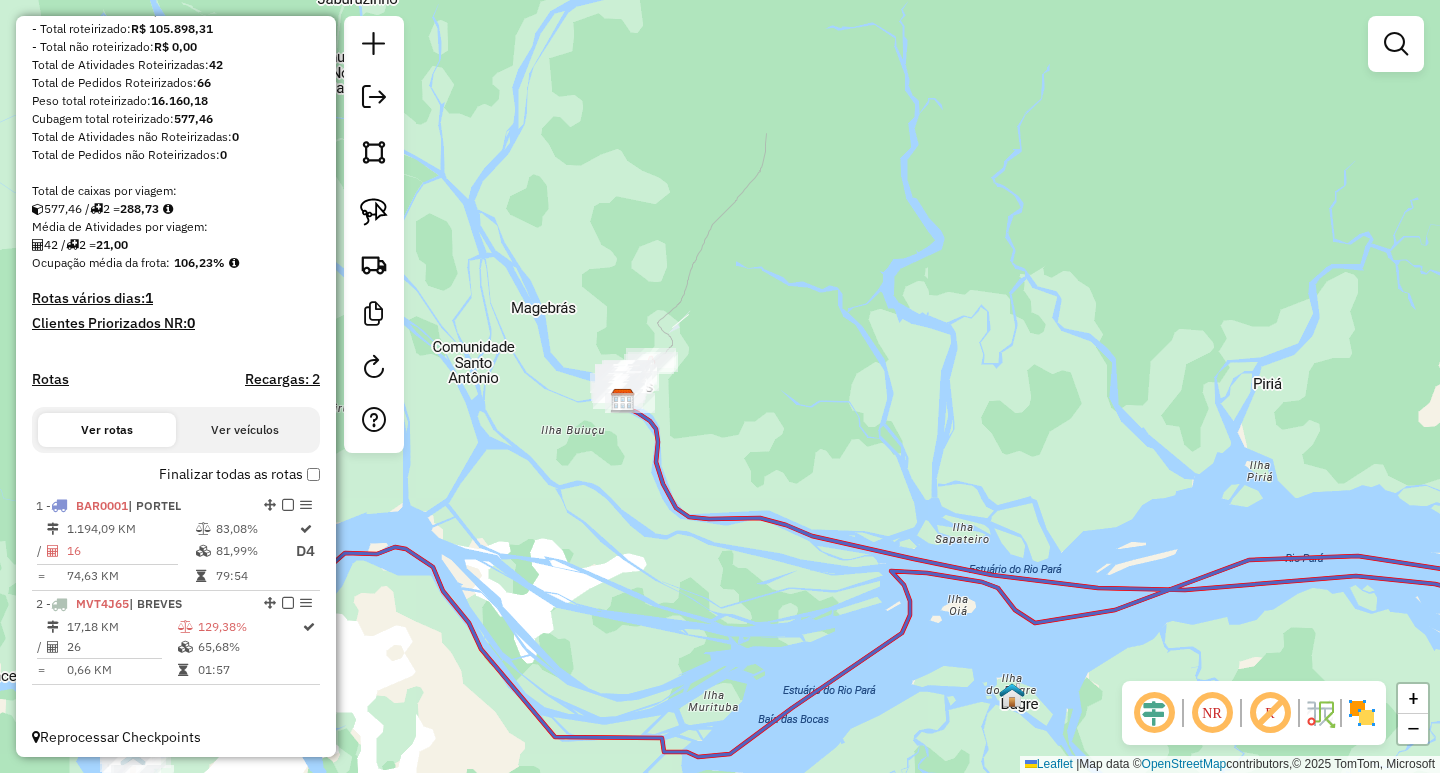 click on "Depósito:  Breves  Total de rotas:  2  Distância Total:  1.211,27 km  Tempo total:  81:51  Valor total:  R$ 105.898,31  - Total roteirizado:  R$ 105.898,31  - Total não roteirizado:  R$ 0,00  Total de Atividades Roteirizadas:  42  Total de Pedidos Roteirizados:  66  Peso total roteirizado:  16.160,18  Cubagem total roteirizado:  577,46  Total de Atividades não Roteirizadas:  0  Total de Pedidos não Roteirizados:  0 Total de caixas por viagem:  577,46 /   2 =  288,73 Média de Atividades por viagem:  42 /   2 =  21,00 Ocupação média da frota:  106,23%   Rotas vários dias:  1  Clientes Priorizados NR:  0 Rotas  Recargas: 2   Ver rotas   Ver veículos  Finalizar todas as rotas   1 -       BAR0001   | PORTEL  1.194,09 KM   83,08%  /  16   81,99%   D4  =  74,63 KM   79:54   2 -       MVT4J65   | BREVES  17,18 KM   129,38%  /  26   65,68%     =  0,66 KM   01:57" at bounding box center (176, 324) 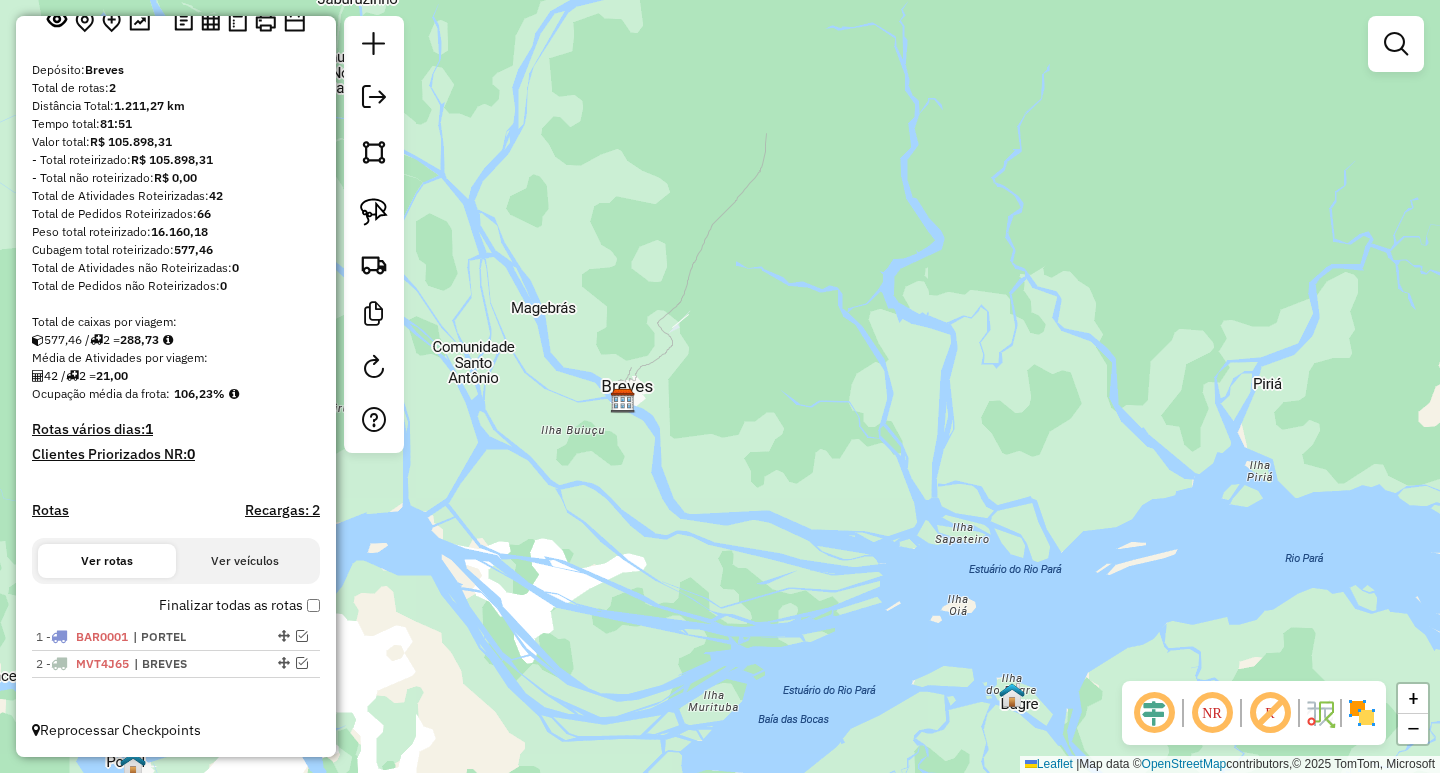 scroll, scrollTop: 142, scrollLeft: 0, axis: vertical 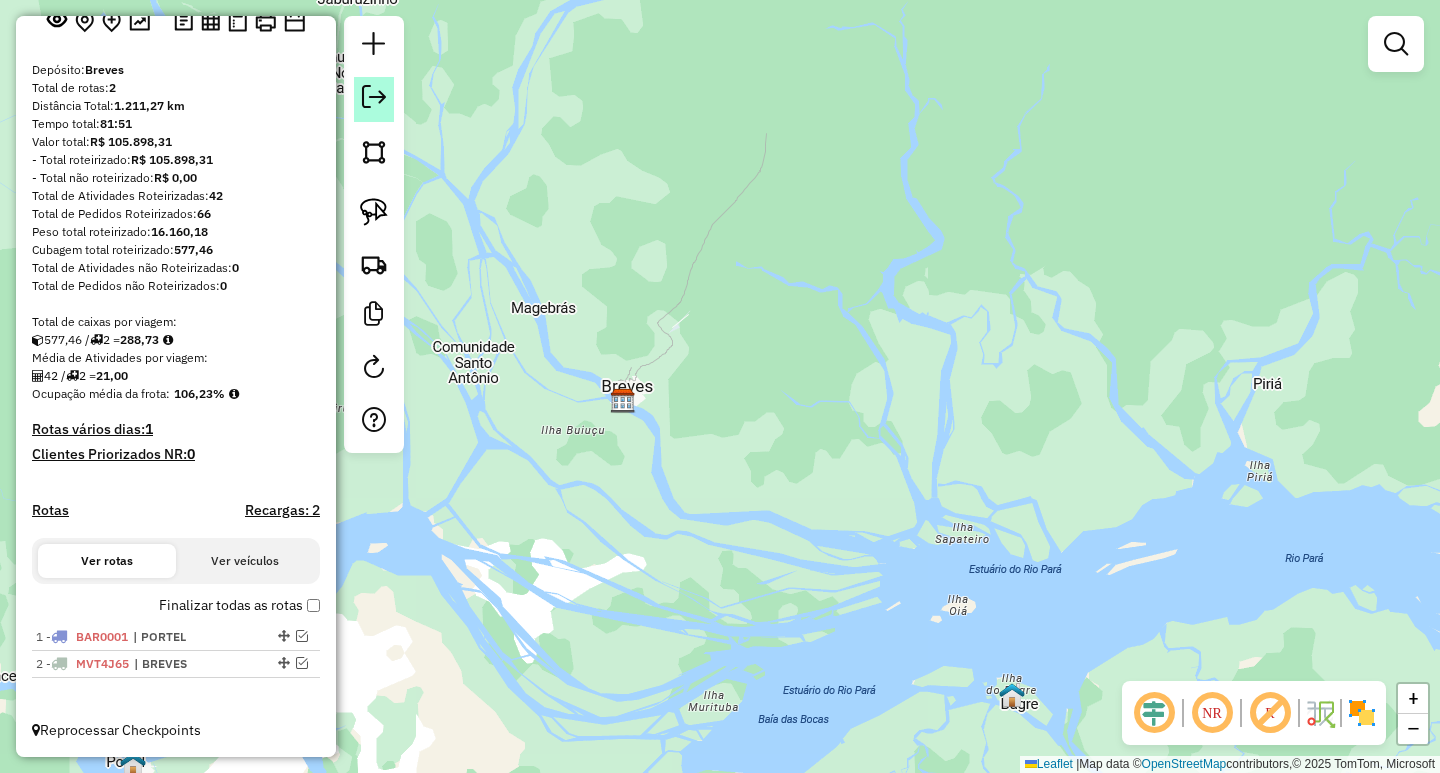 click 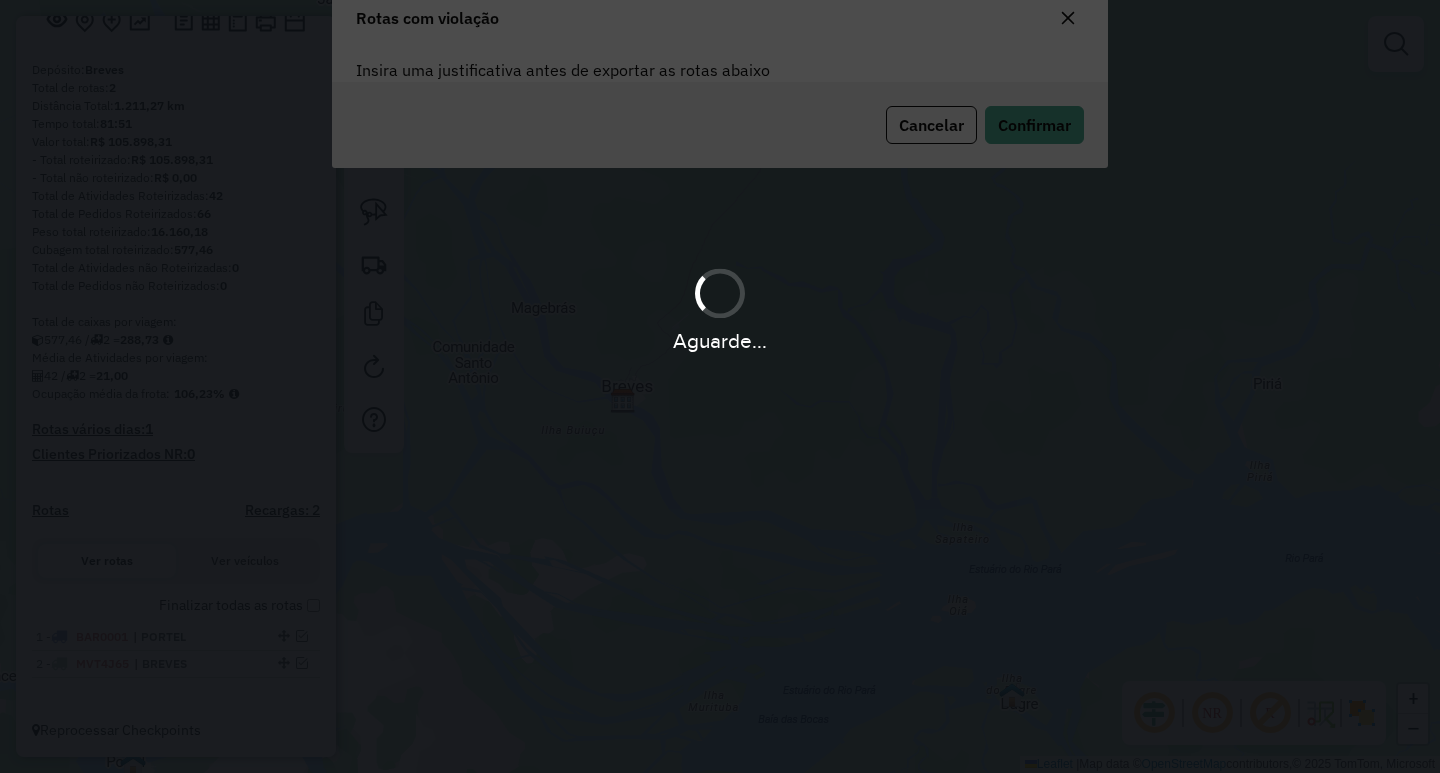 scroll, scrollTop: 0, scrollLeft: 0, axis: both 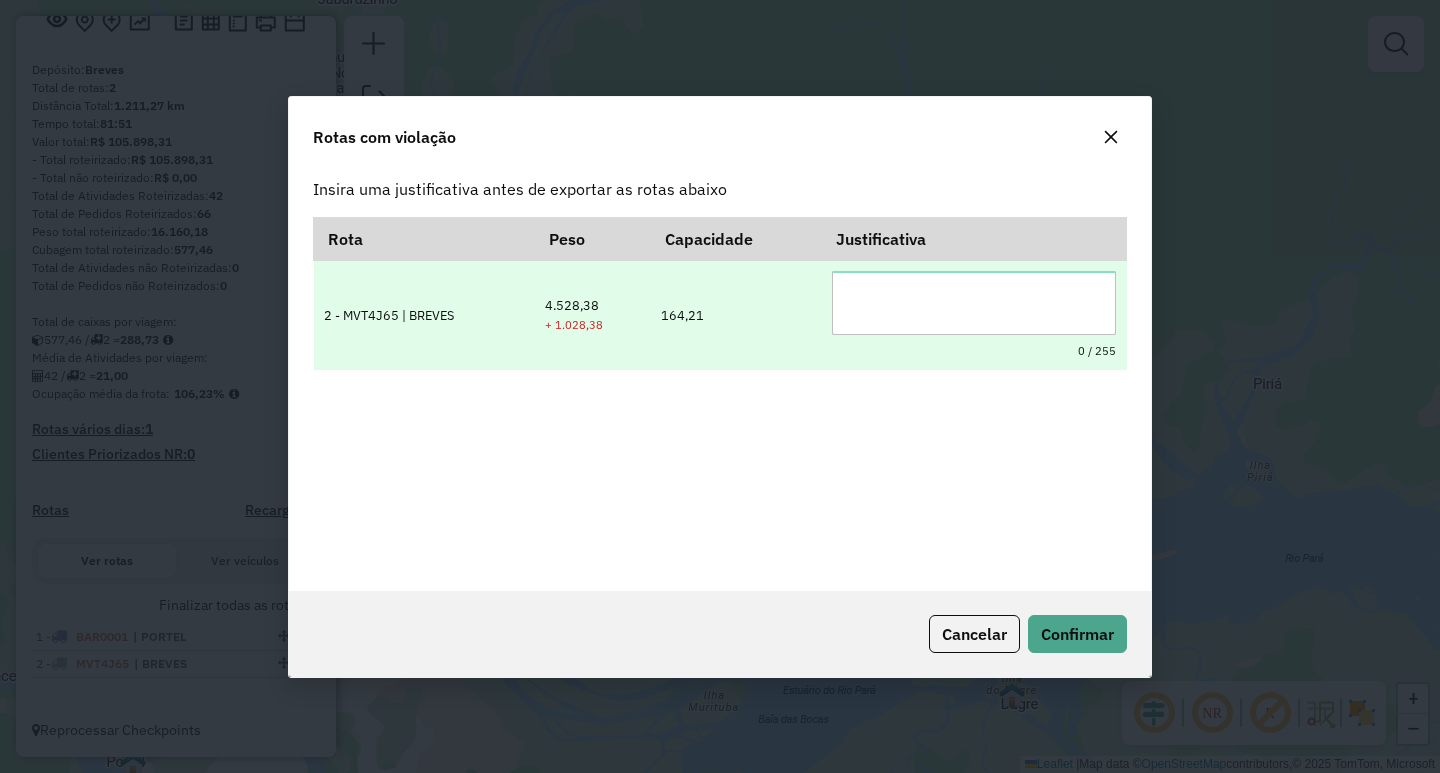 click at bounding box center (974, 303) 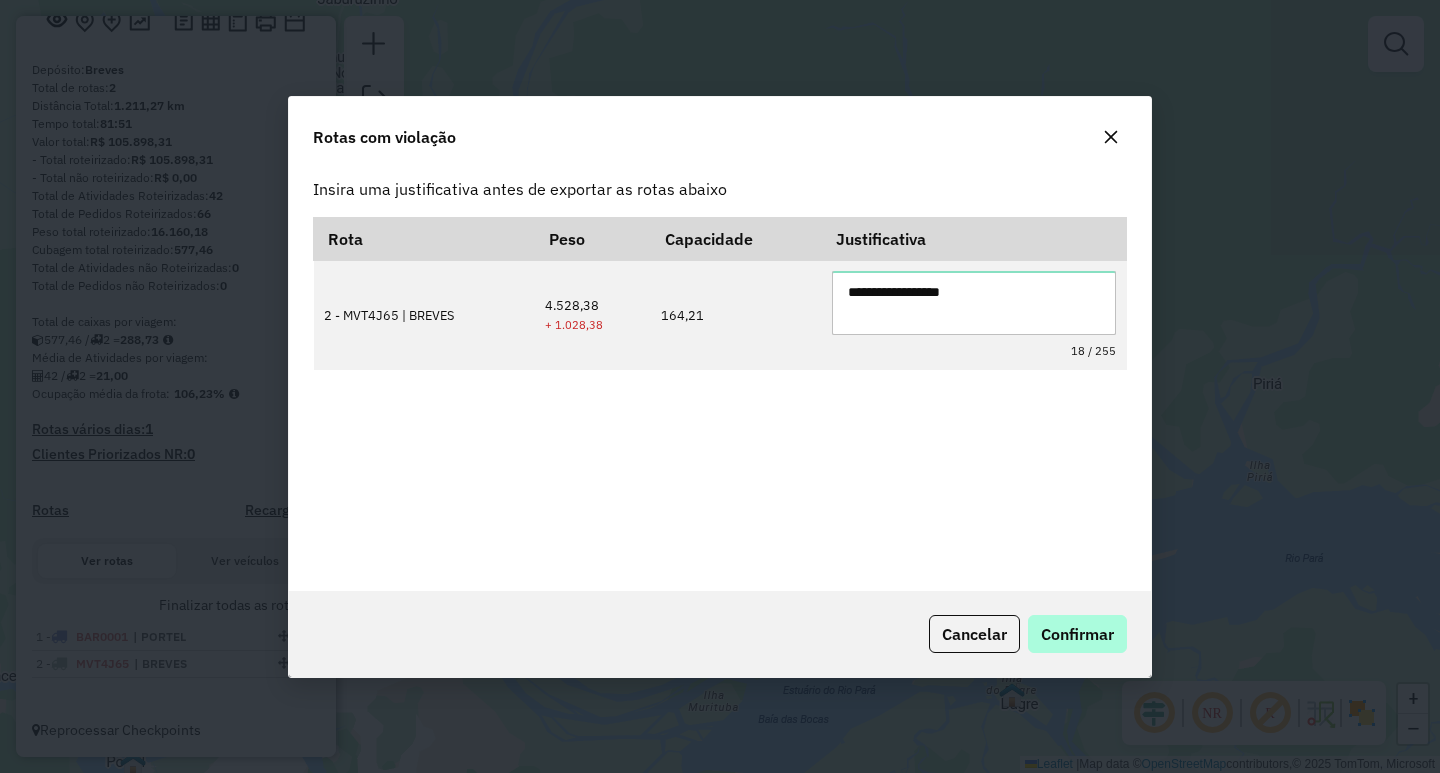 type on "**********" 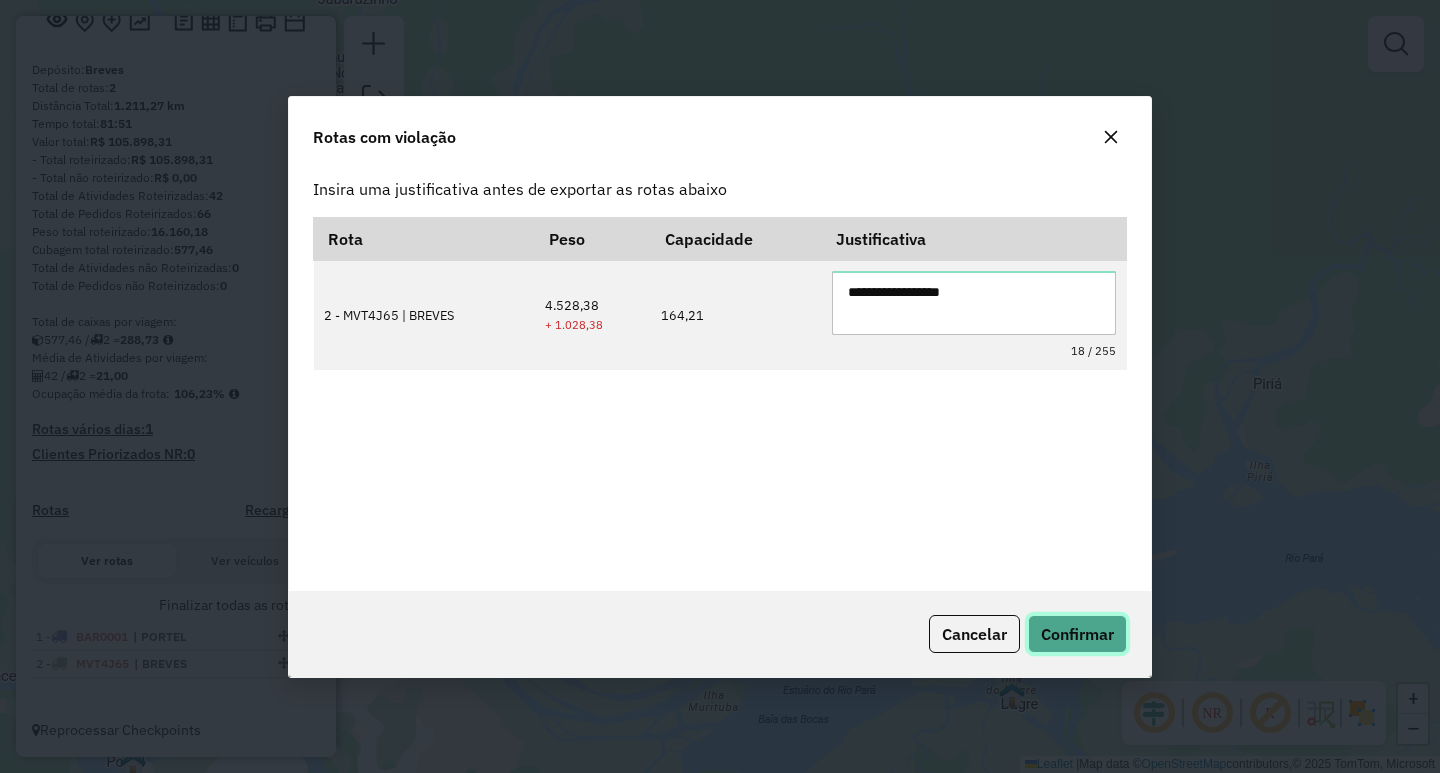 click on "Confirmar" 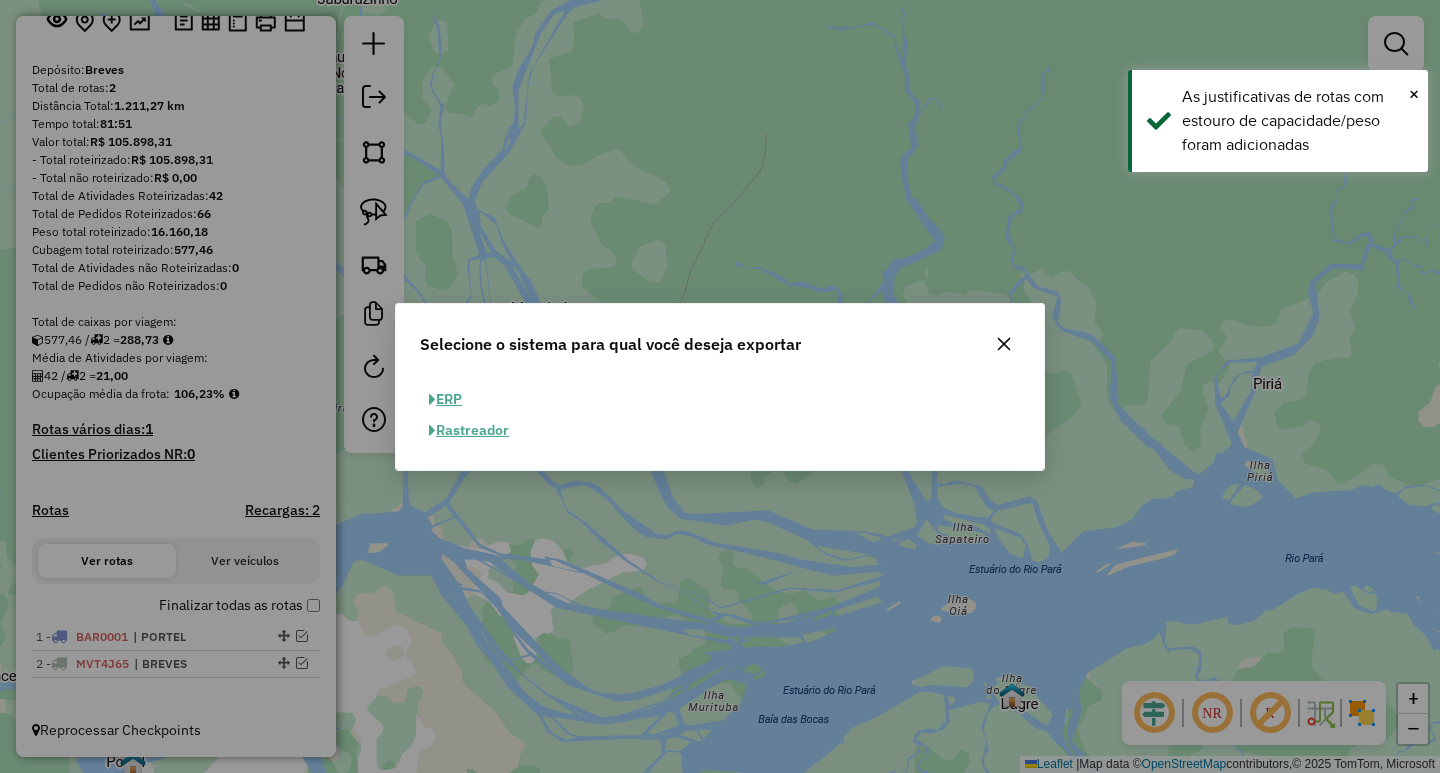 click on "ERP" 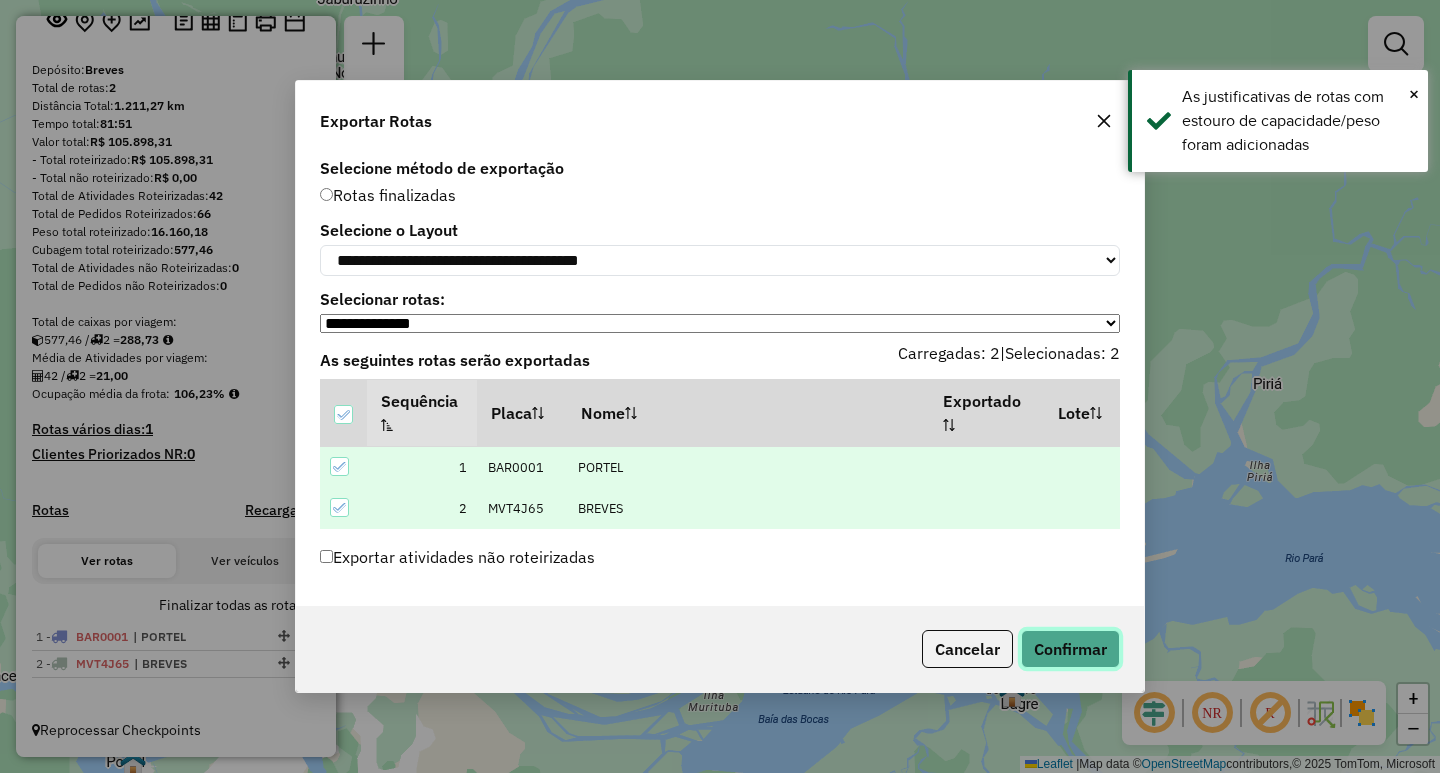 click on "Confirmar" 